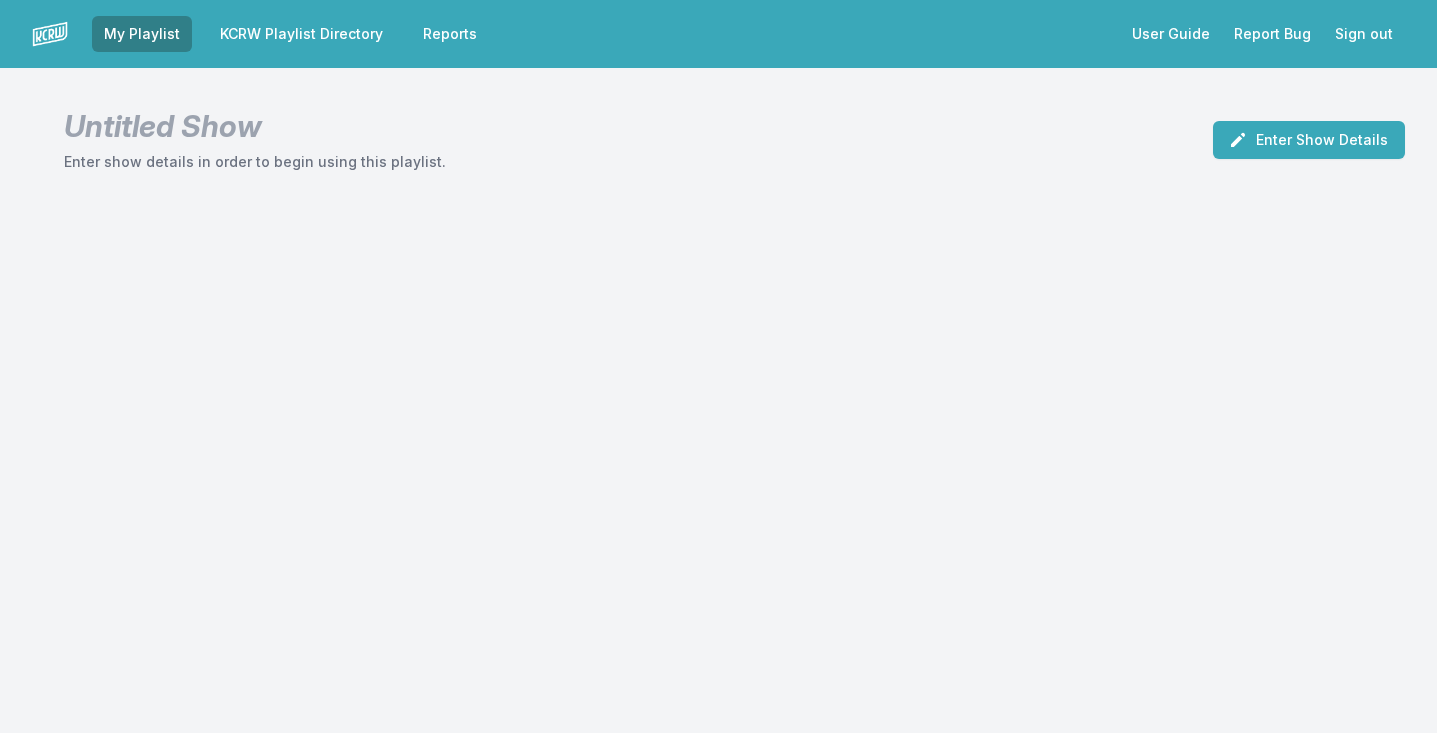 scroll, scrollTop: 0, scrollLeft: 0, axis: both 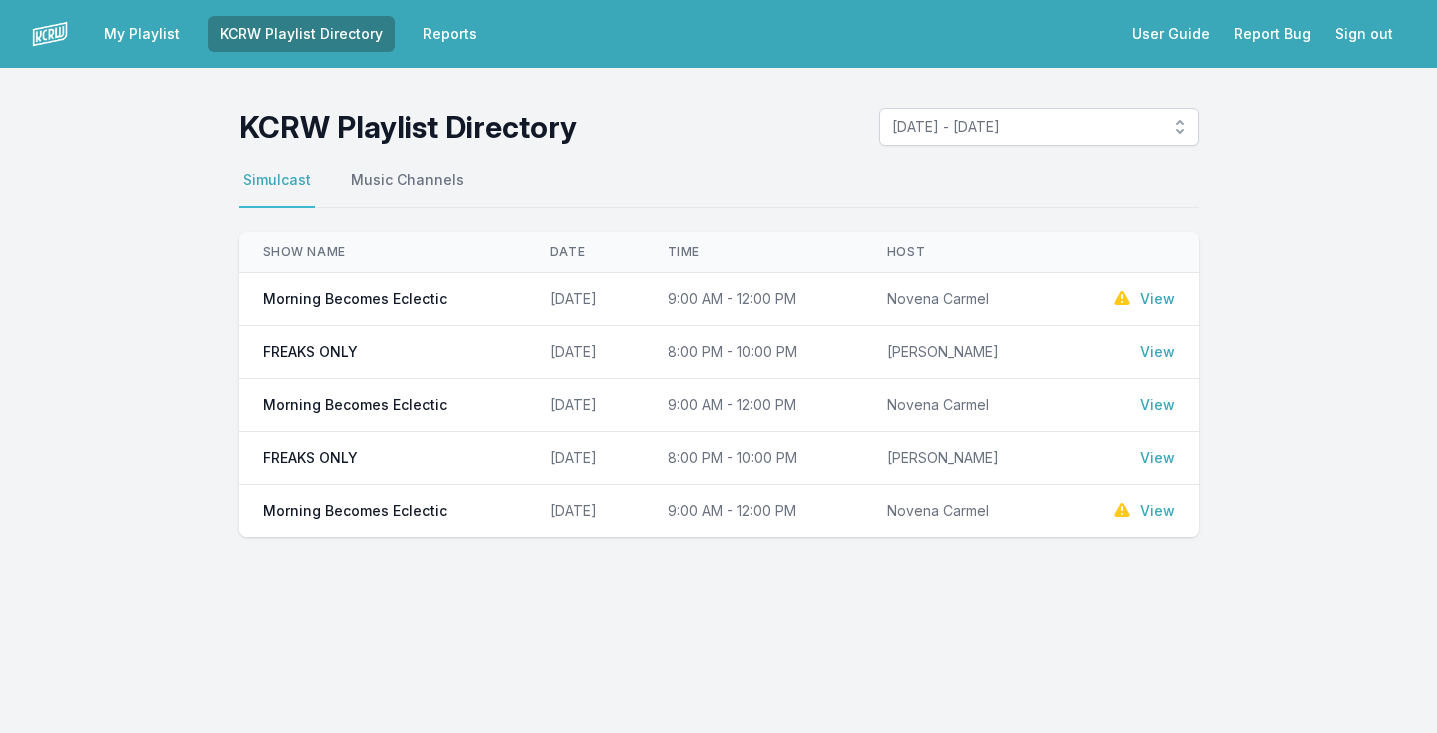 click on "View" at bounding box center (1157, 299) 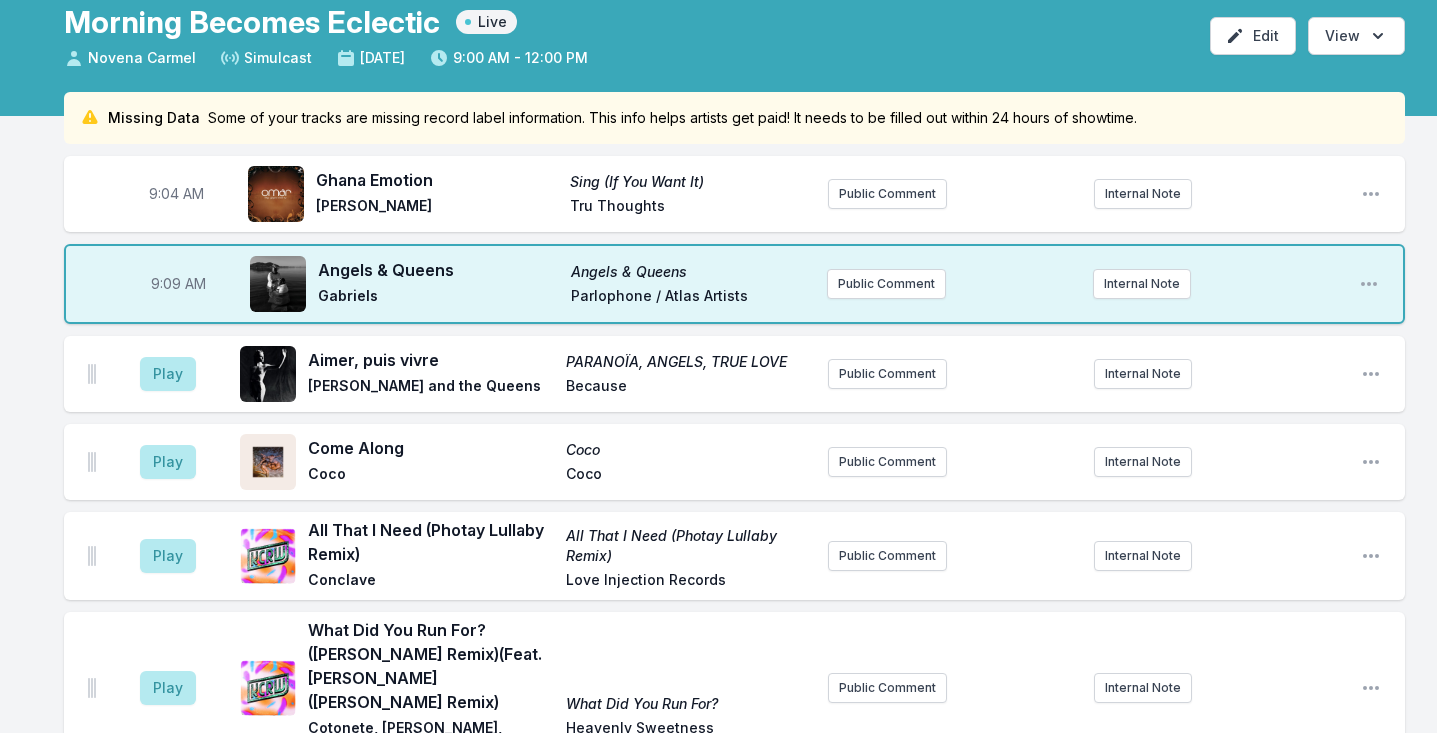 scroll, scrollTop: 0, scrollLeft: 0, axis: both 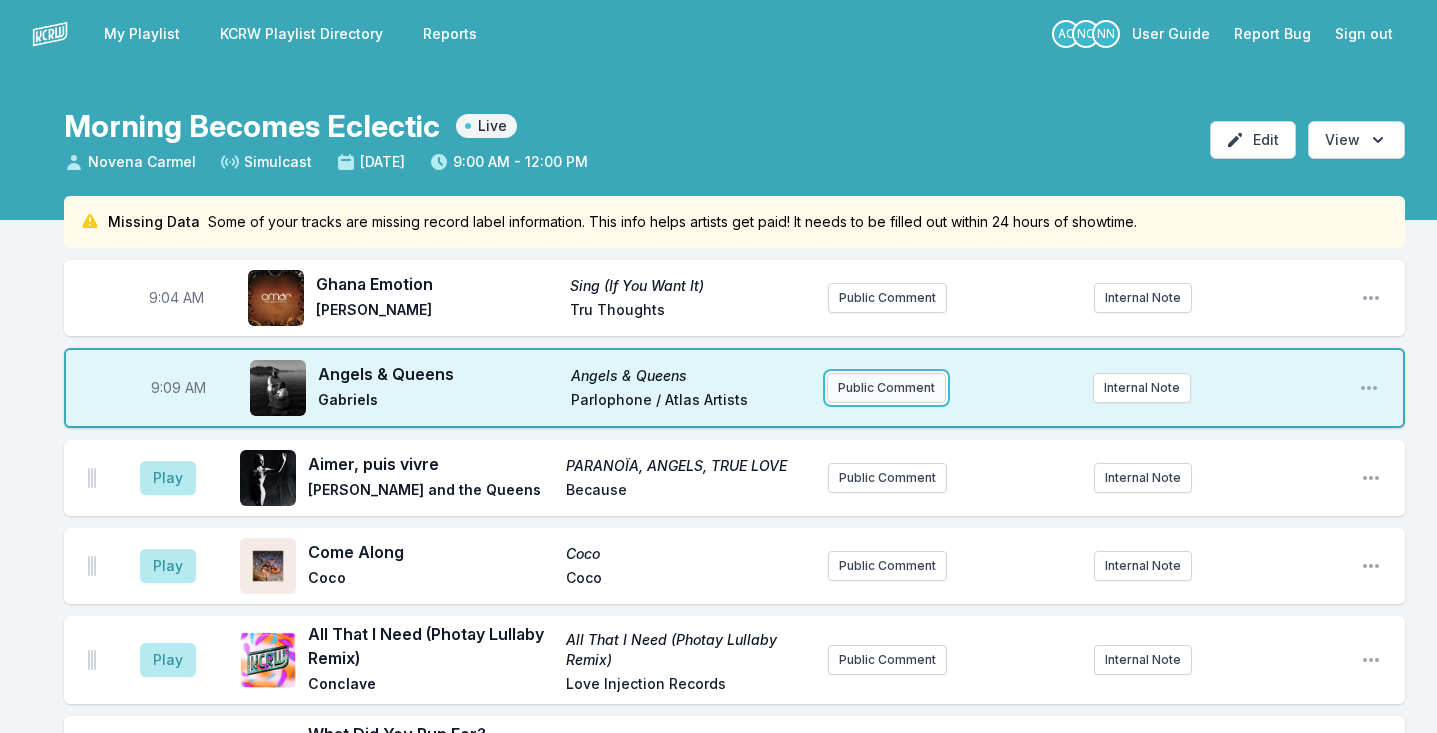 click on "Public Comment" at bounding box center (886, 388) 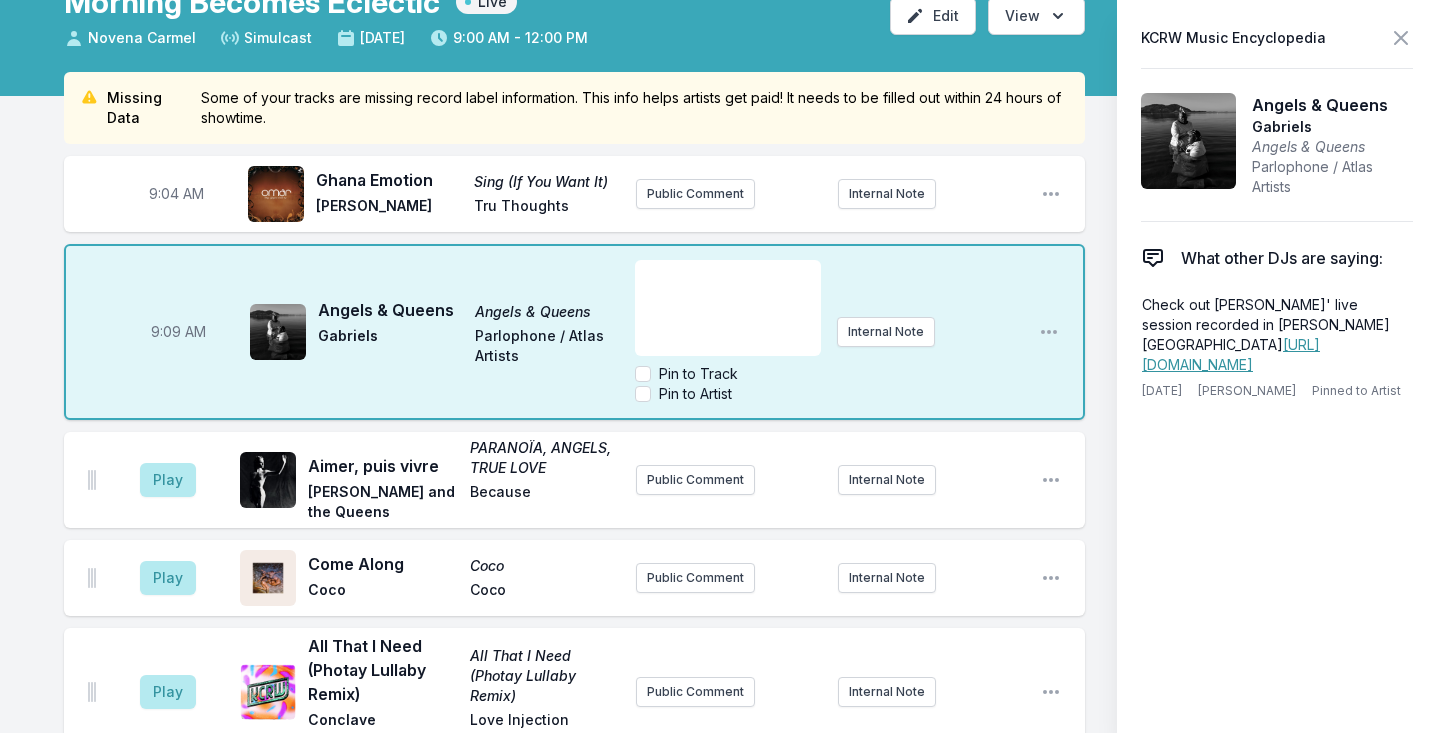 scroll, scrollTop: 125, scrollLeft: 0, axis: vertical 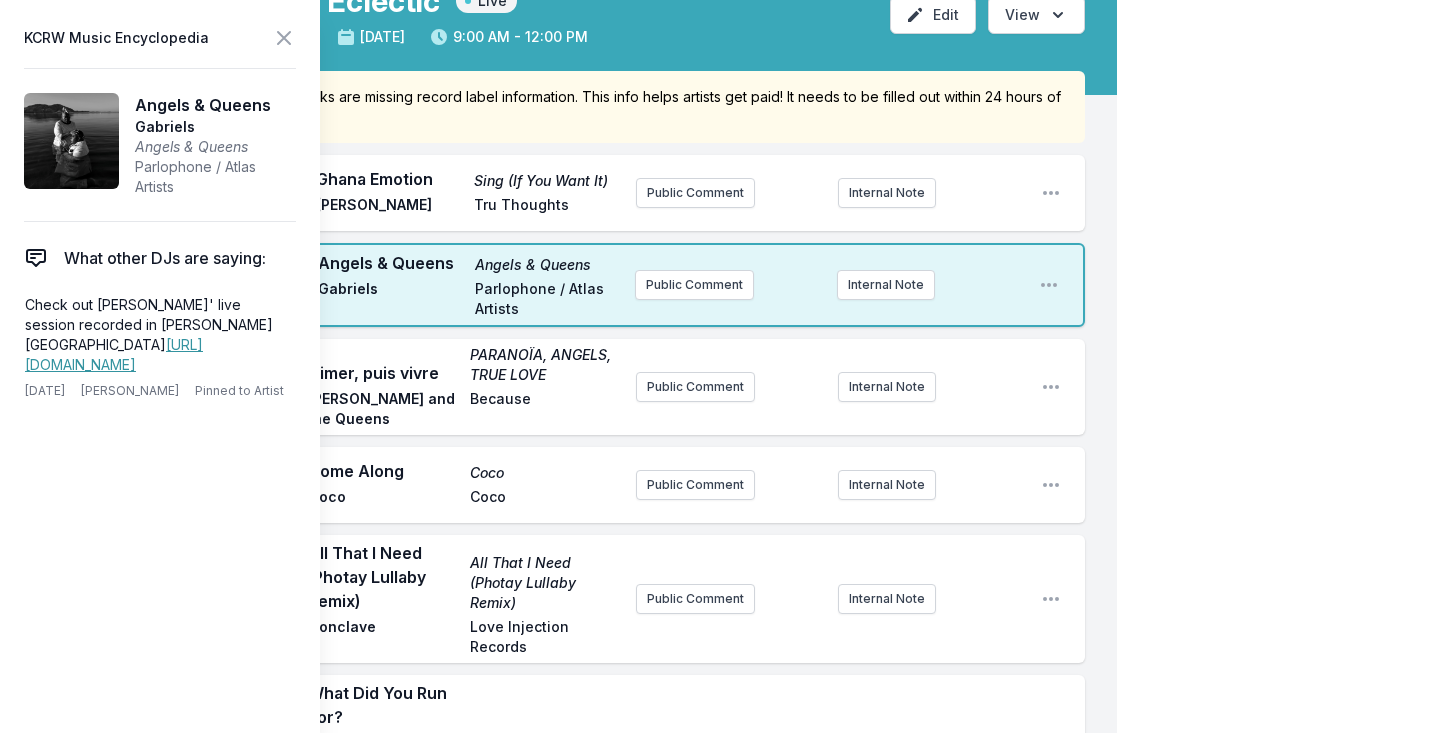 click on "9:09 AM Angels & Queens Angels & Queens Gabriels Parlophone / Atlas Artists Public Comment Internal Note Open playlist item options" at bounding box center (574, 285) 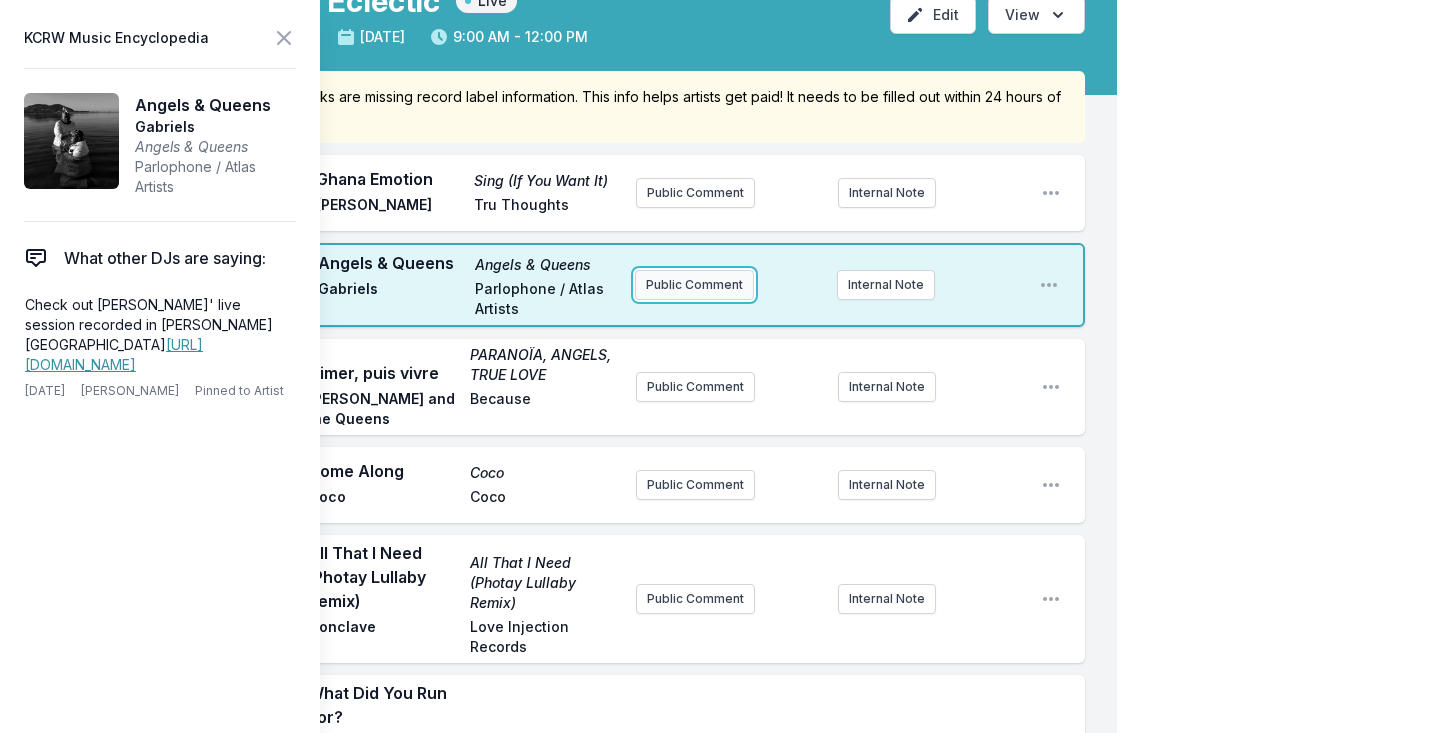 click on "Public Comment" at bounding box center (694, 285) 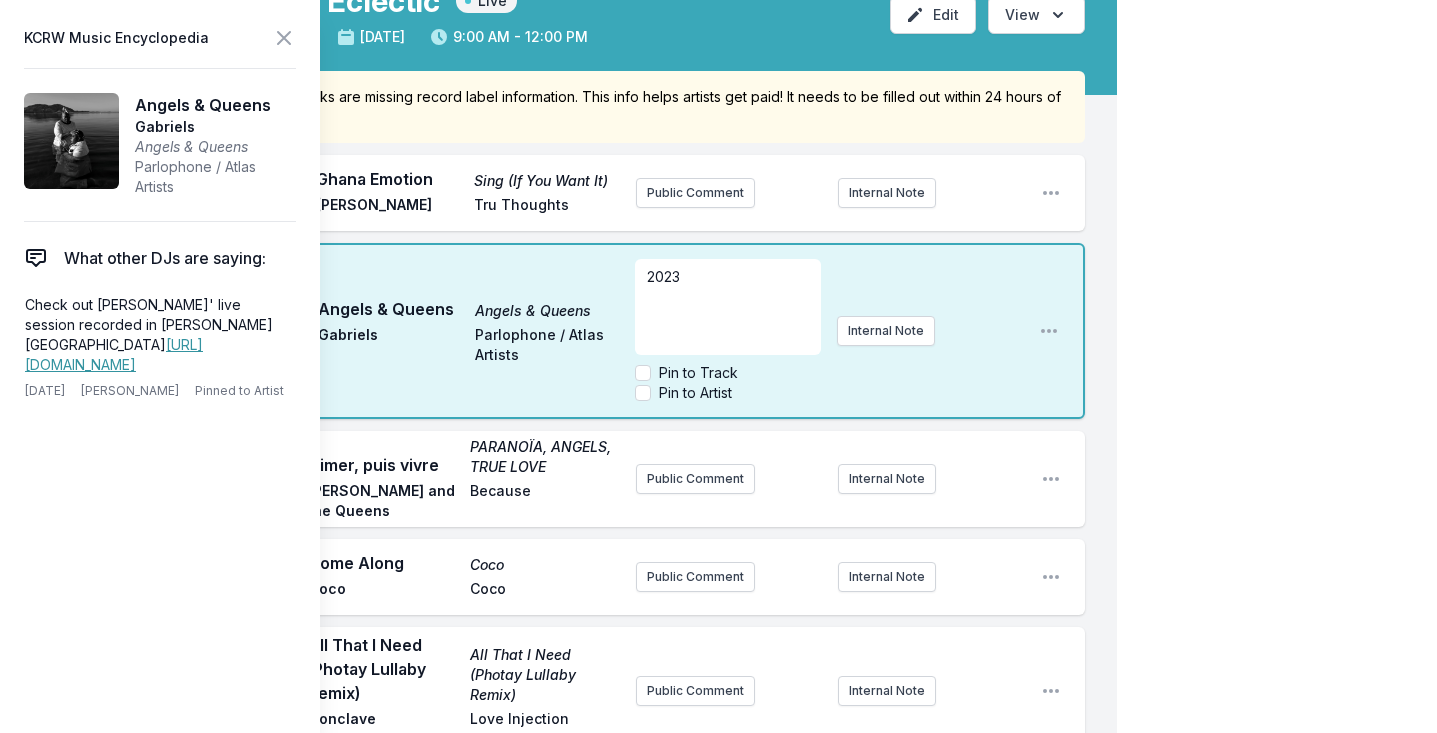 click on "My Playlist KCRW Playlist Directory Reports AC NC NN User Guide Report Bug Sign out Morning Becomes Eclectic Live Novena Carmel Simulcast July 30, 2025 9:00 AM - 12:00 PM Edit Open options View Missing Data Some of your tracks are missing record label information. This info helps artists get paid! It needs to be filled out within 24 hours of showtime. 9:04 AM Ghana Emotion Sing (If You Want It) Omar Tru Thoughts Public Comment Internal Note Open playlist item options AC 9:09 AM Angels & Queens Angels & Queens Gabriels Parlophone / Atlas Artists 2023 Pin to Track Pin to Artist Internal Note Open playlist item options Play Aimer, puis vivre PARANOÏA, ANGELS, TRUE LOVE Christine and the Queens Because Public Comment Internal Note Open playlist item options Play Come Along Coco Coco Coco Public Comment Internal Note Open playlist item options Play All That I Need (Photay Lullaby Remix) All That I Need (Photay Lullaby Remix) Conclave Love Injection Records Public Comment Internal Note Open playlist item options" at bounding box center [718, 1876] 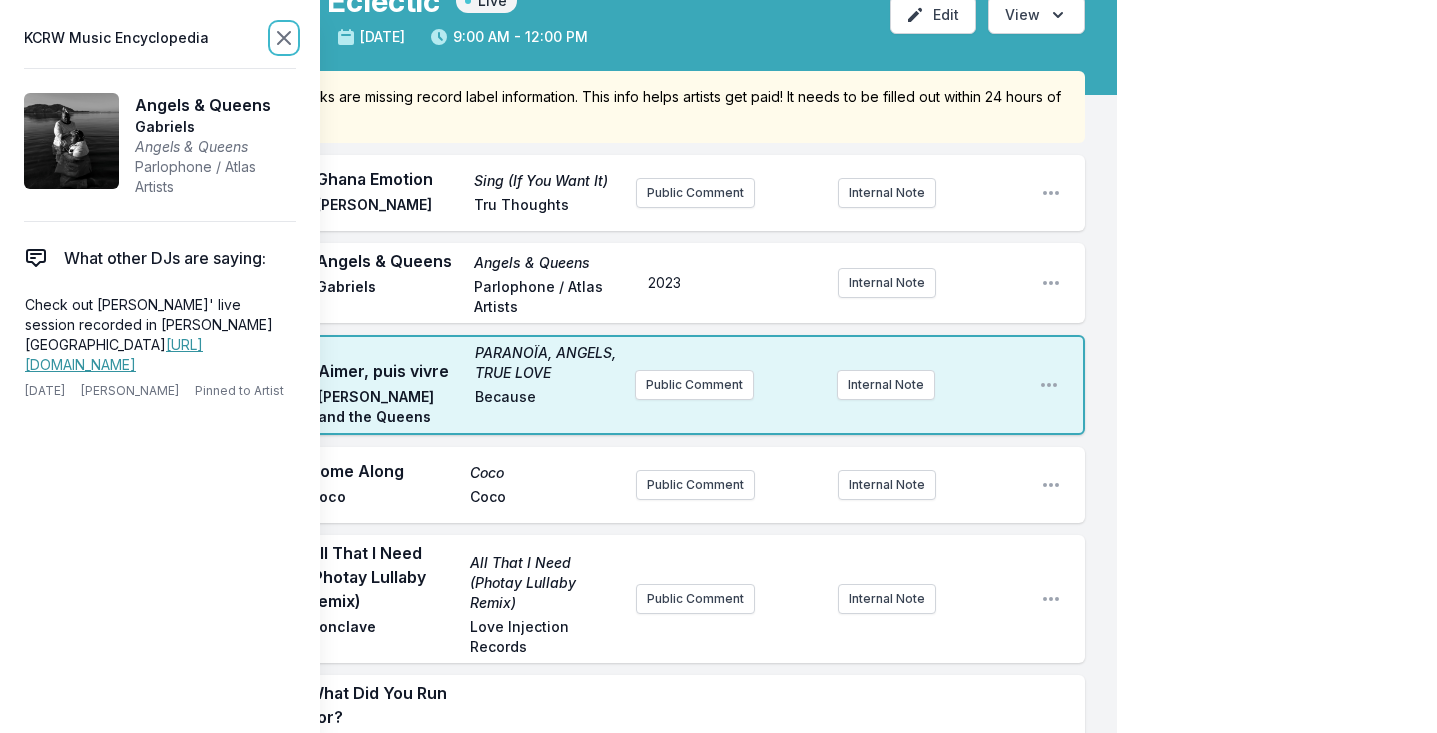 click 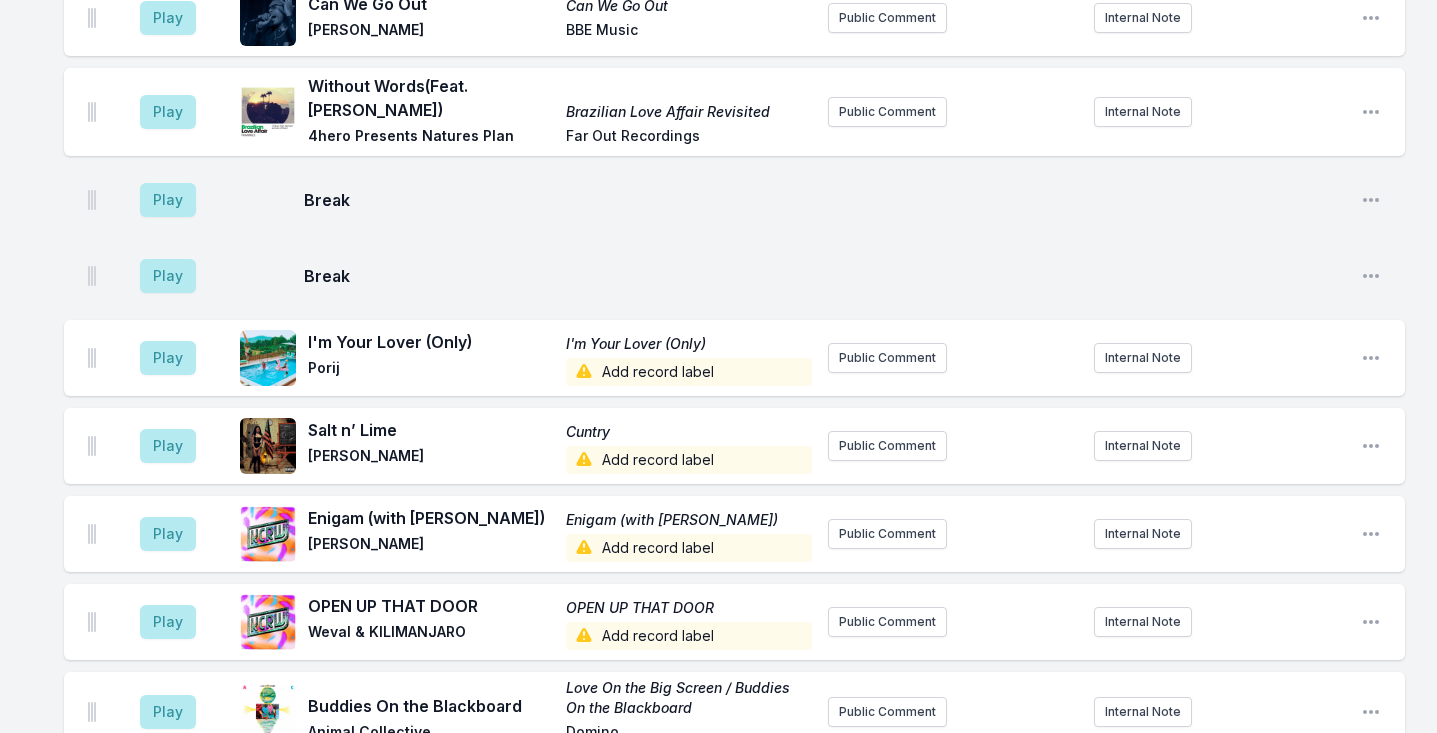 scroll, scrollTop: 1514, scrollLeft: 0, axis: vertical 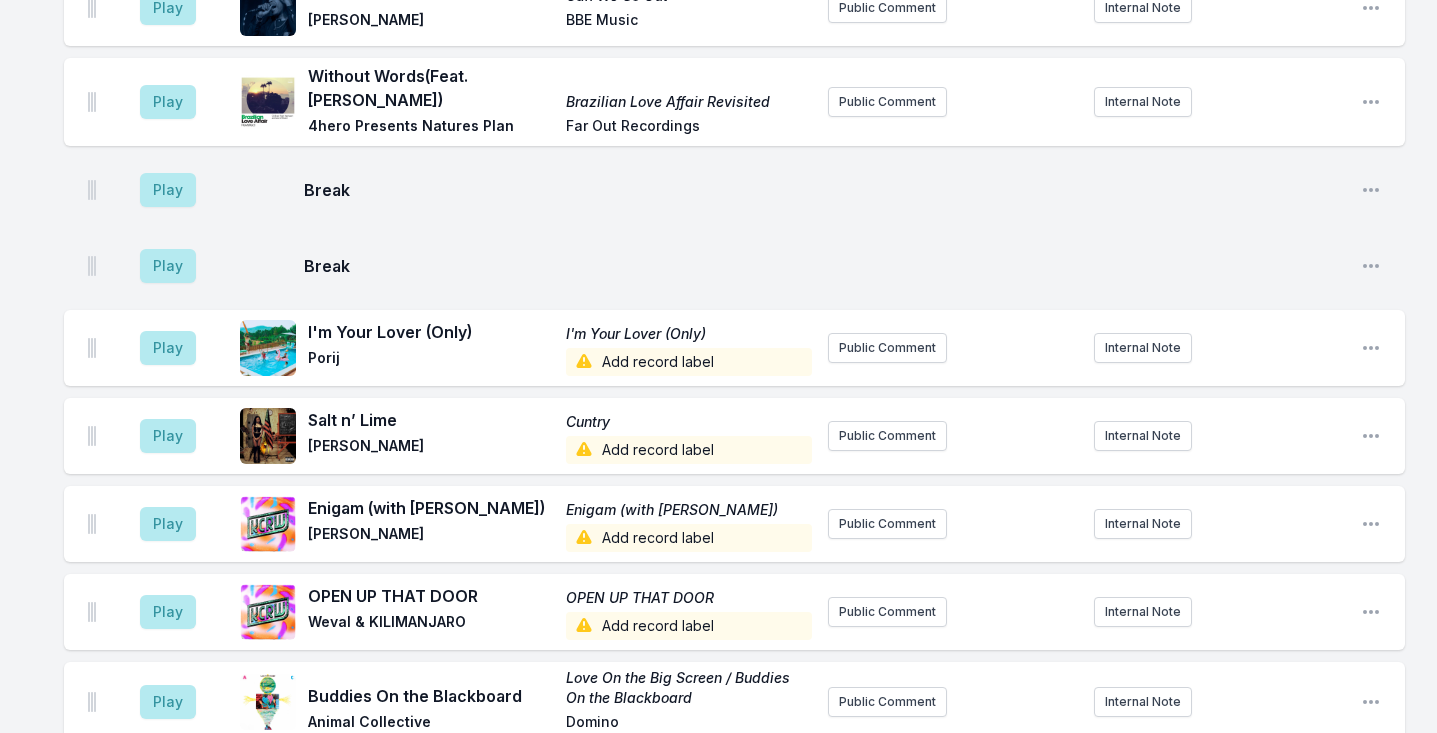 click on "I'm Your Lover (Only)" at bounding box center [431, 332] 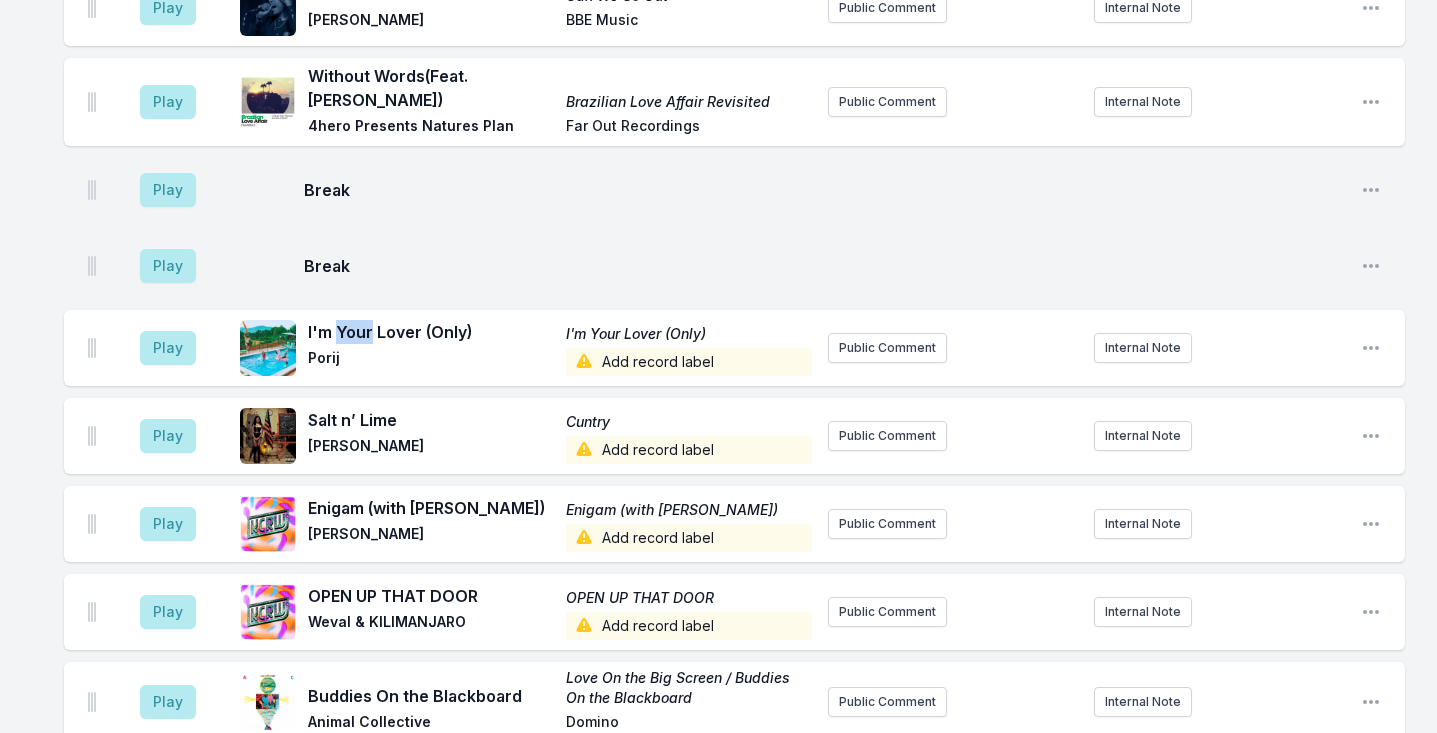 click on "I'm Your Lover (Only)" at bounding box center (431, 332) 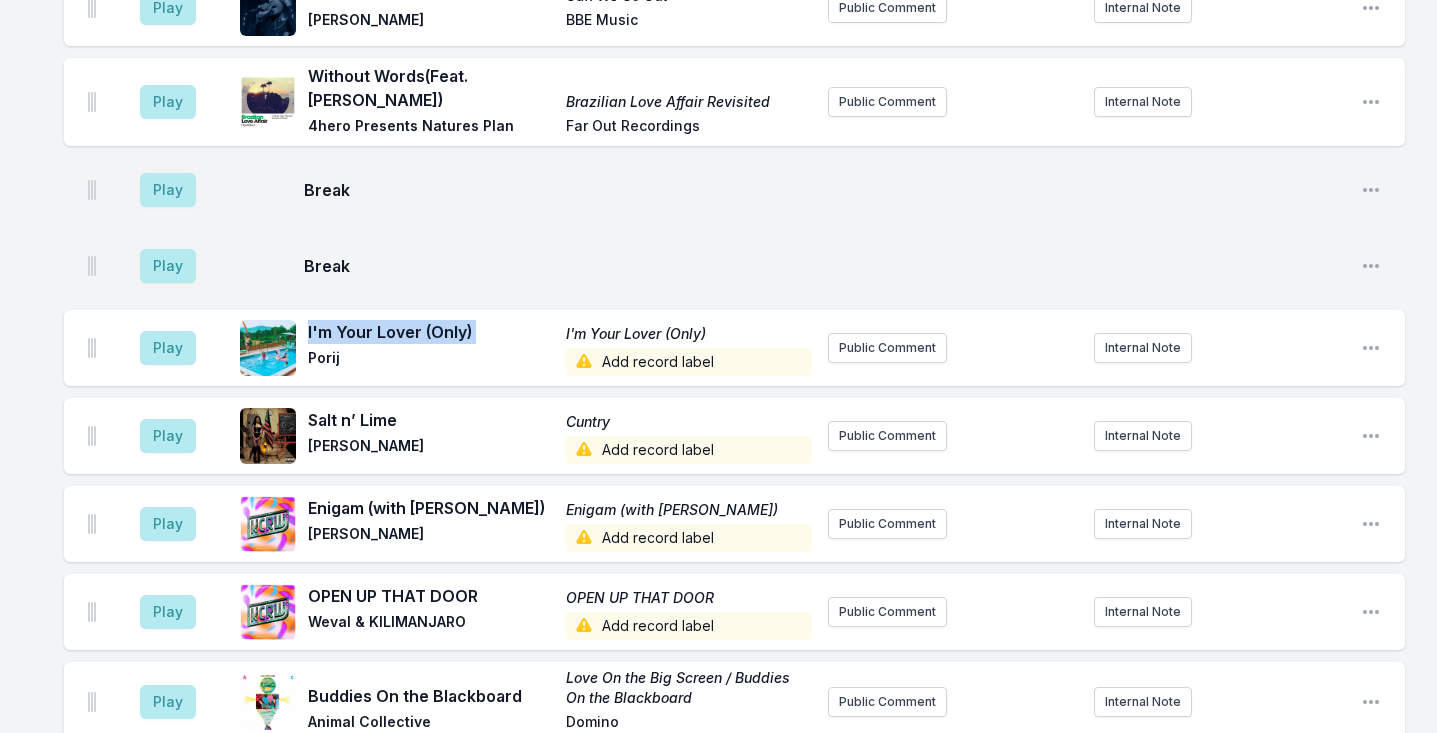 click on "I'm Your Lover (Only)" at bounding box center (431, 332) 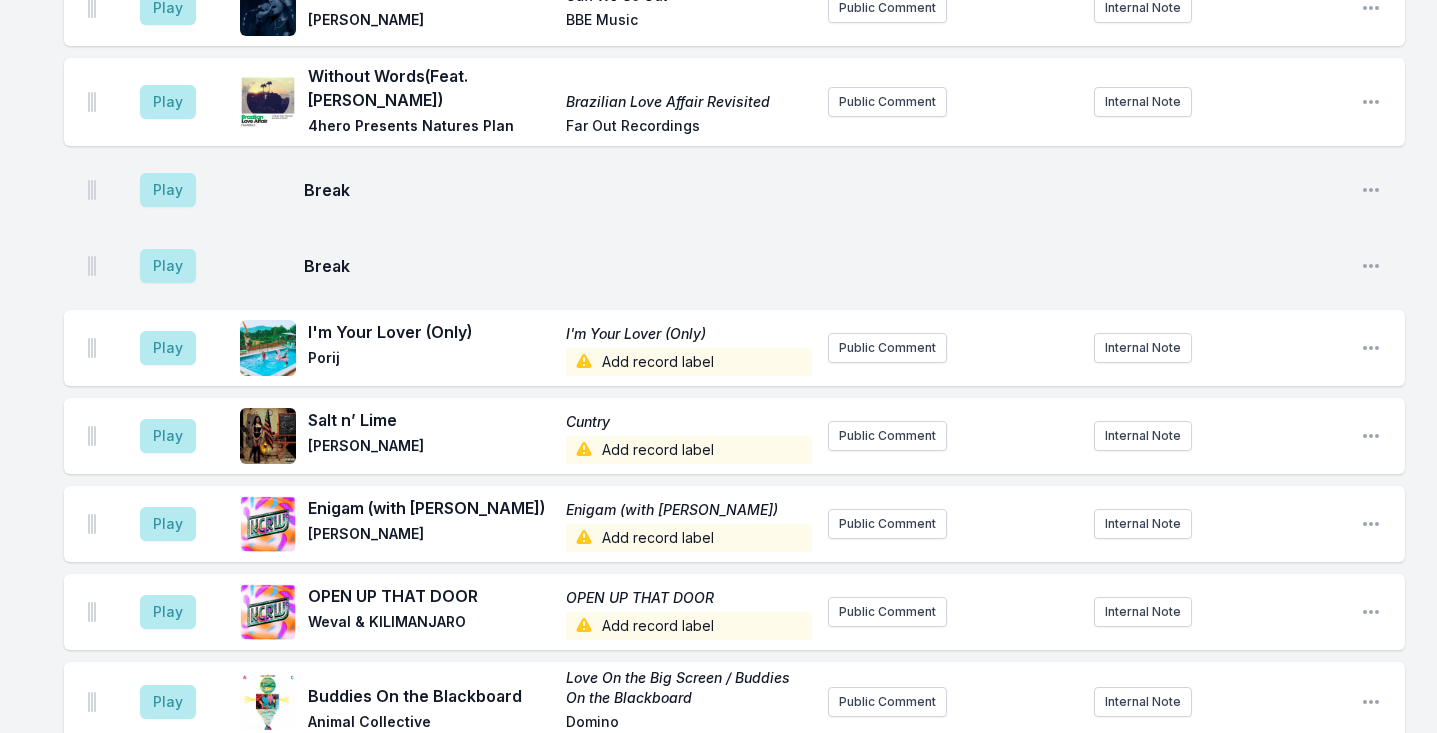 click on "I'm Your Lover (Only)" at bounding box center (431, 332) 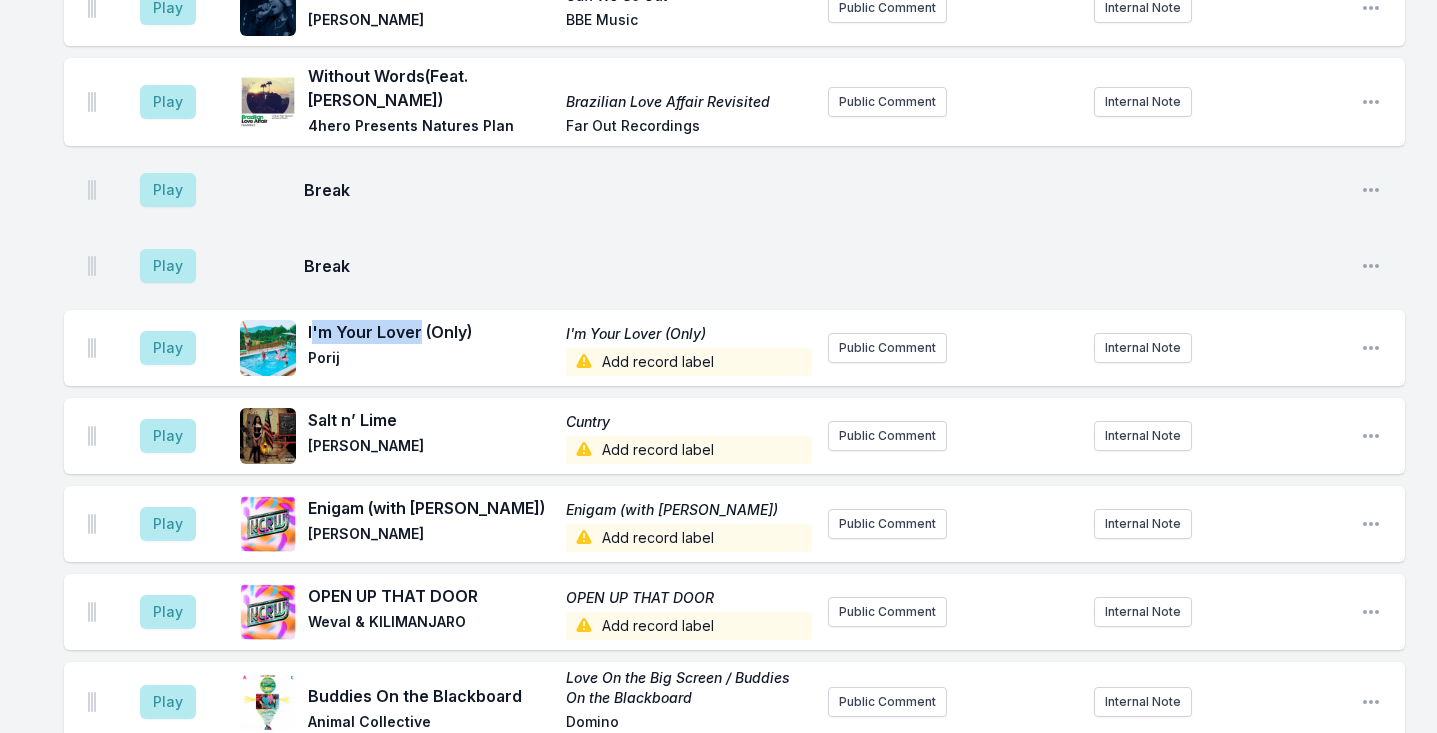 drag, startPoint x: 310, startPoint y: 281, endPoint x: 420, endPoint y: 283, distance: 110.01818 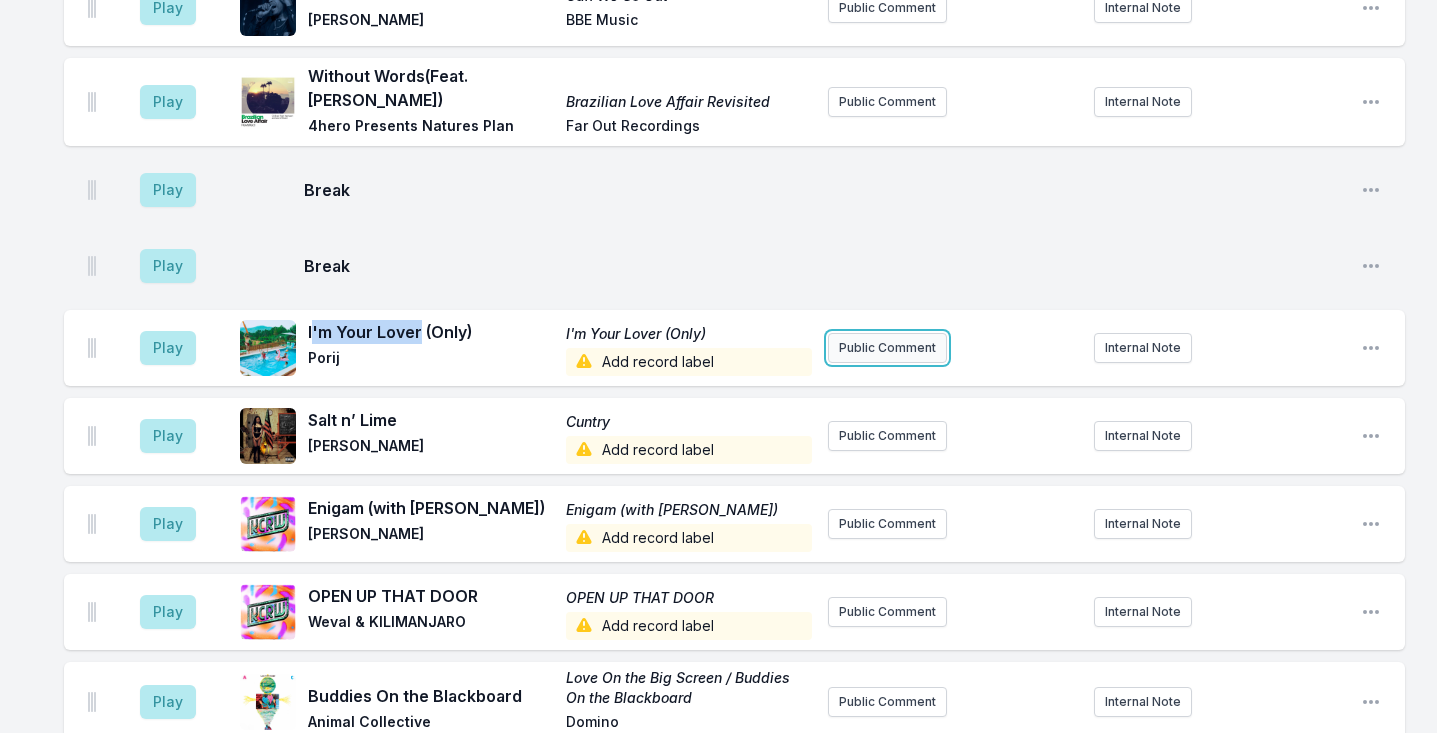 click on "Public Comment" at bounding box center (887, 348) 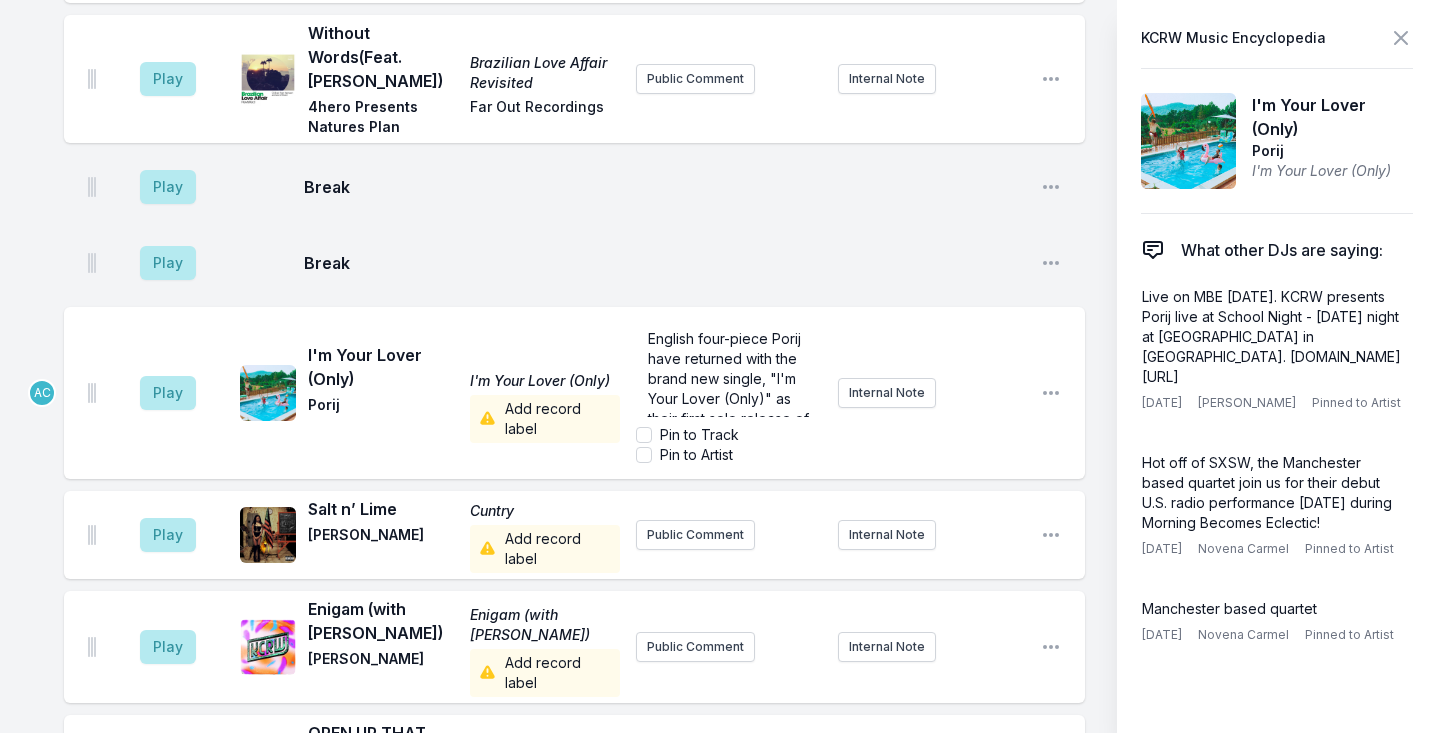 scroll, scrollTop: 1786, scrollLeft: 0, axis: vertical 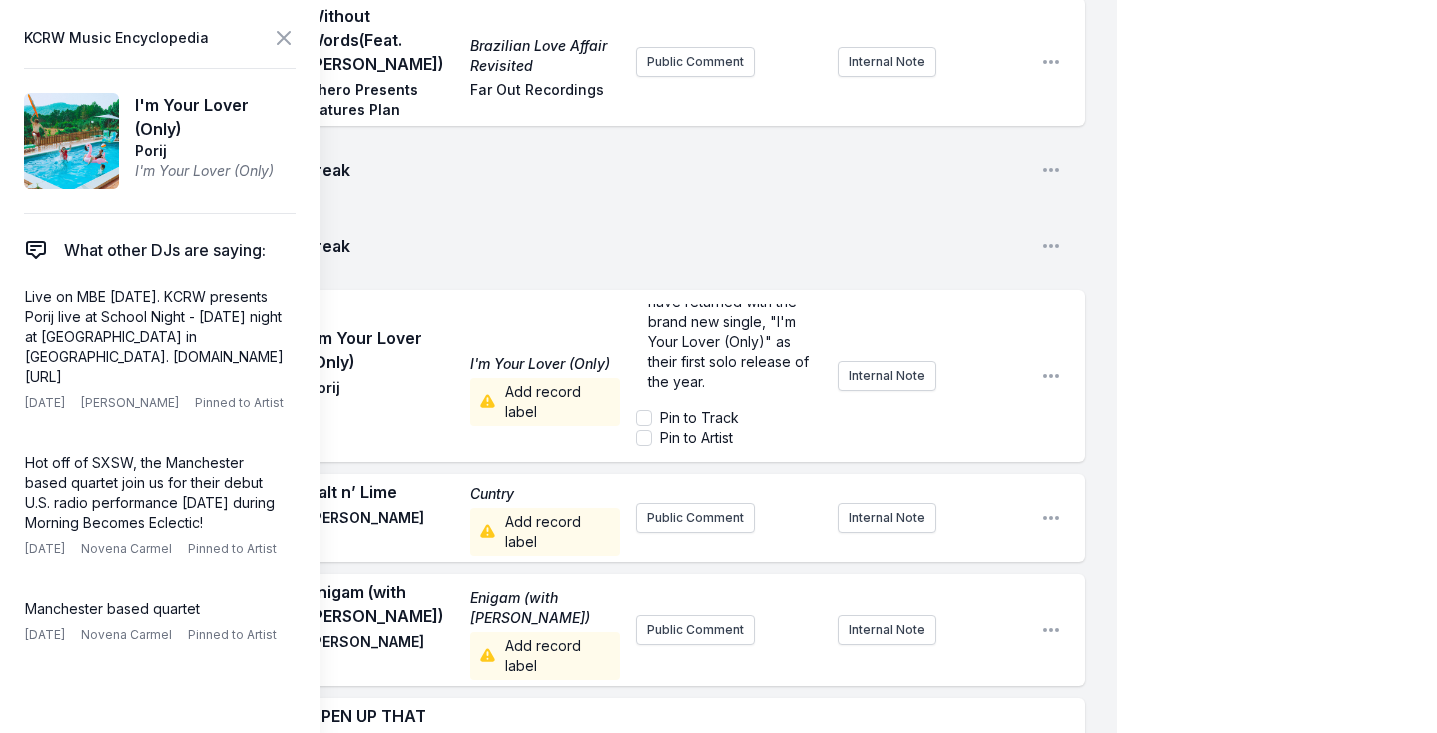 click on "Play Break Open playlist item options" at bounding box center [574, 246] 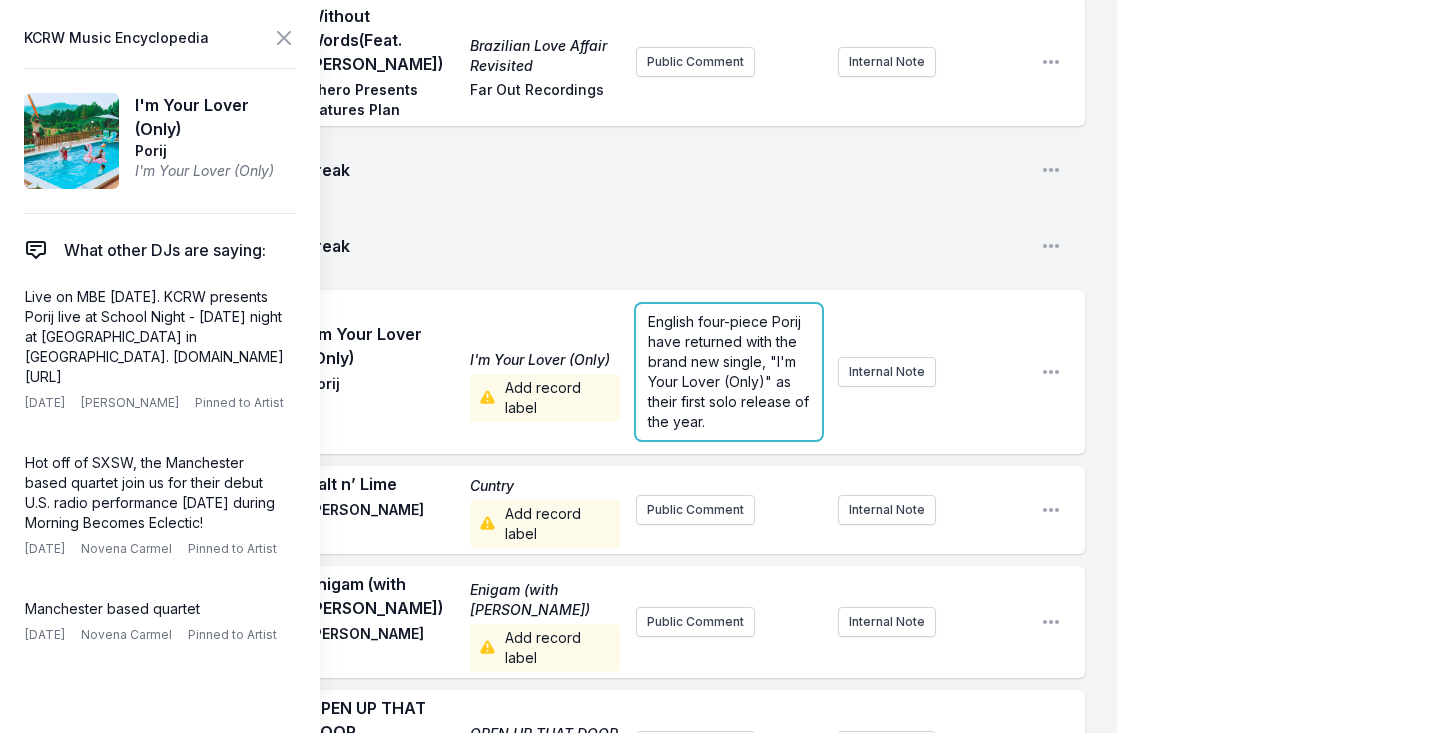 click on "English four-piece Porij have returned with the brand new single, "I'm Your Lover (Only)" as their first solo release of the year." at bounding box center [729, 372] 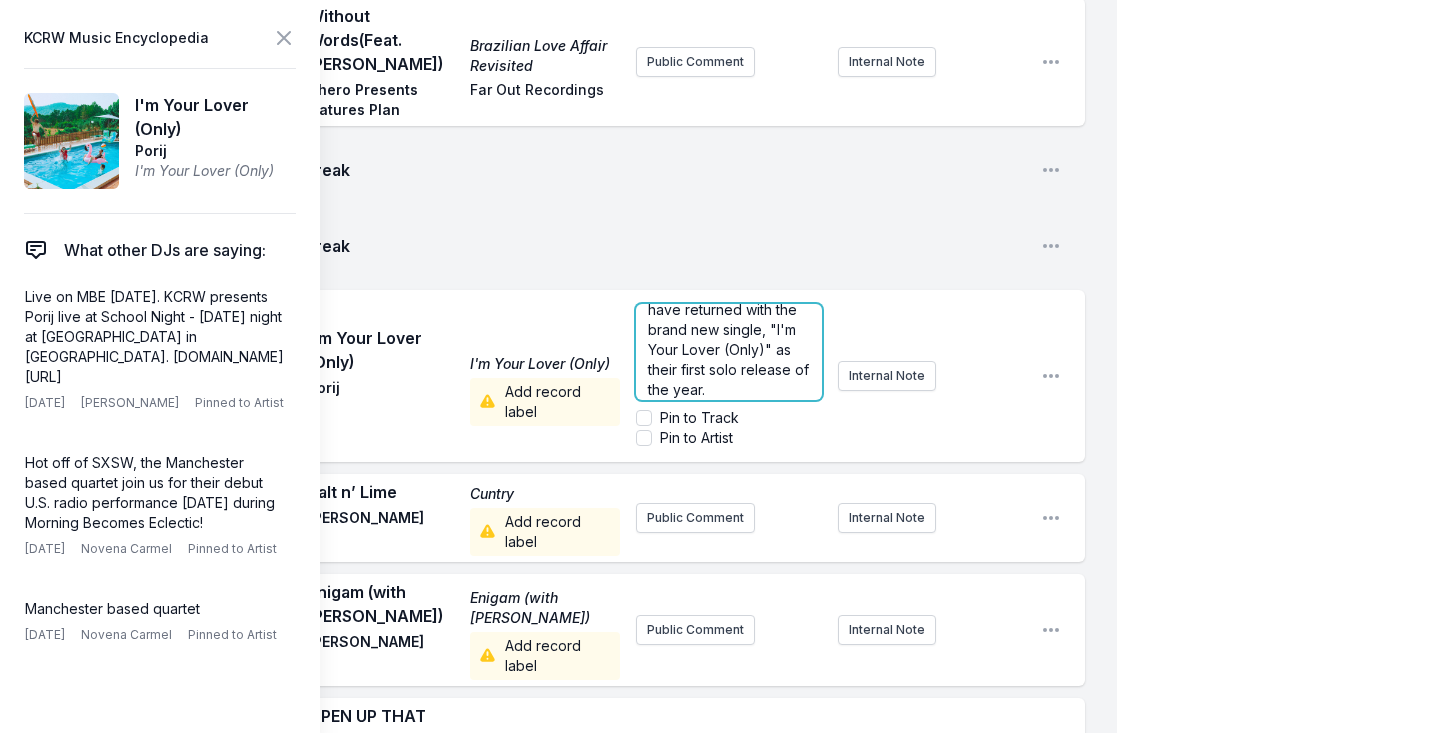 type 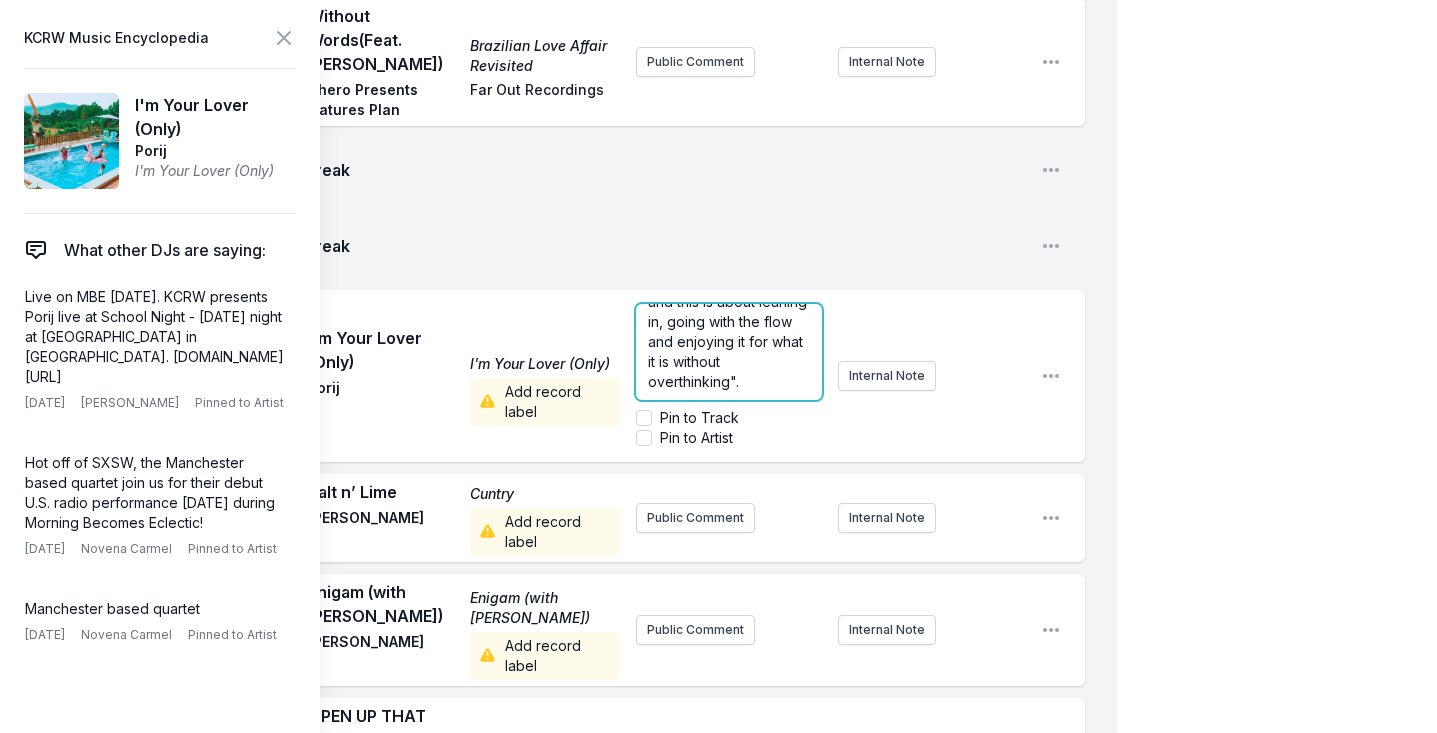 scroll, scrollTop: 220, scrollLeft: 0, axis: vertical 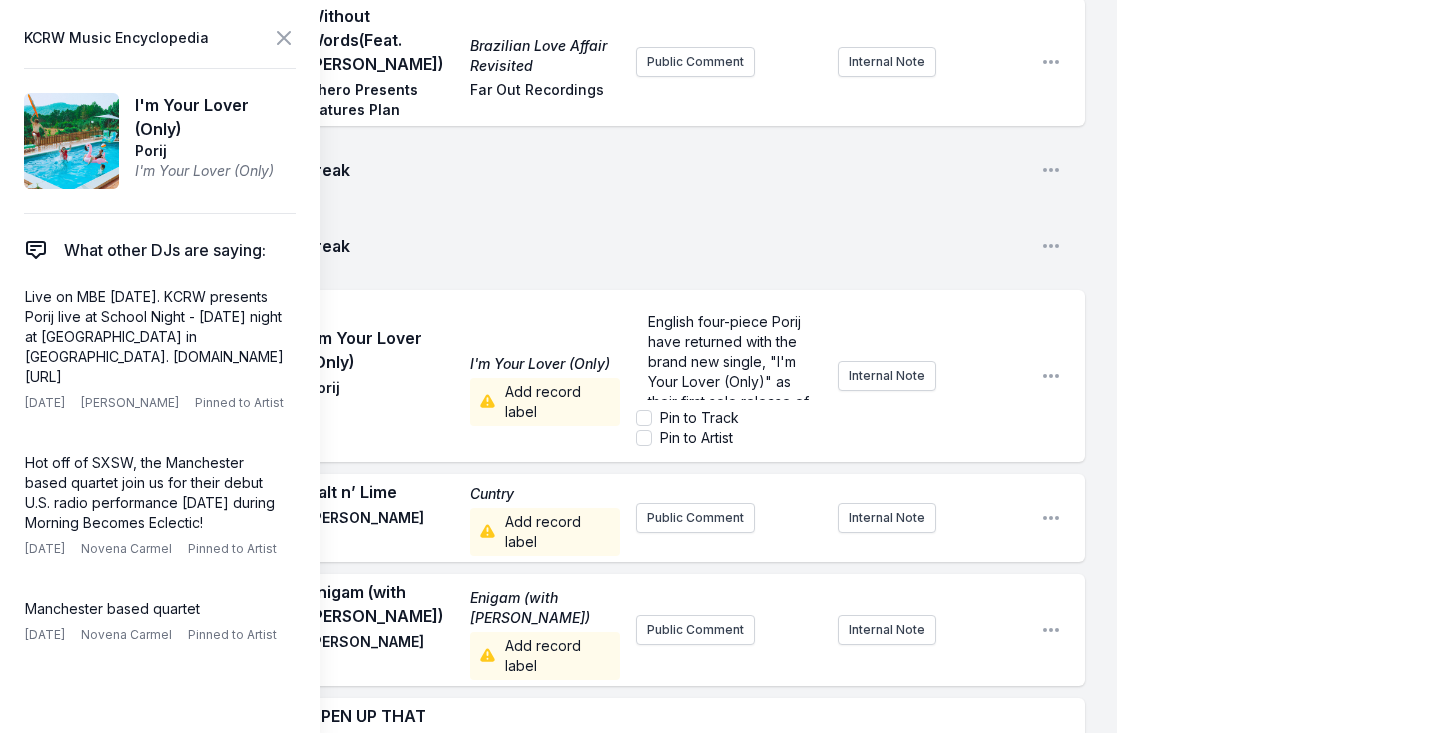 click on "Play Break Open playlist item options" at bounding box center [574, 246] 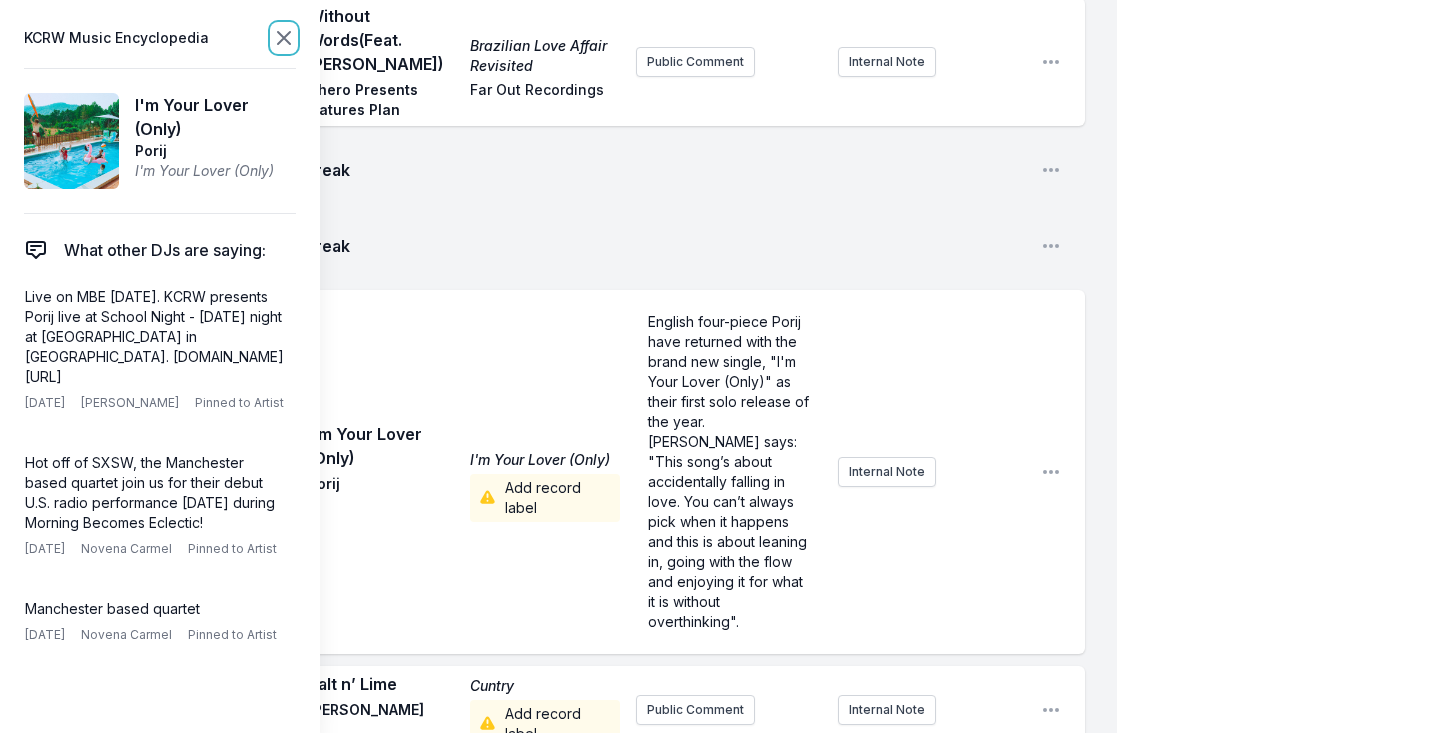 click 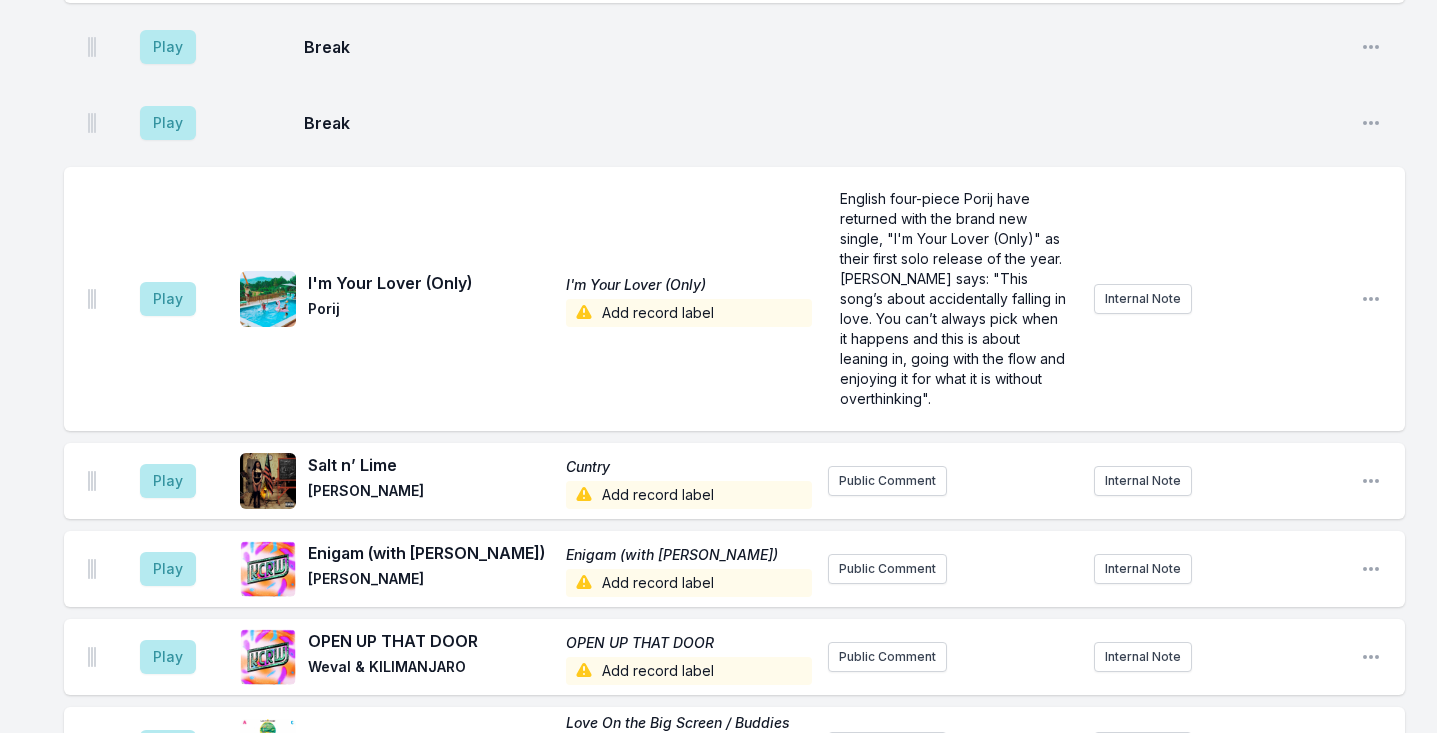 scroll, scrollTop: 1658, scrollLeft: 0, axis: vertical 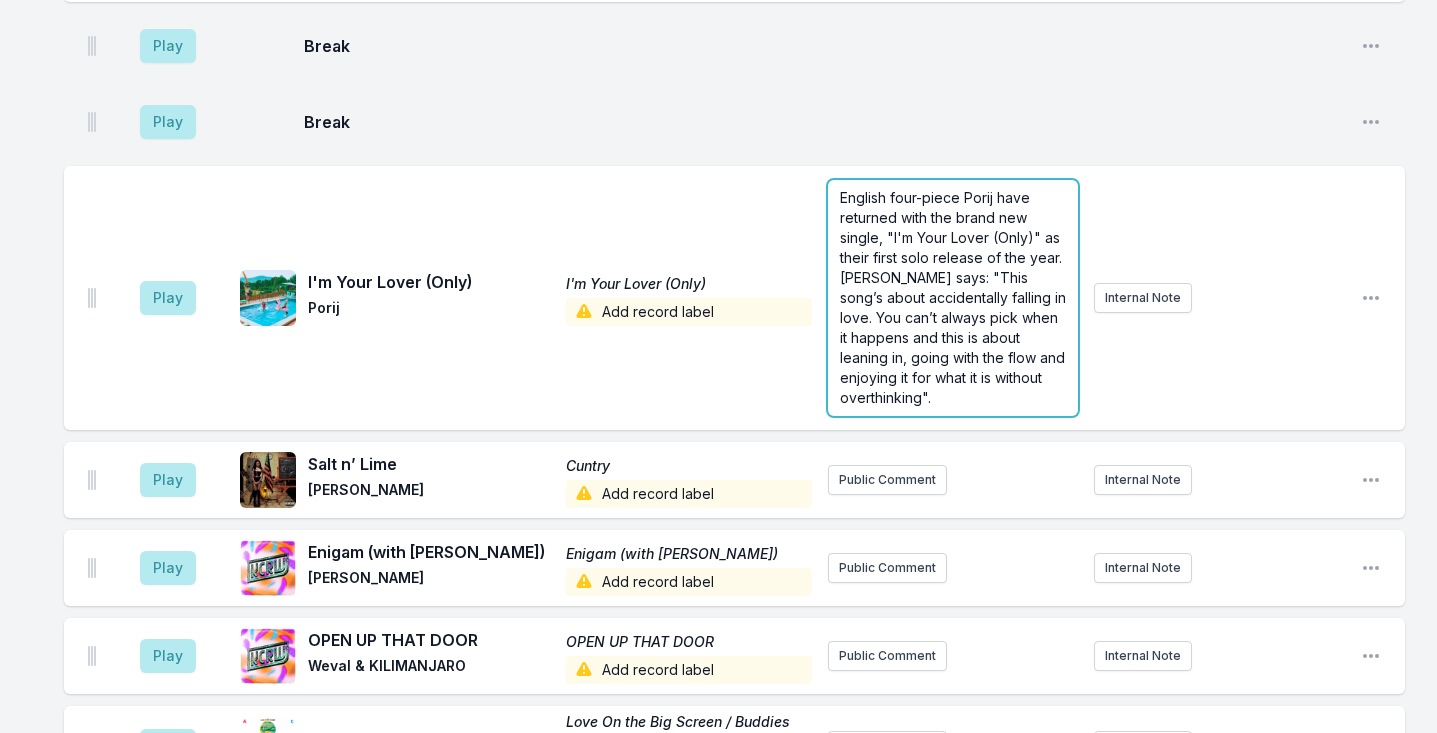 click on "Play What Did You Run For? (Danilo Plessow Remix)  (Feat. Omar (Danilo Plessow Remix) What Did You Run For? Cotonete, Danilo Plessow, Omar Heavenly Sweetness Public Comment Internal Note Open playlist item options Play Goodtime Goodtime CAPYAC CAPYAC Public Comment Internal Note Open playlist item options Play Break Open playlist item options Play Hit it All Hit it All Wayne Snow Self Released Public Comment Internal Note Open playlist item options Play Someone to Love Hiding In Plain Sight Drugdealer Mexican Summer Public Comment Internal Note Open playlist item options Play There’s Nothing Like This The Anthology Omar Freestyle 1990 release Internal Note Open playlist item options 1990 release Play Best by Far The Anthology Omar Freestyle Public Comment Internal Note Open playlist item options Play To The Top Best By Far Omar Add record label Public Comment Internal Note Open playlist item options Play Can We Go Out Can We Go Out Omar BBE Music Public Comment Internal Note Open playlist item options Play" at bounding box center [734, 794] 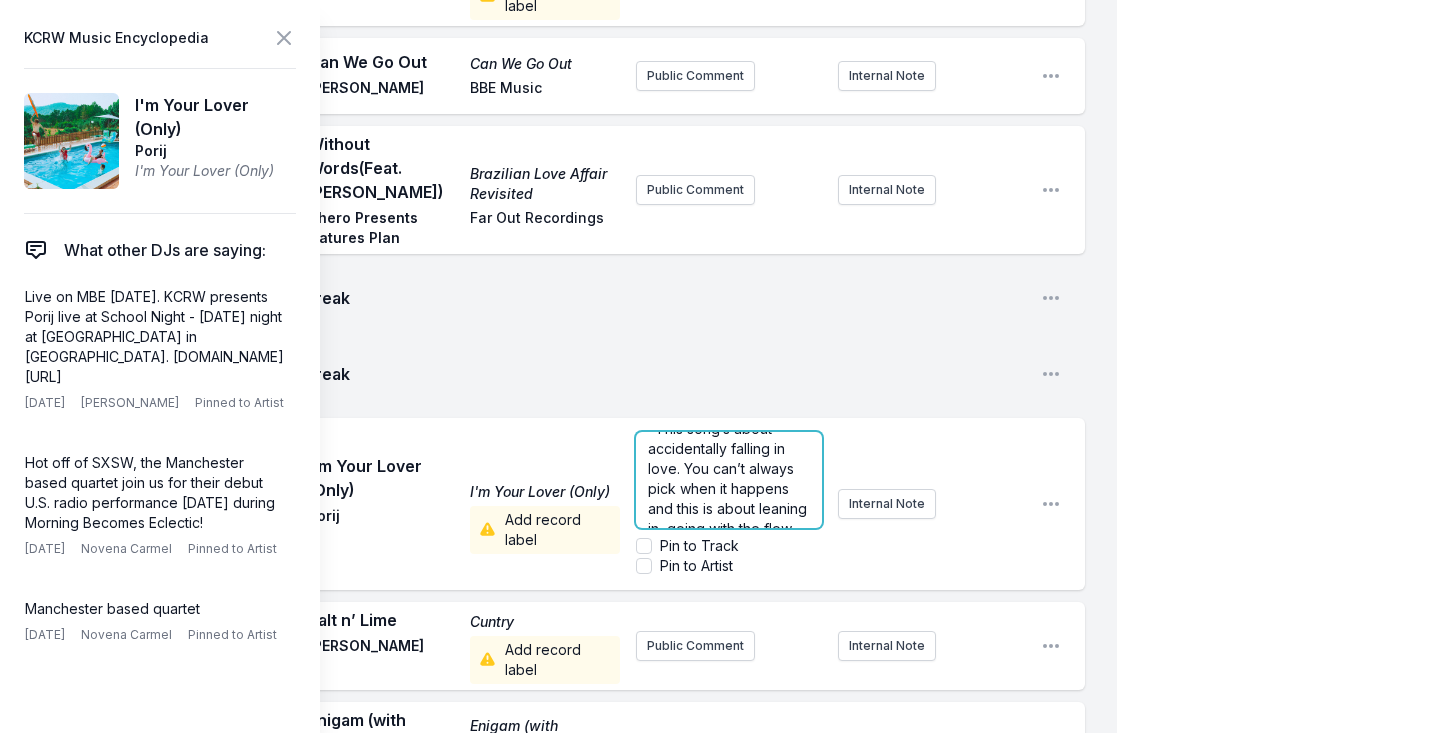 scroll, scrollTop: 220, scrollLeft: 0, axis: vertical 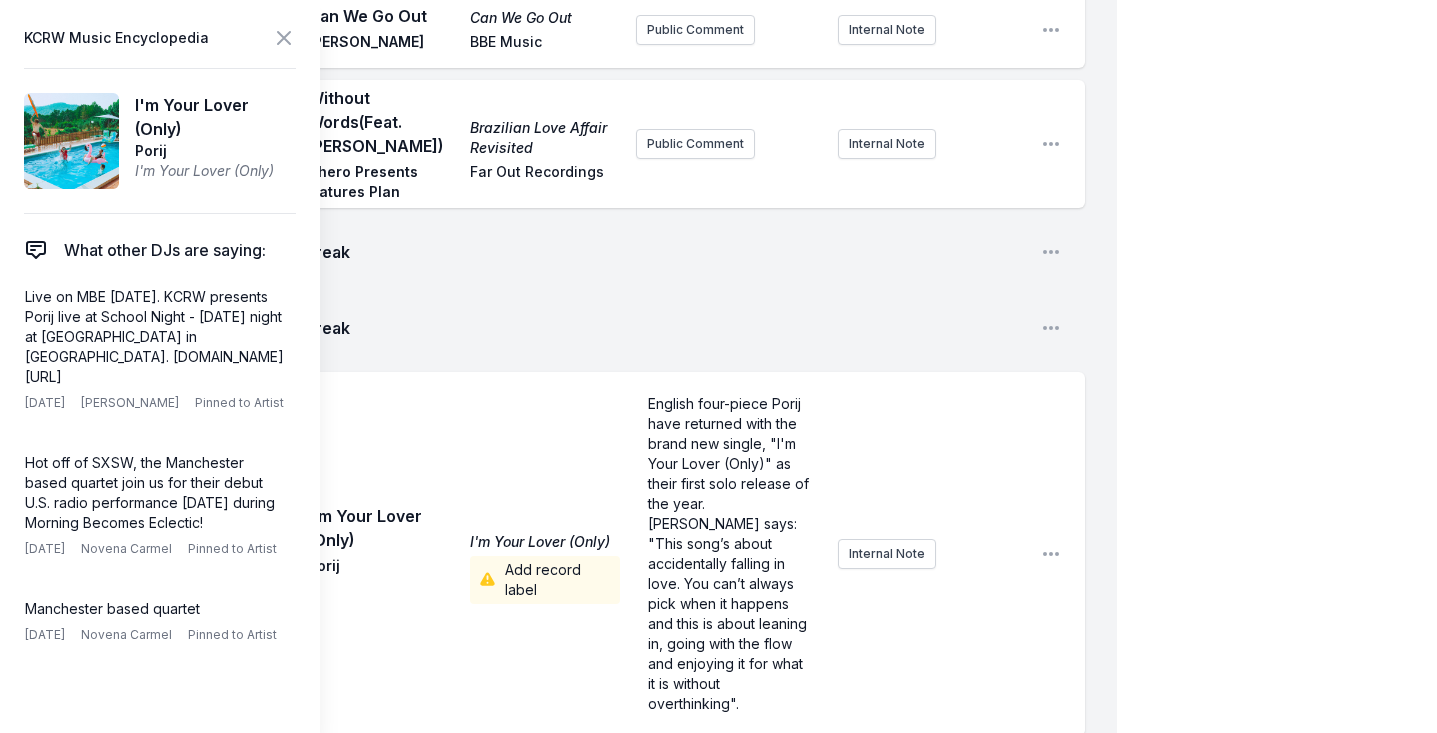 click on "Break" at bounding box center [664, 328] 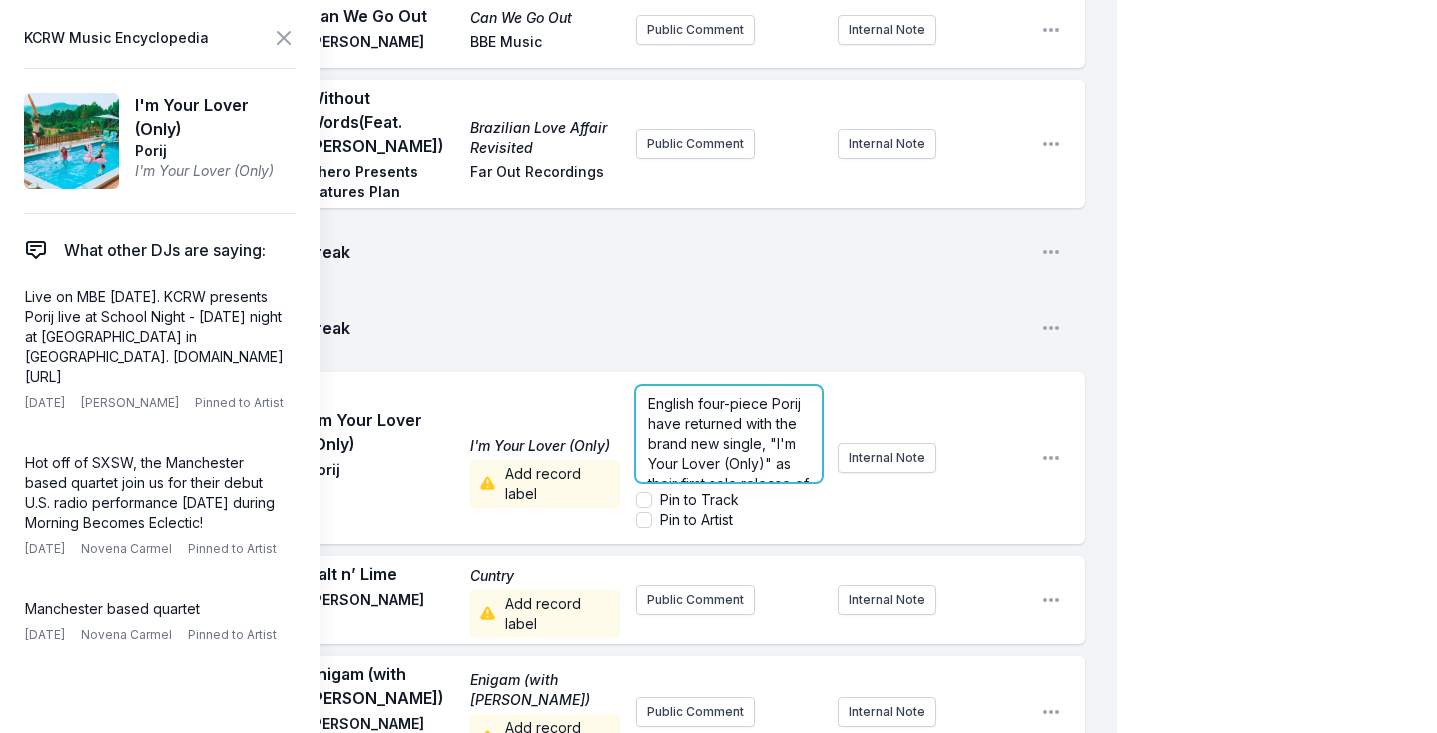 click on "English four-piece Porij have returned with the brand new single, "I'm Your Lover (Only)" as their first solo release of the year. Egg says: "This song’s about accidentally falling in love. You can’t always pick when it happens and this is about leaning in, going with the flow and enjoying it for what it is without overthinking". Pin to Track Pin to Artist" at bounding box center (729, 458) 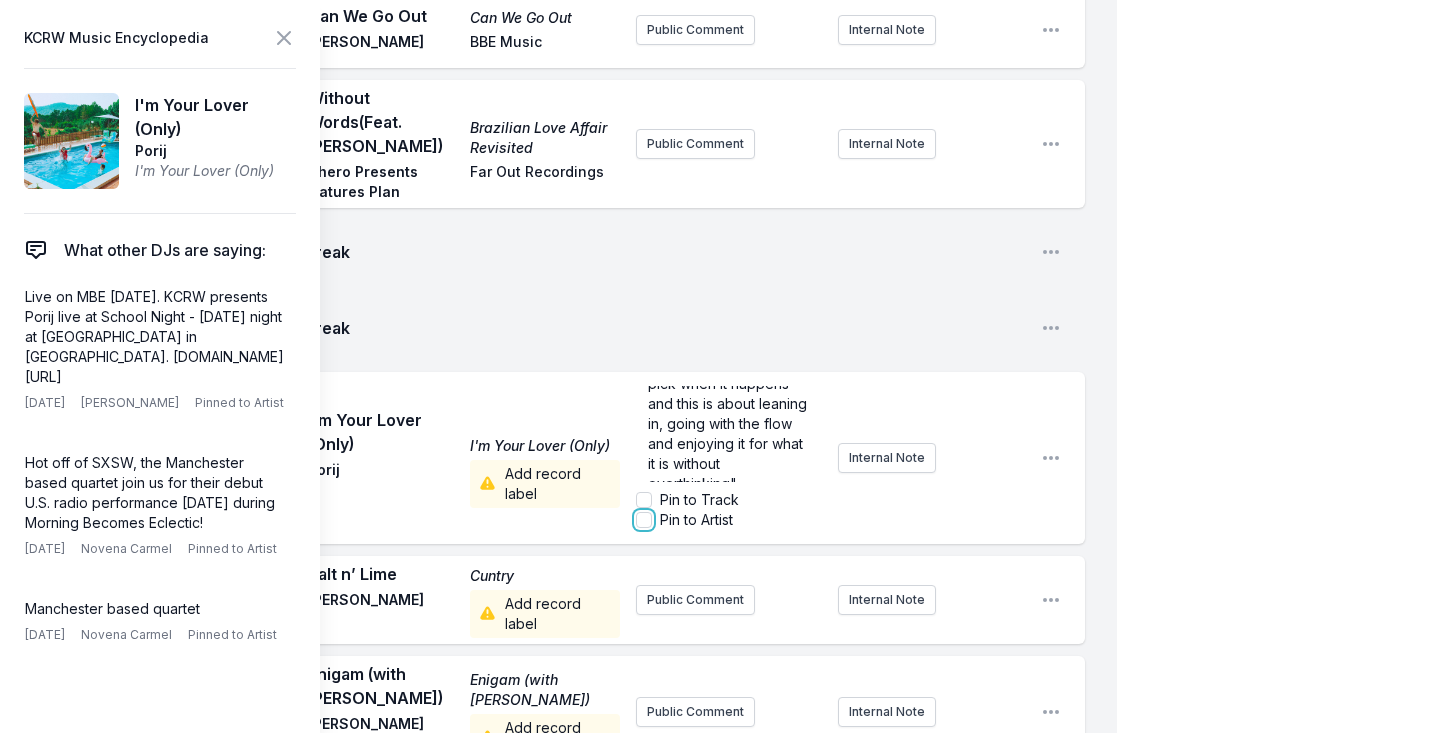 click on "Pin to Artist" at bounding box center (644, 520) 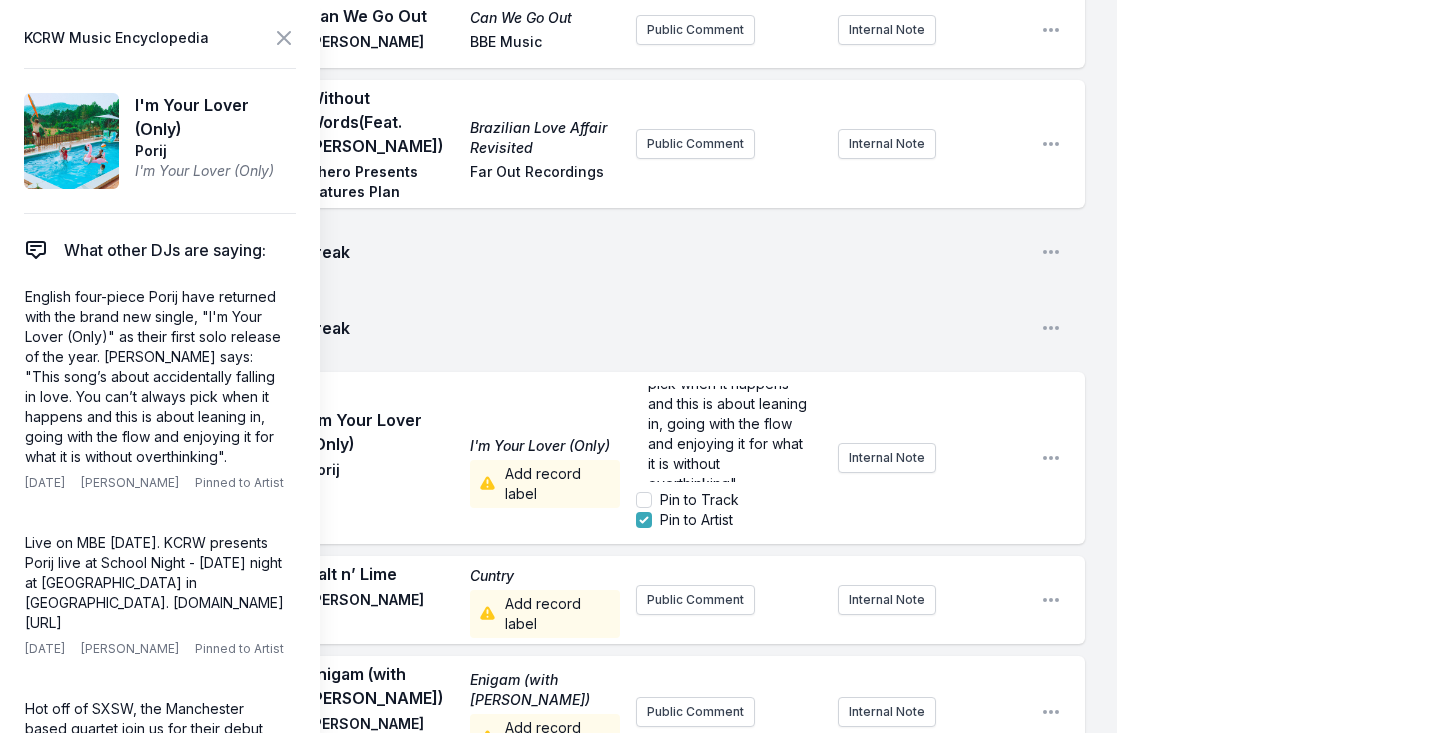 scroll, scrollTop: 0, scrollLeft: 0, axis: both 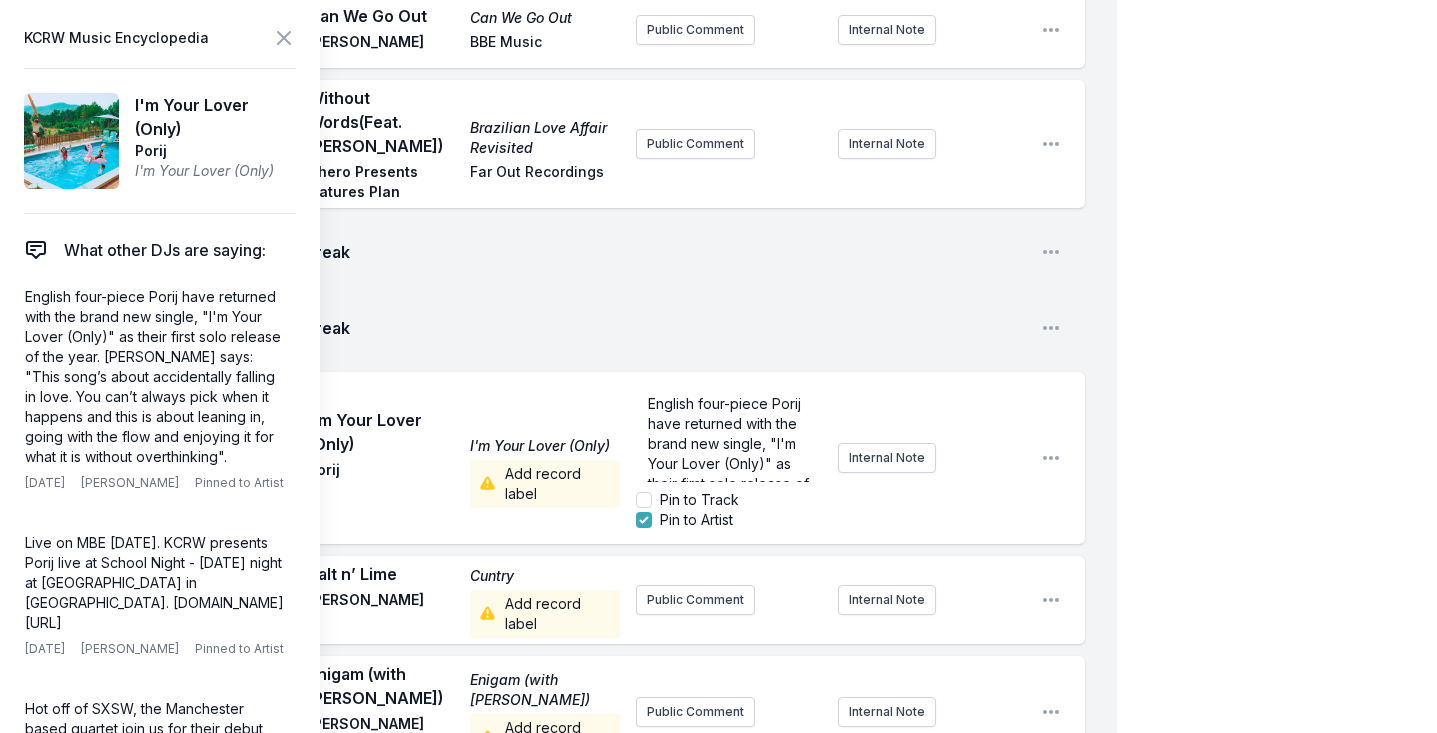 click on "Play I'm Your Lover (Only) I'm Your Lover (Only) Porij Add record label English four-piece Porij have returned with the brand new single, "I'm Your Lover (Only)" as their first solo release of the year. Egg says: "This song’s about accidentally falling in love. You can’t always pick when it happens and this is about leaning in, going with the flow and enjoying it for what it is without overthinking". Pin to Track Pin to Artist Internal Note Open playlist item options" at bounding box center (574, 458) 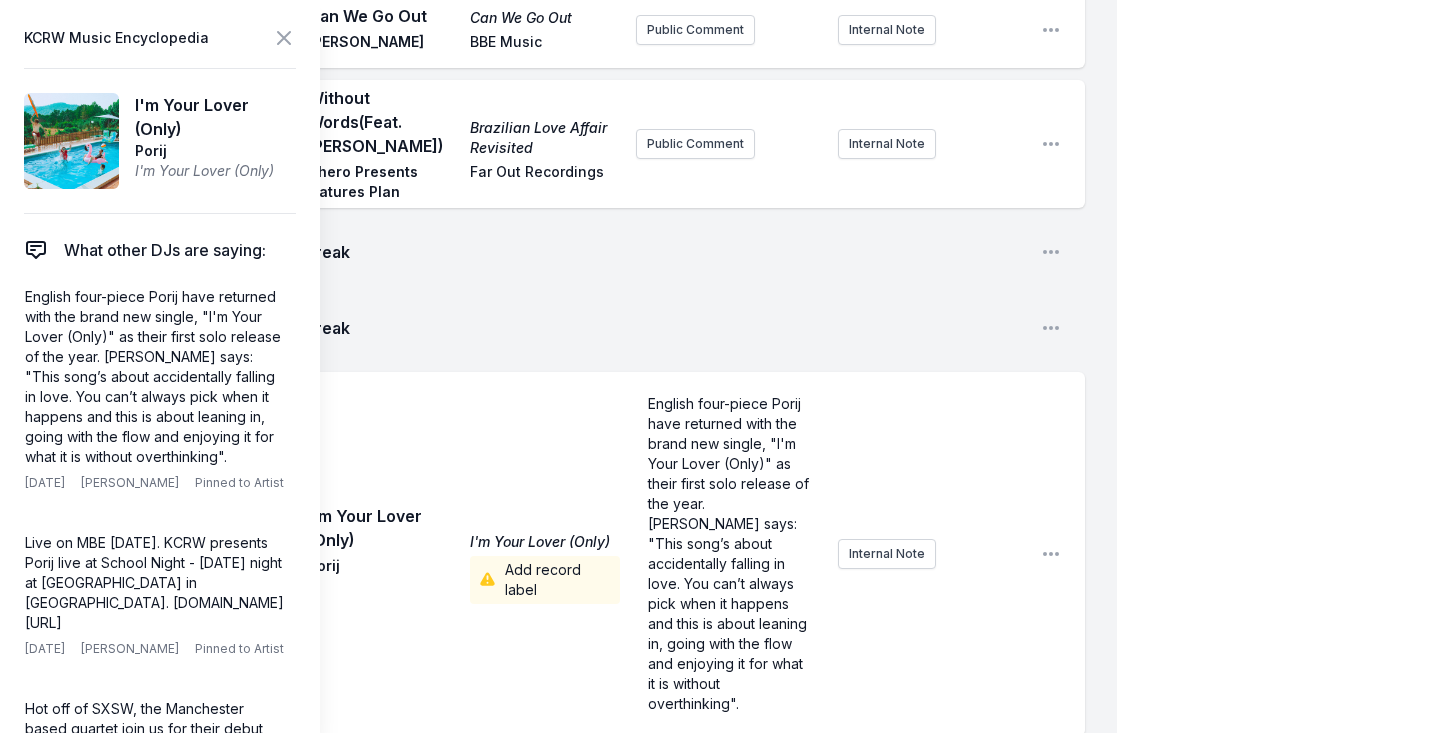 click on "Add record label" at bounding box center (545, 580) 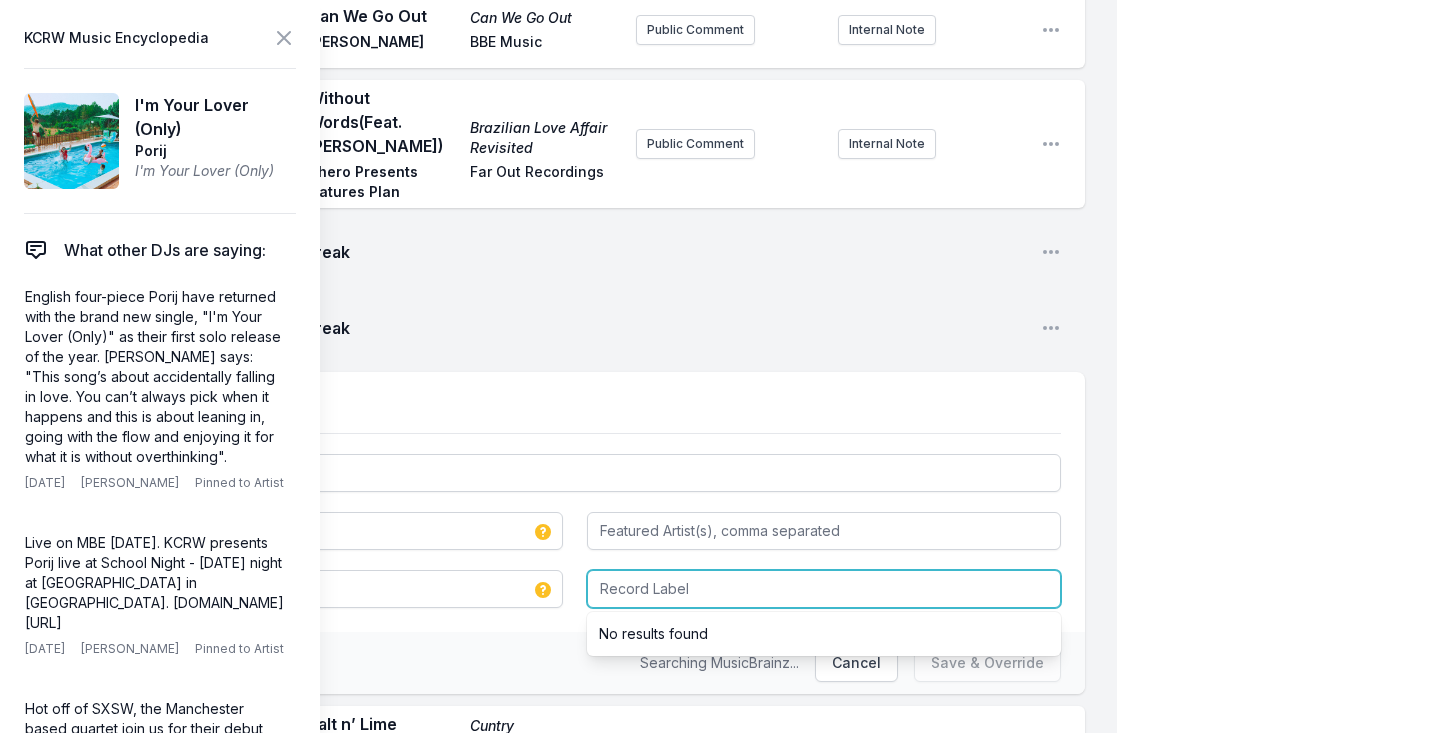 click at bounding box center [824, 589] 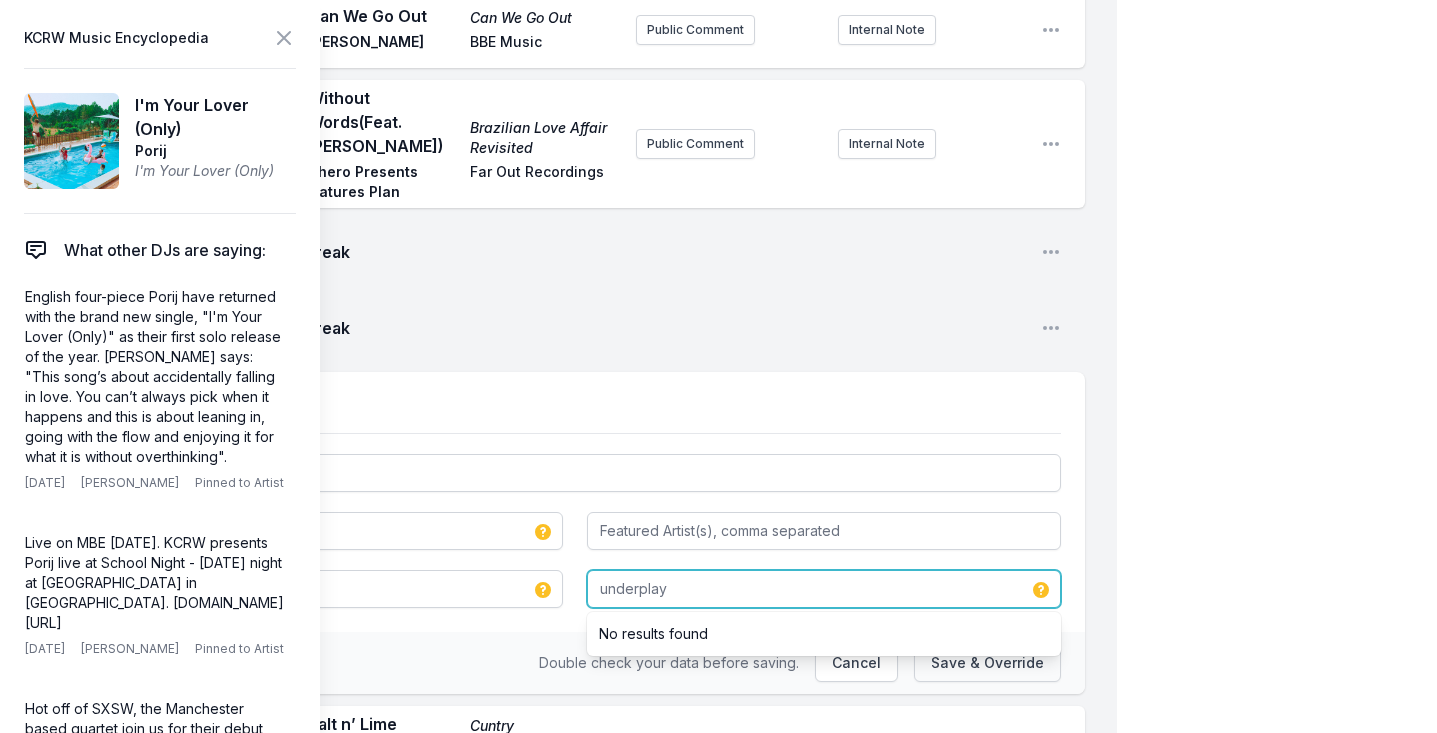 type on "underplay" 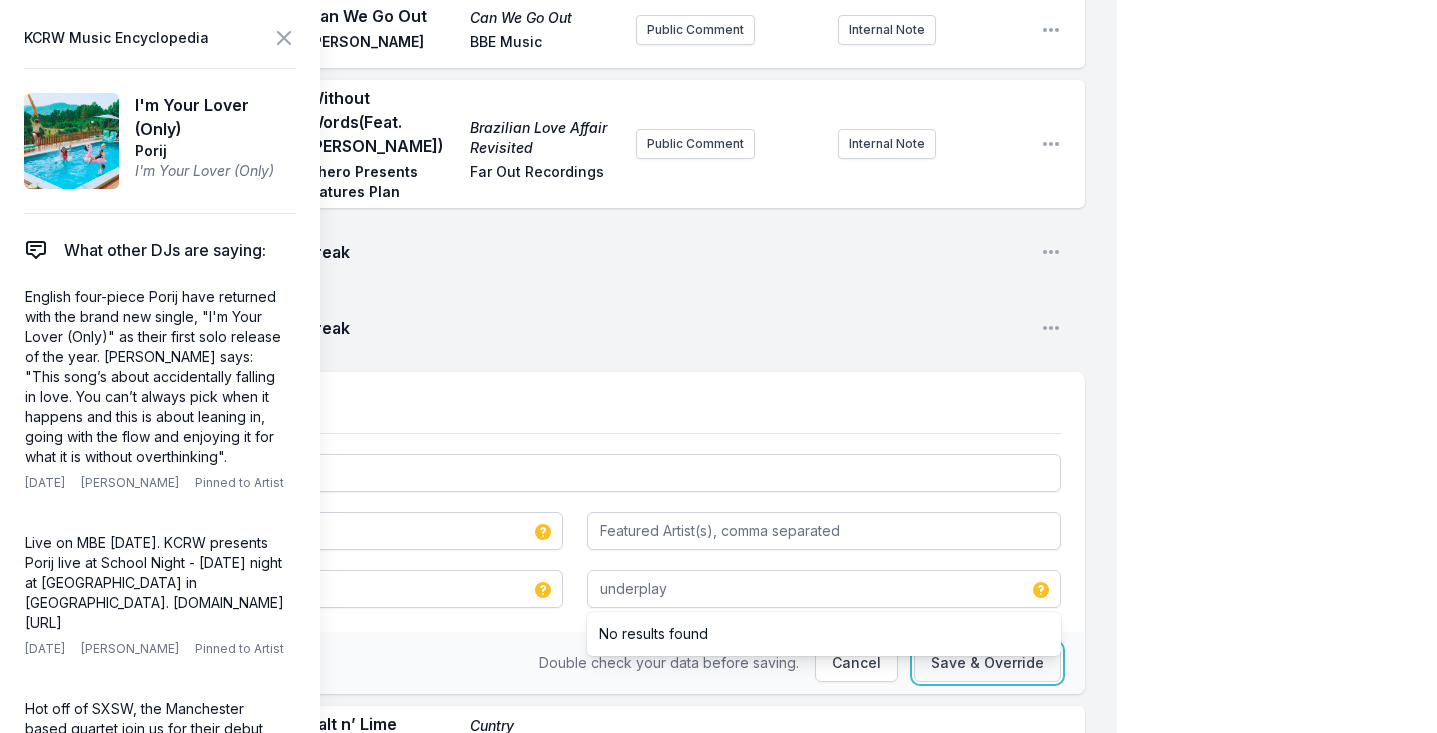 click on "Save & Override" at bounding box center (987, 663) 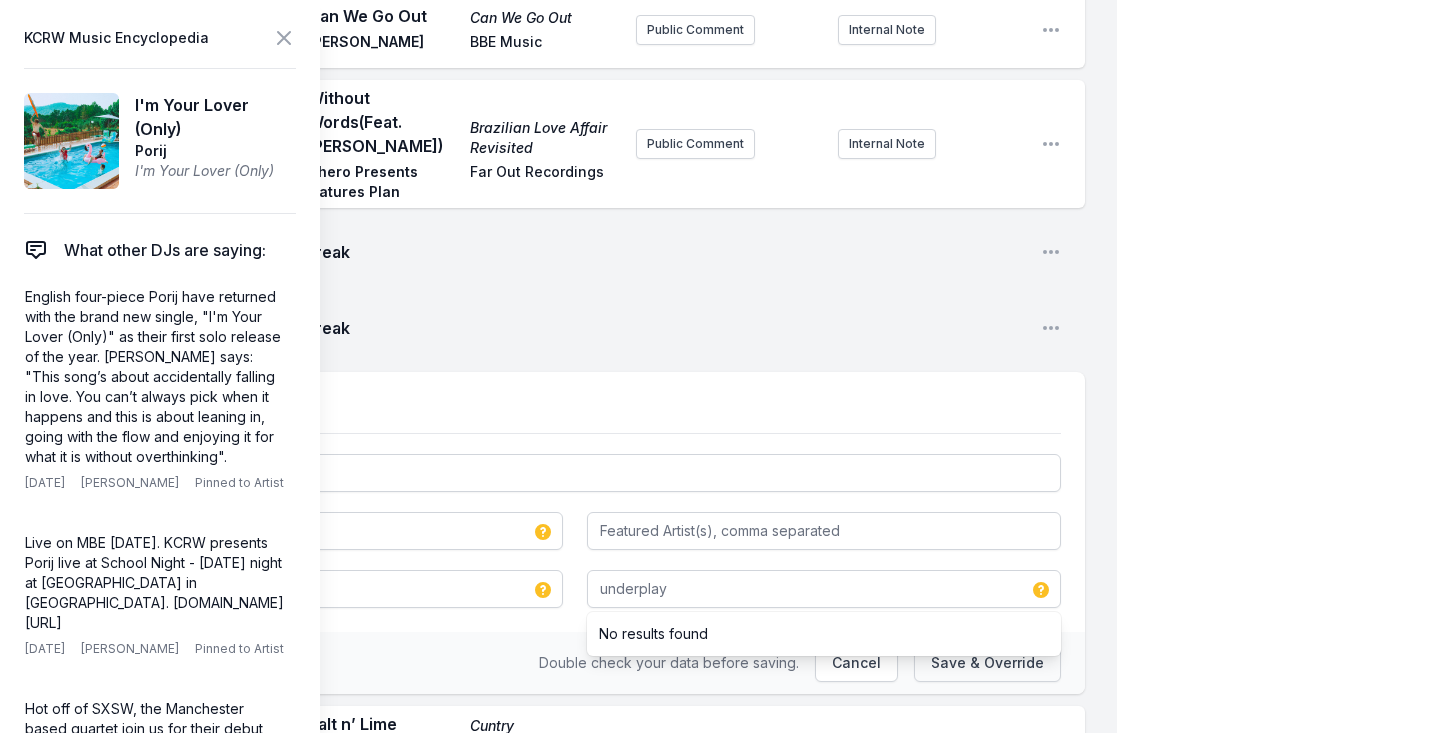 type 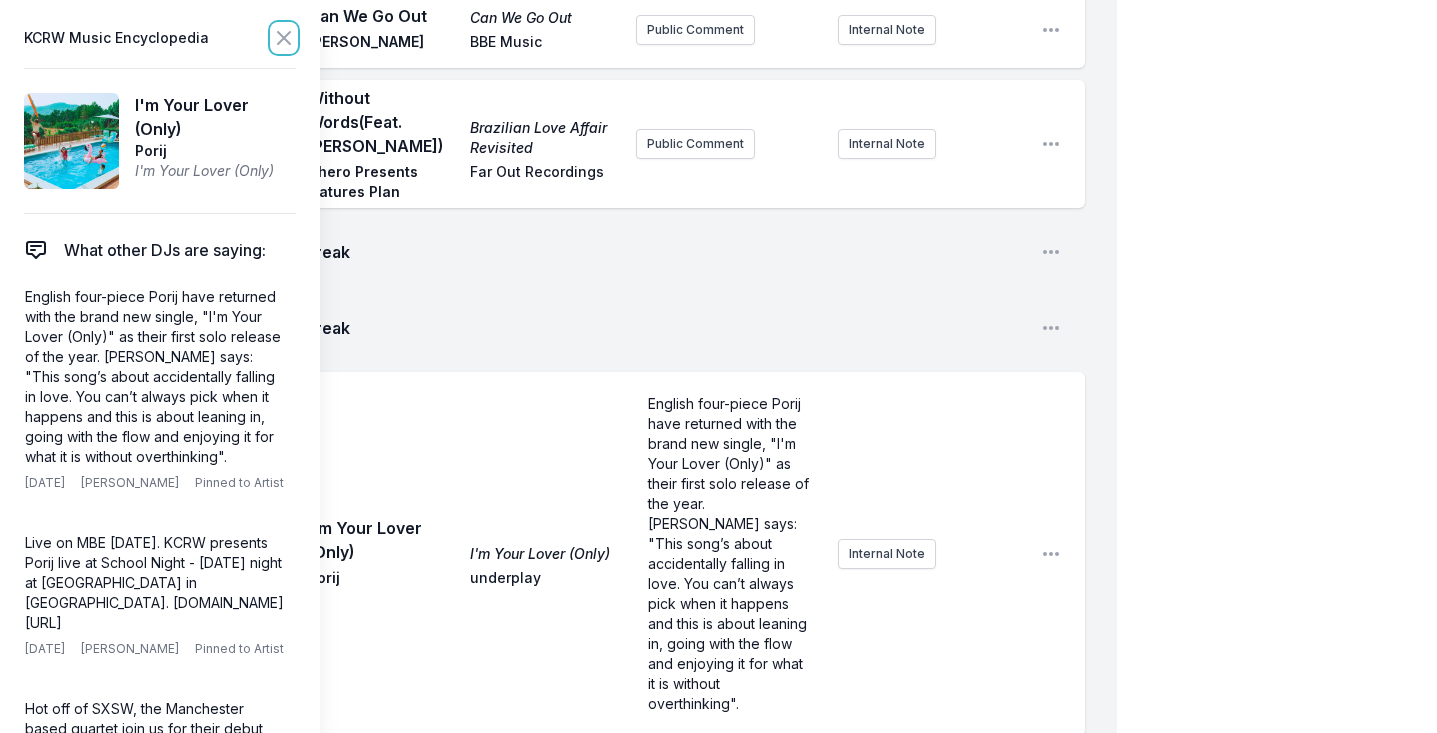 click 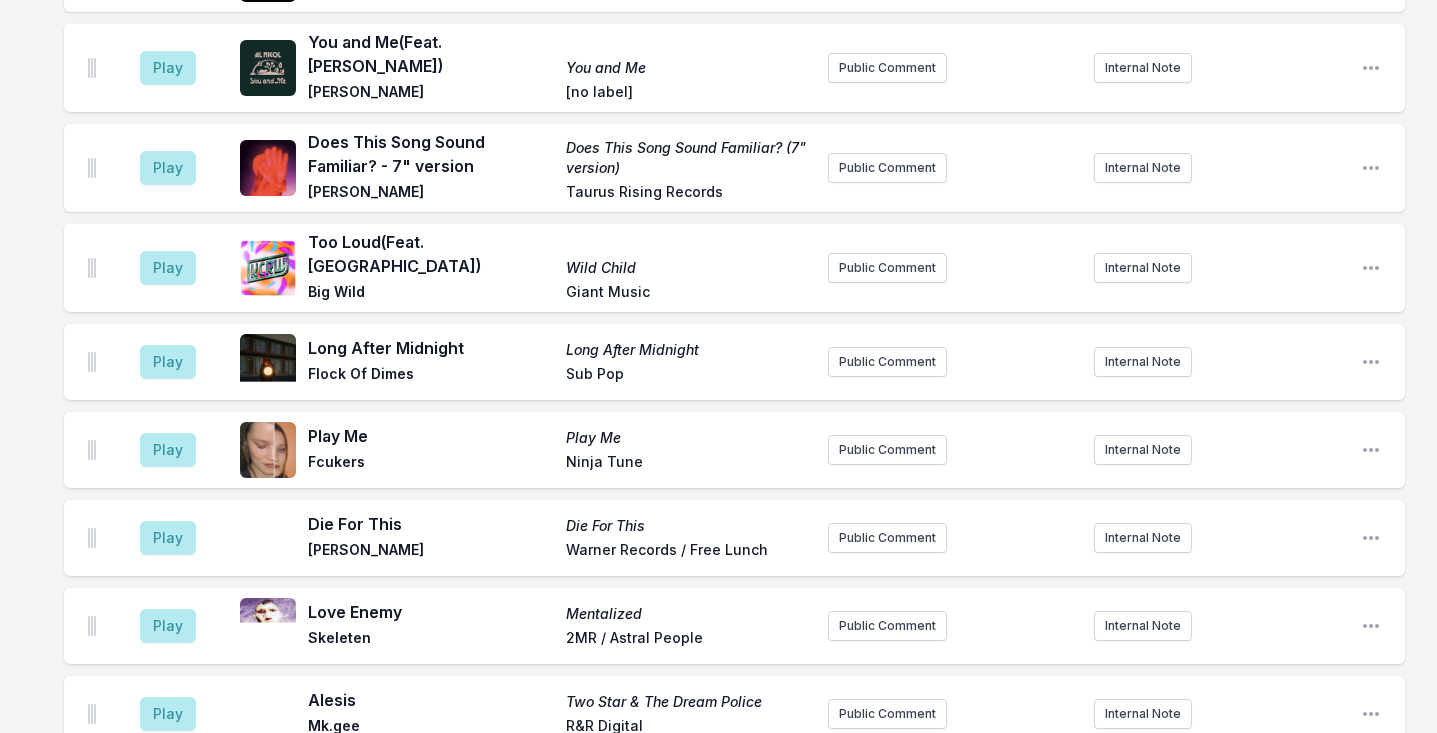 scroll, scrollTop: 3435, scrollLeft: 0, axis: vertical 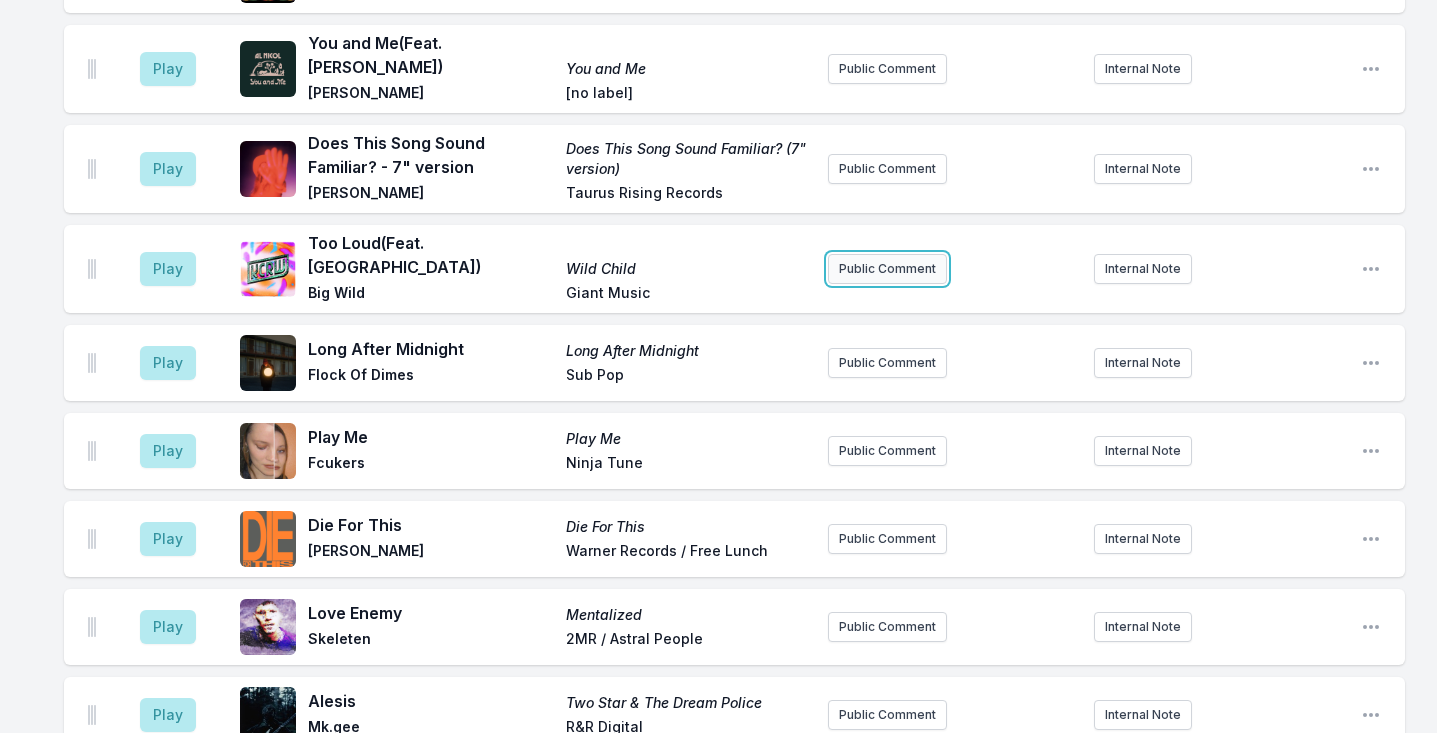 click on "Public Comment" at bounding box center [887, 269] 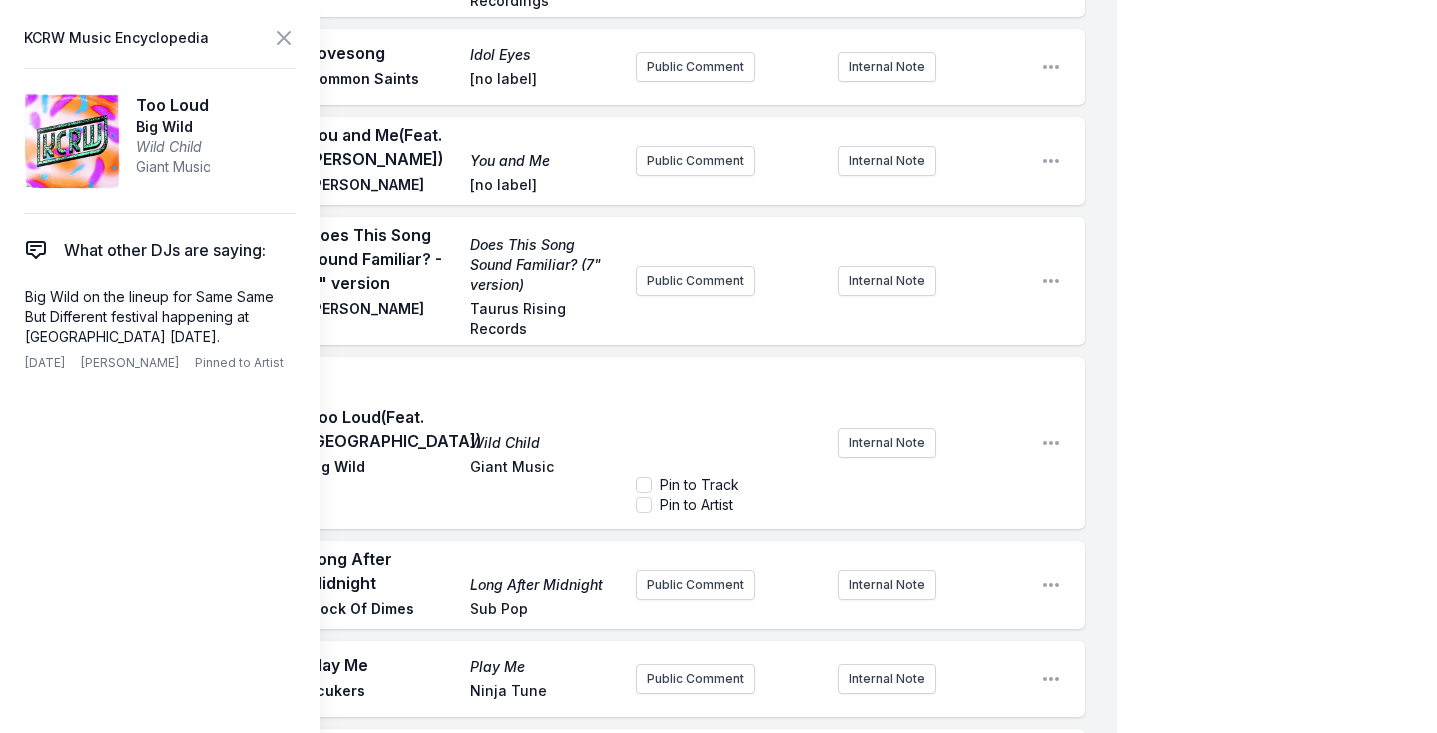scroll, scrollTop: 3923, scrollLeft: 0, axis: vertical 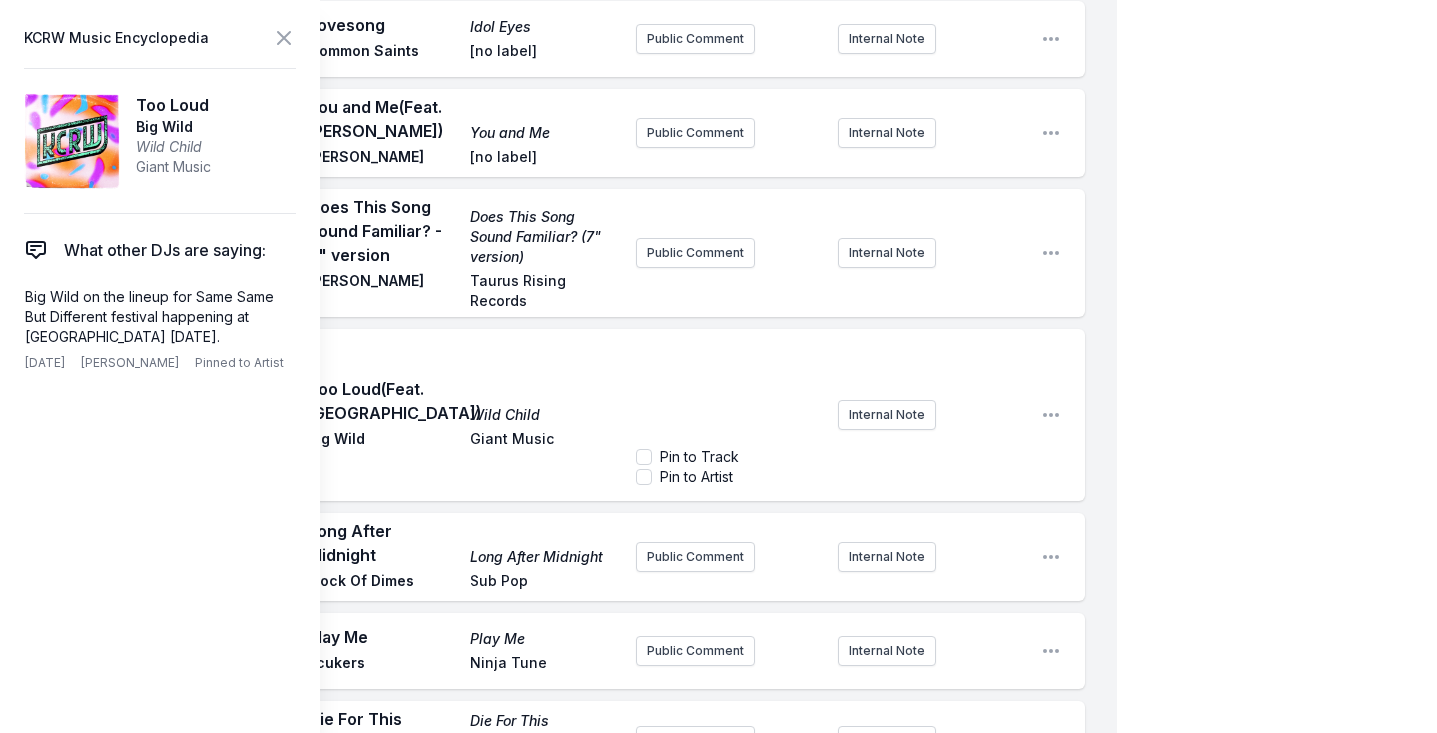 click on "Play What Did You Run For? (Danilo Plessow Remix)  (Feat. Omar (Danilo Plessow Remix) What Did You Run For? Cotonete, Danilo Plessow, Omar Heavenly Sweetness Public Comment Internal Note Open playlist item options Play Goodtime Goodtime CAPYAC CAPYAC Public Comment Internal Note Open playlist item options Play Break Open playlist item options Play Hit it All Hit it All Wayne Snow Self Released Public Comment Internal Note Open playlist item options Play Someone to Love Hiding In Plain Sight Drugdealer Mexican Summer Public Comment Internal Note Open playlist item options Play There’s Nothing Like This The Anthology Omar Freestyle 1990 release Internal Note Open playlist item options 1990 release Play Best by Far The Anthology Omar Freestyle Public Comment Internal Note Open playlist item options Play To The Top Best By Far Omar Add record label Public Comment Internal Note Open playlist item options Play Can We Go Out Can We Go Out Omar BBE Music Public Comment Internal Note Open playlist item options Play" at bounding box center [574, -1037] 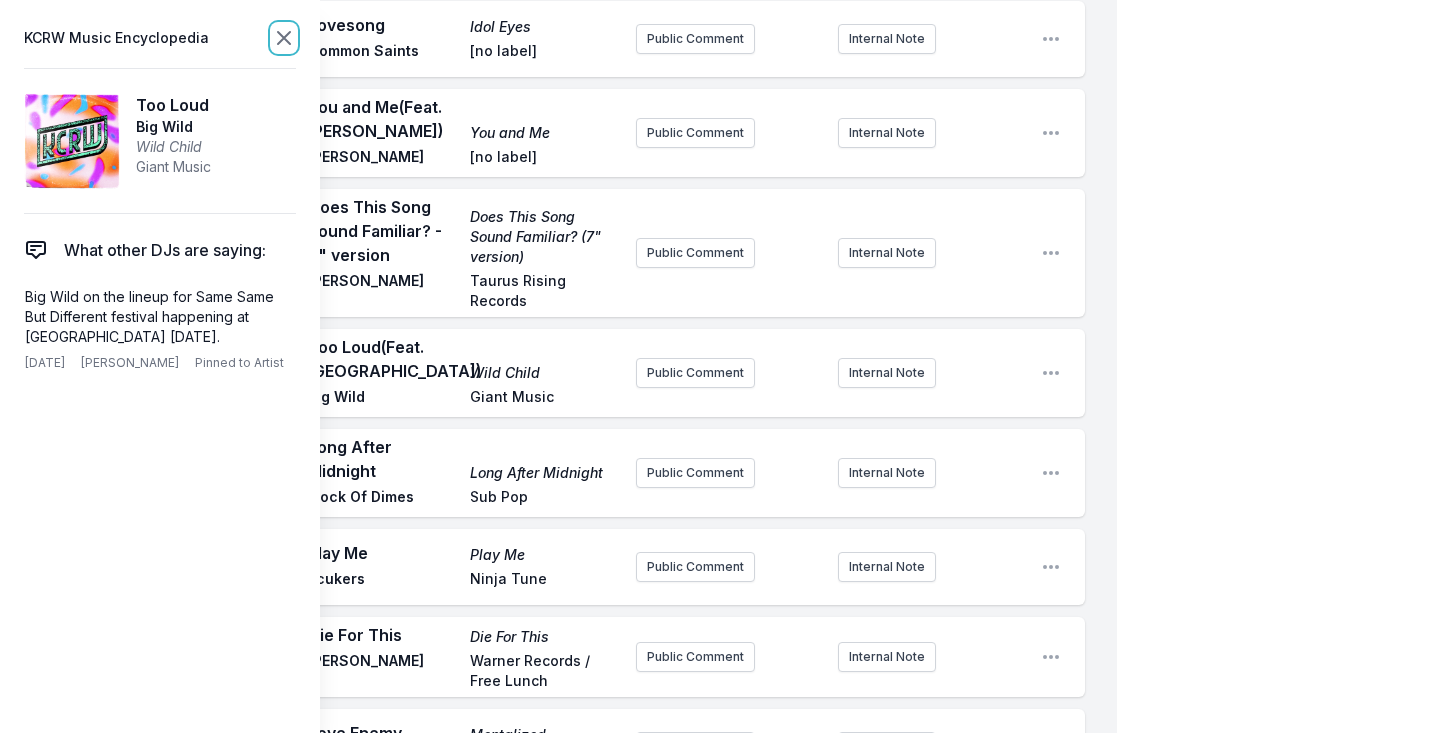 click 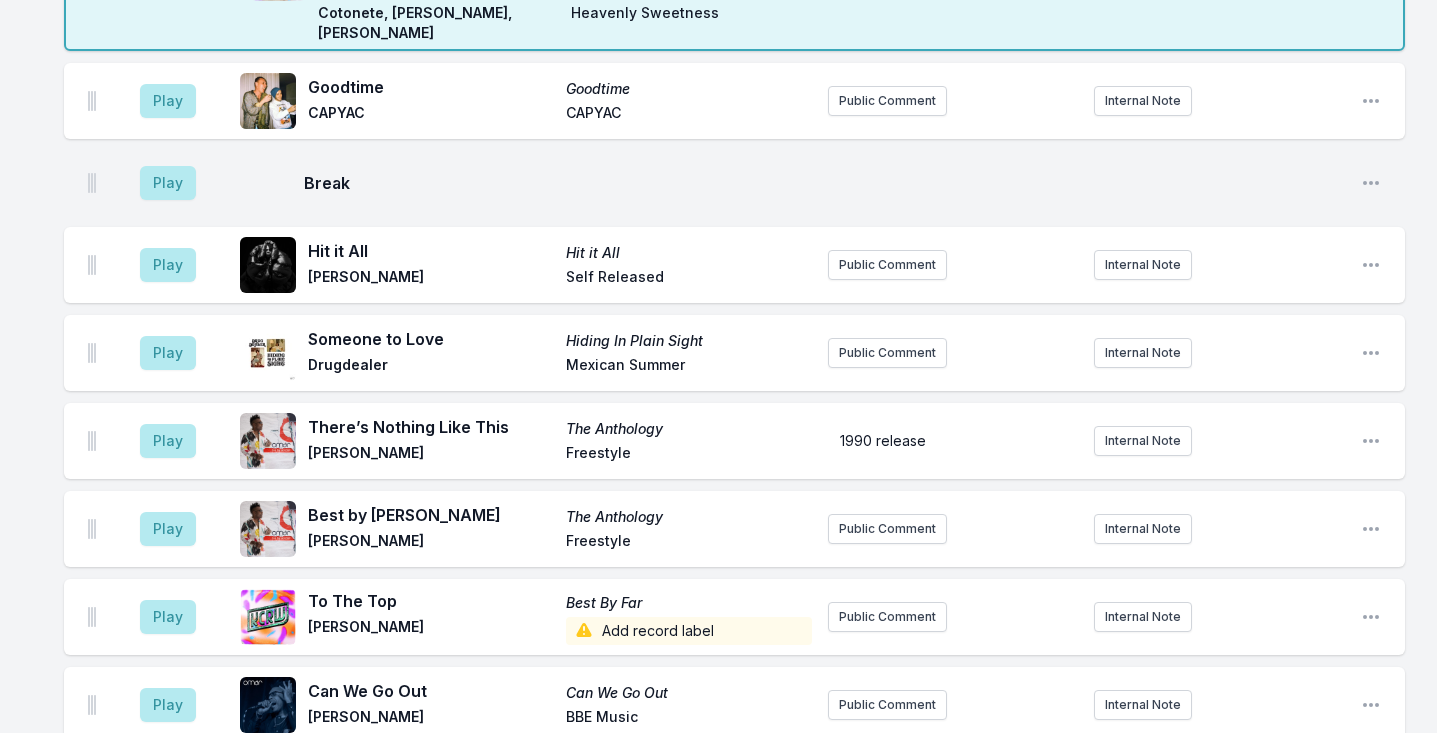 scroll, scrollTop: 782, scrollLeft: 0, axis: vertical 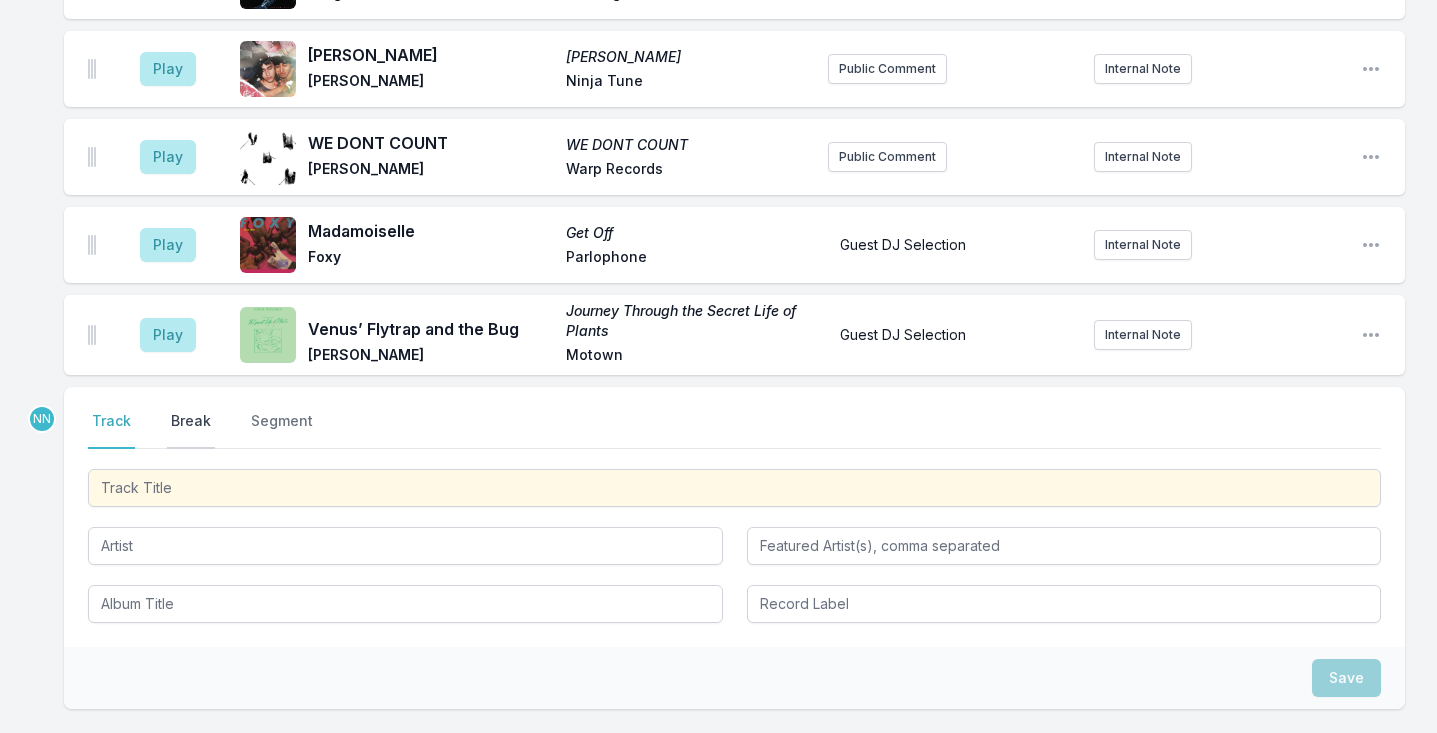 click on "Break" at bounding box center (191, 430) 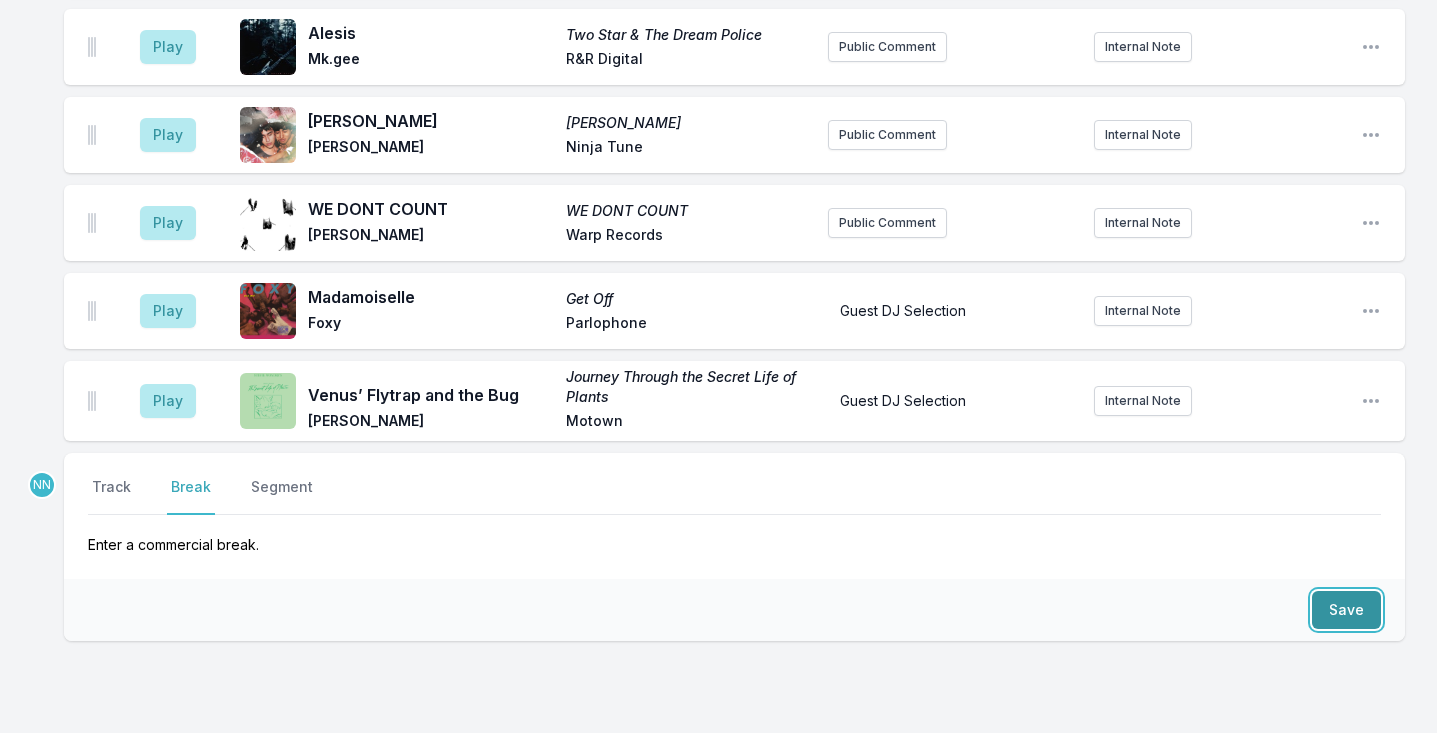click on "Save" at bounding box center [1346, 610] 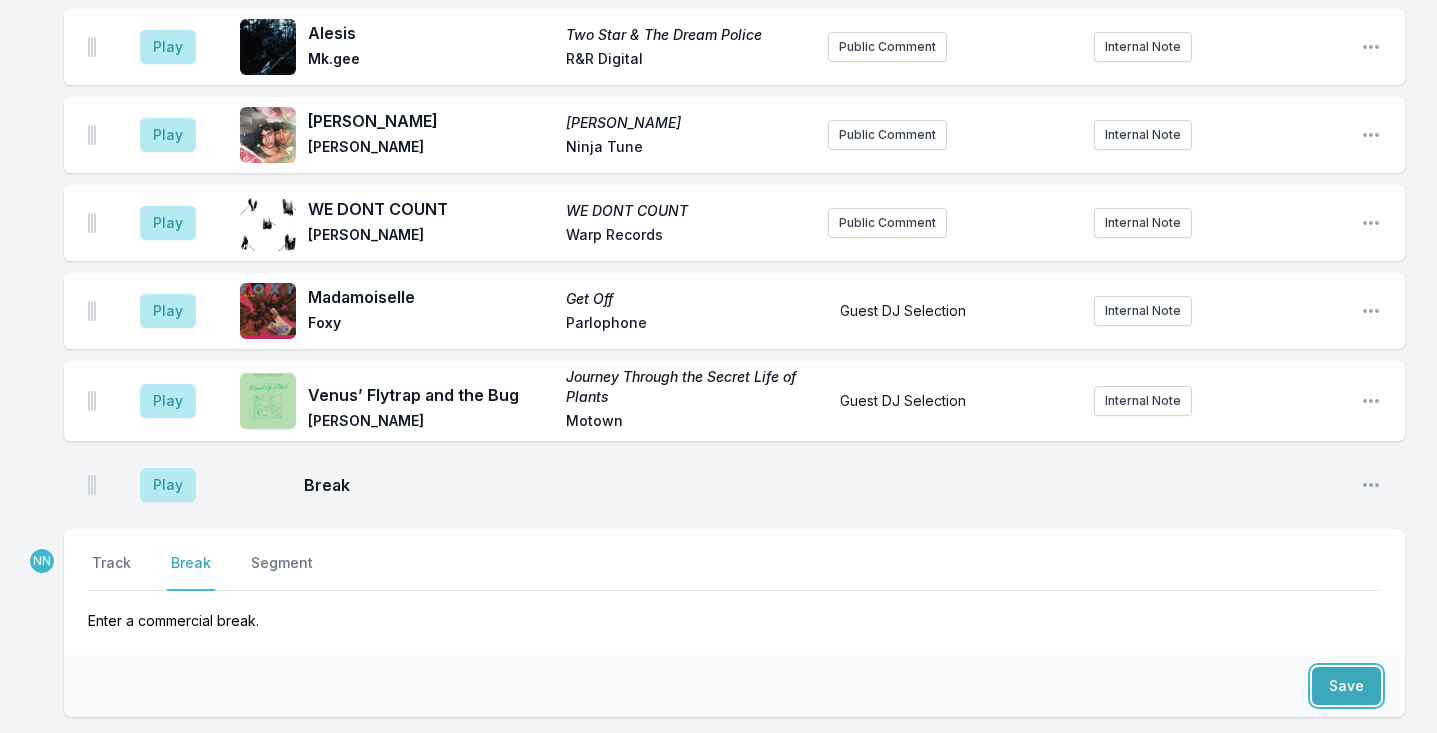 scroll, scrollTop: 4315, scrollLeft: 0, axis: vertical 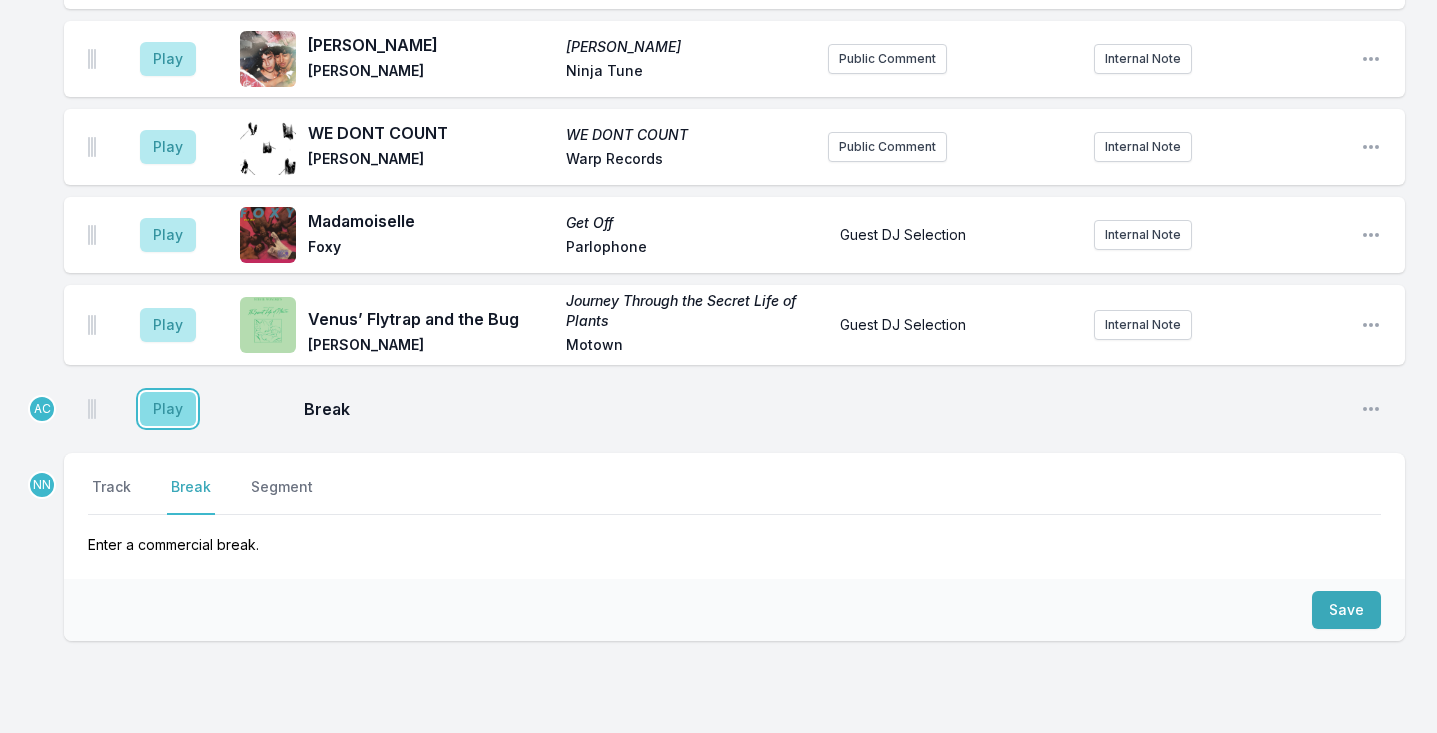 click on "Play" at bounding box center (168, 409) 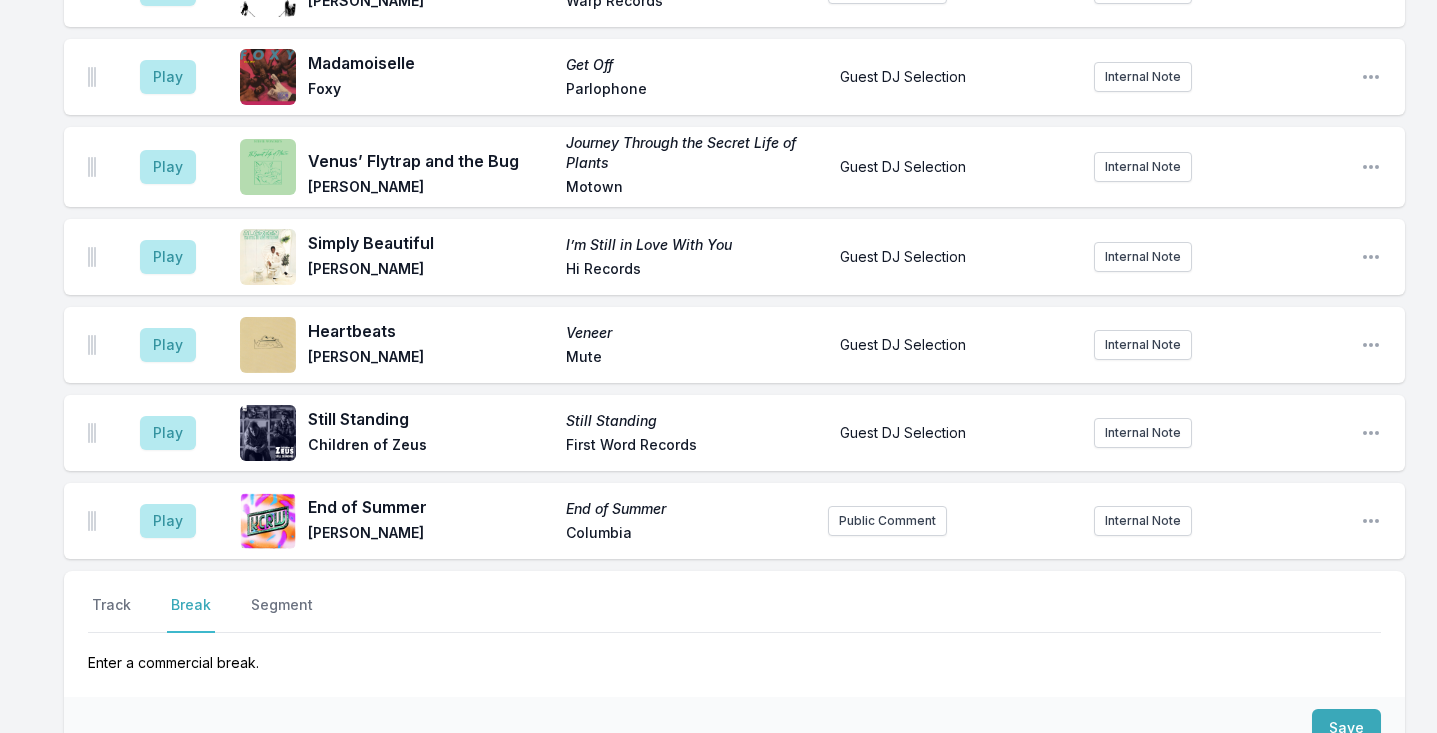 scroll, scrollTop: 4667, scrollLeft: 0, axis: vertical 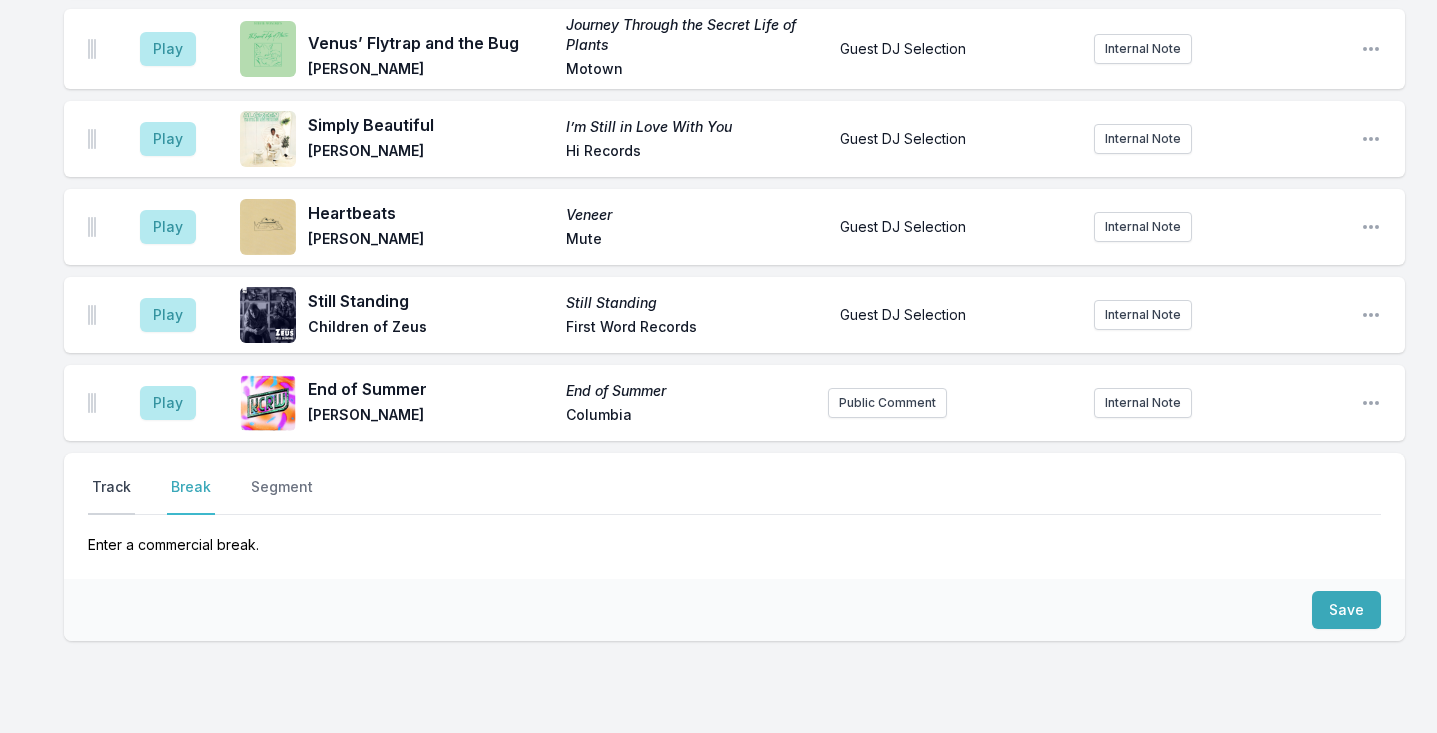 click on "Track" at bounding box center [111, 496] 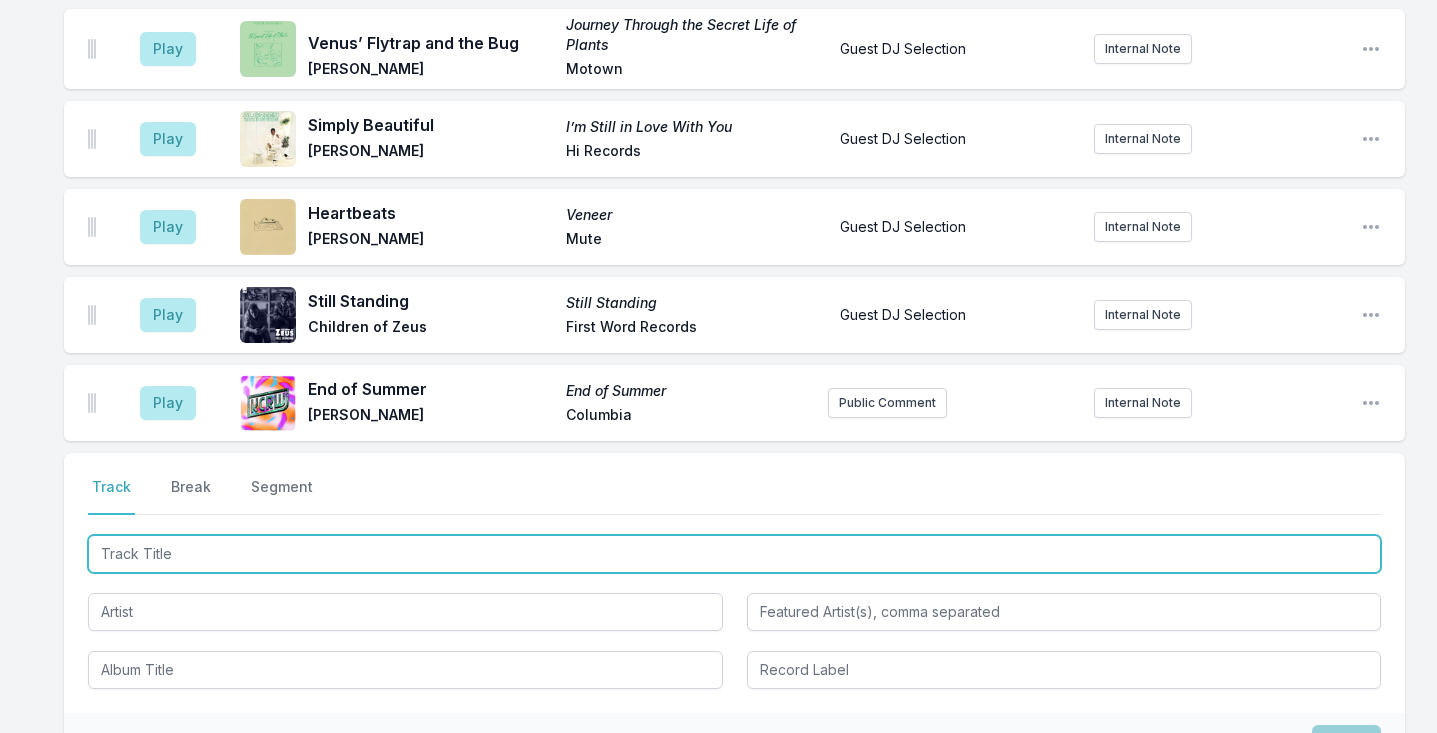 click at bounding box center [734, 554] 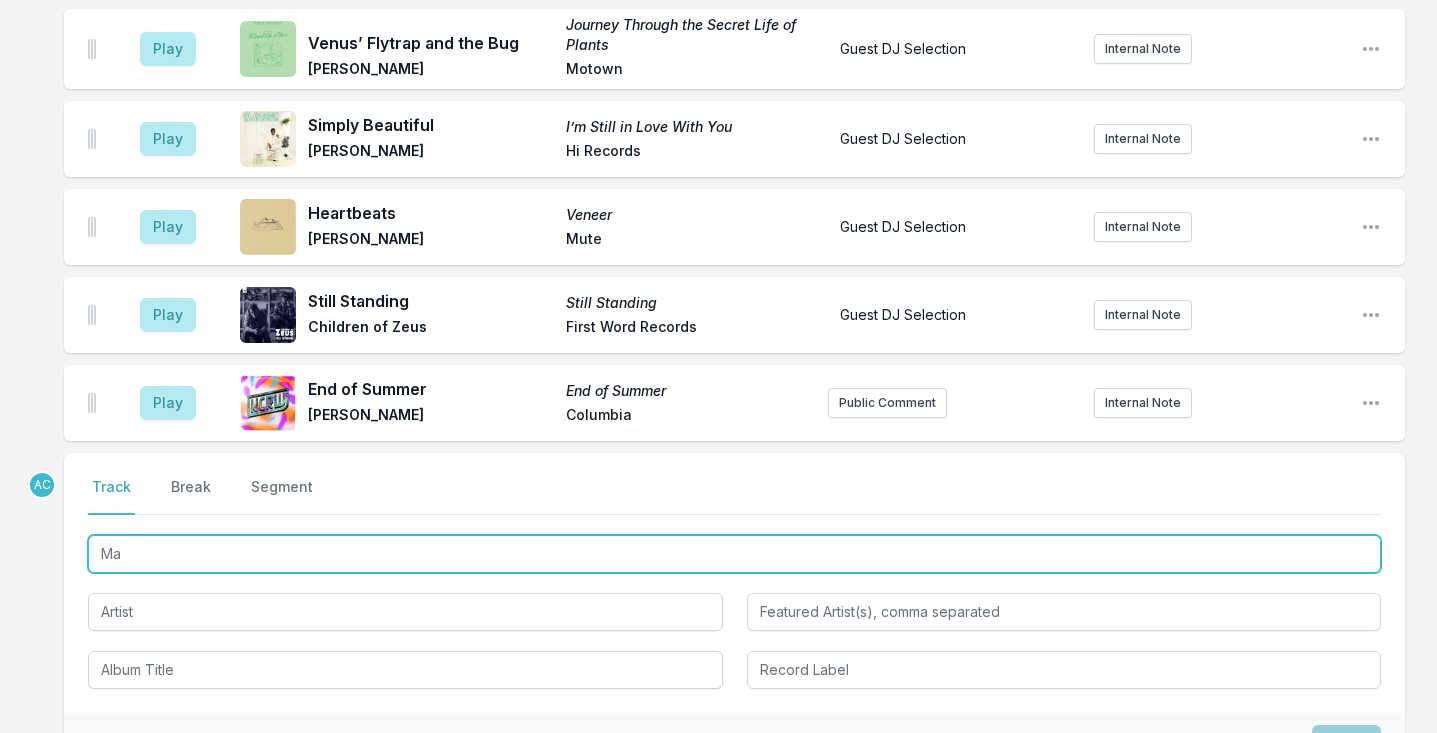 type on "M" 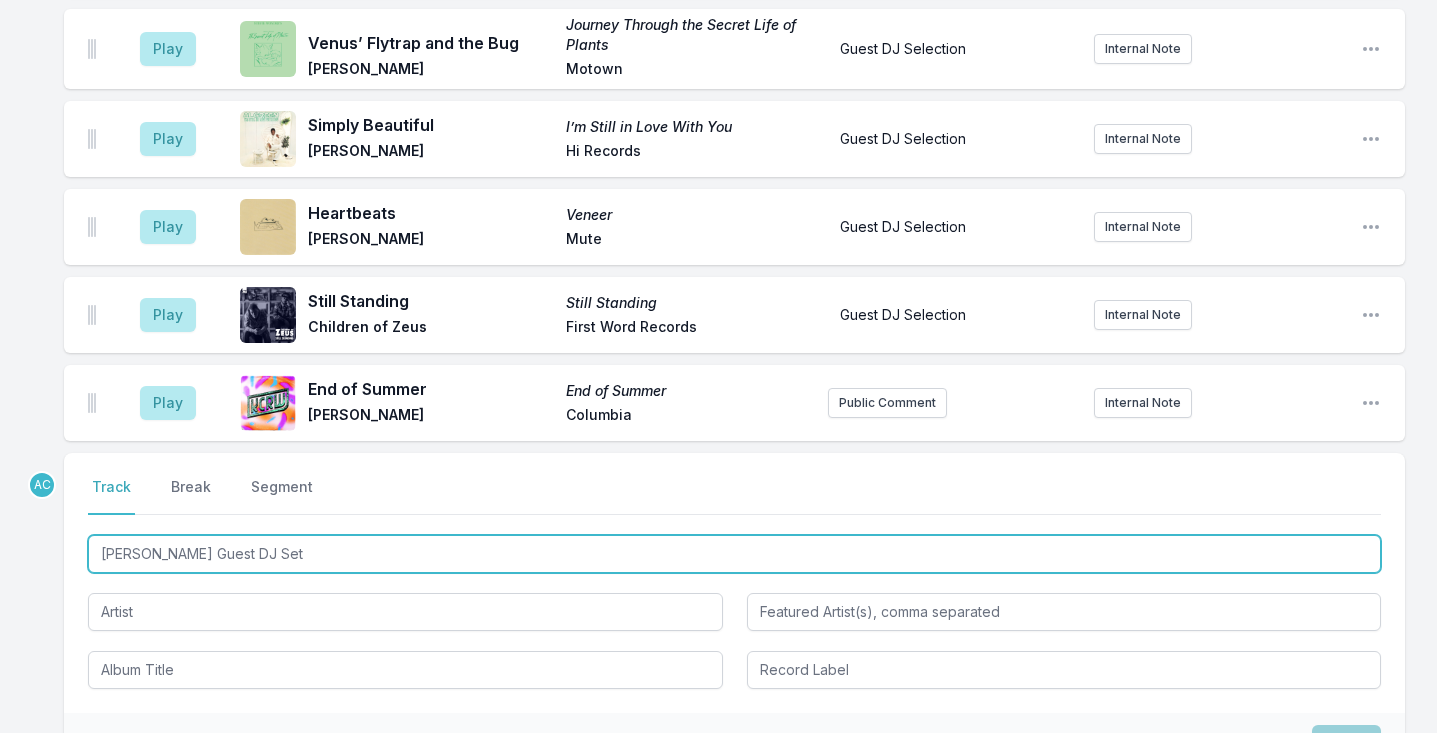type on "[PERSON_NAME] Guest DJ Set" 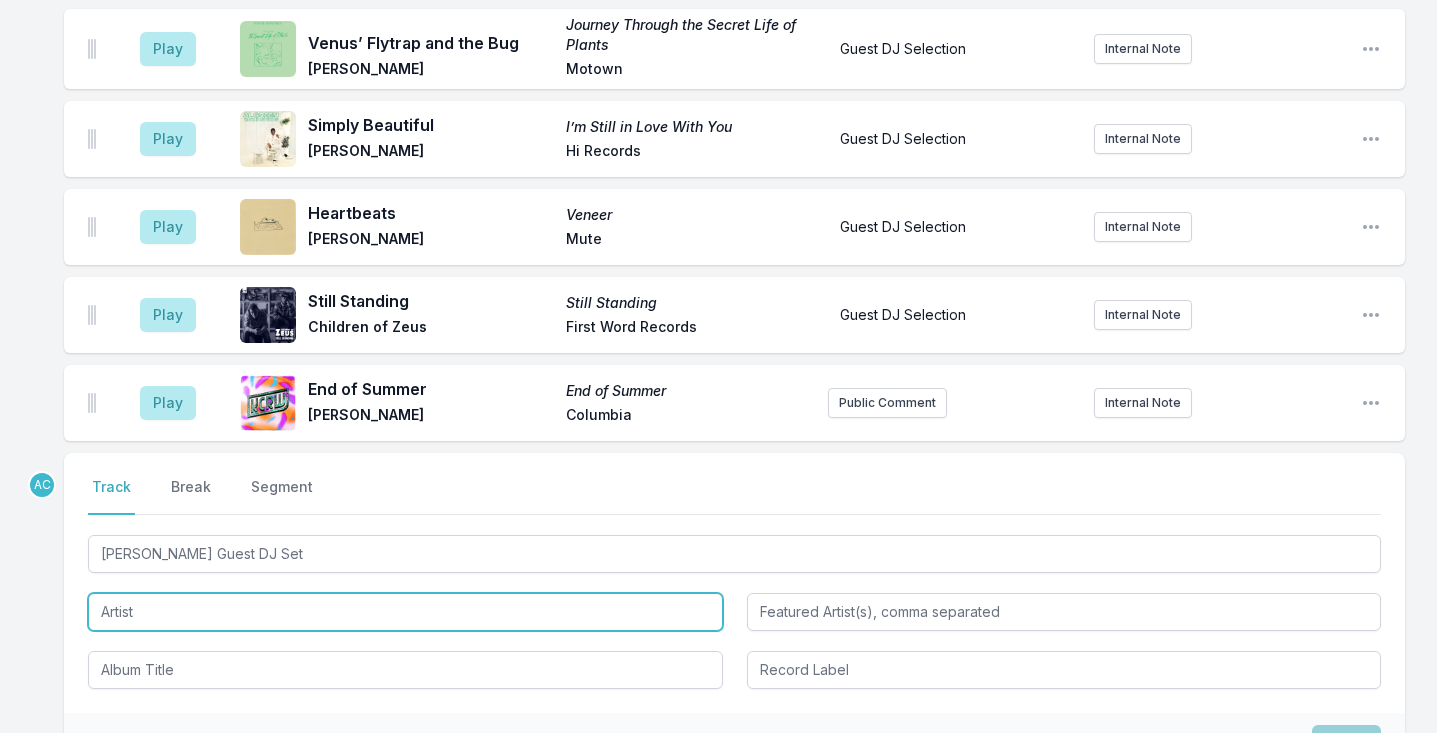 click at bounding box center [405, 612] 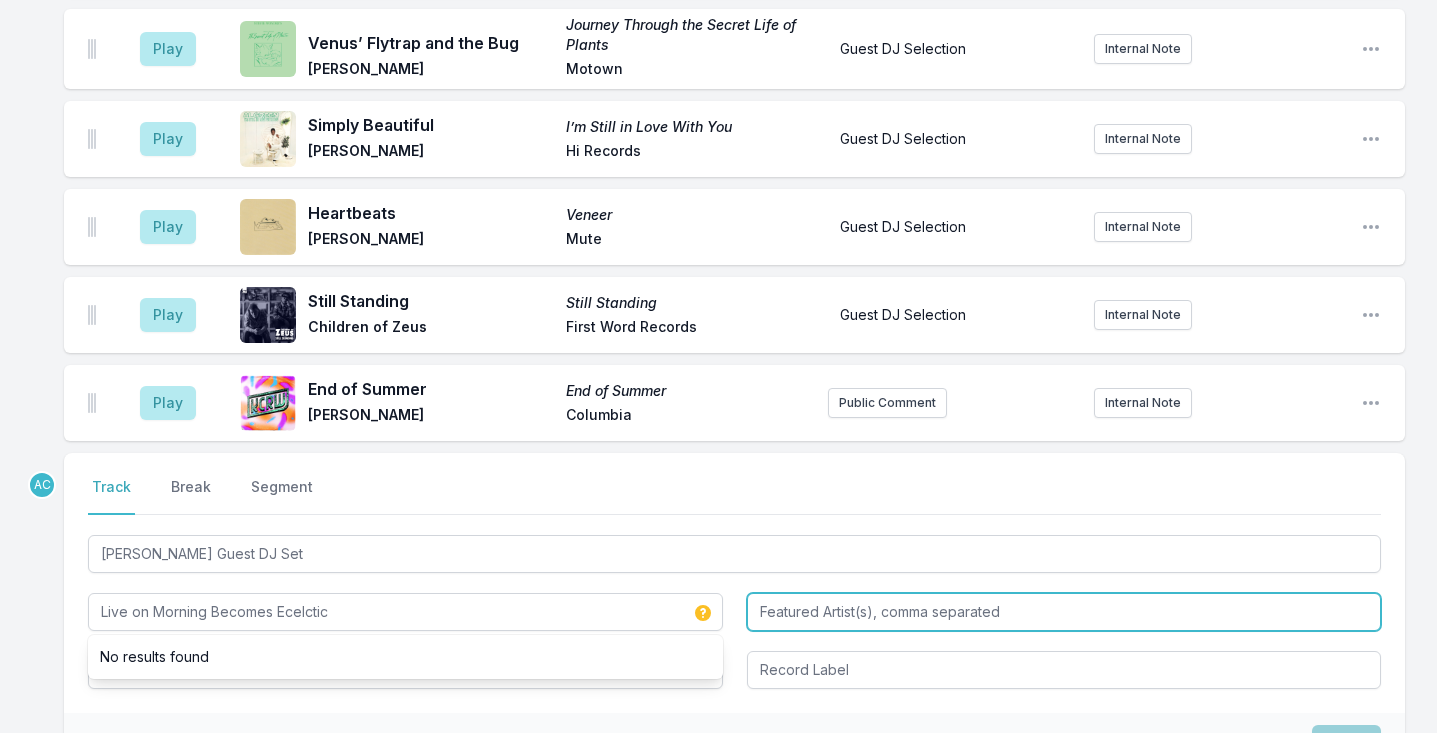type on "Live on Morning Becomes Ecelctic" 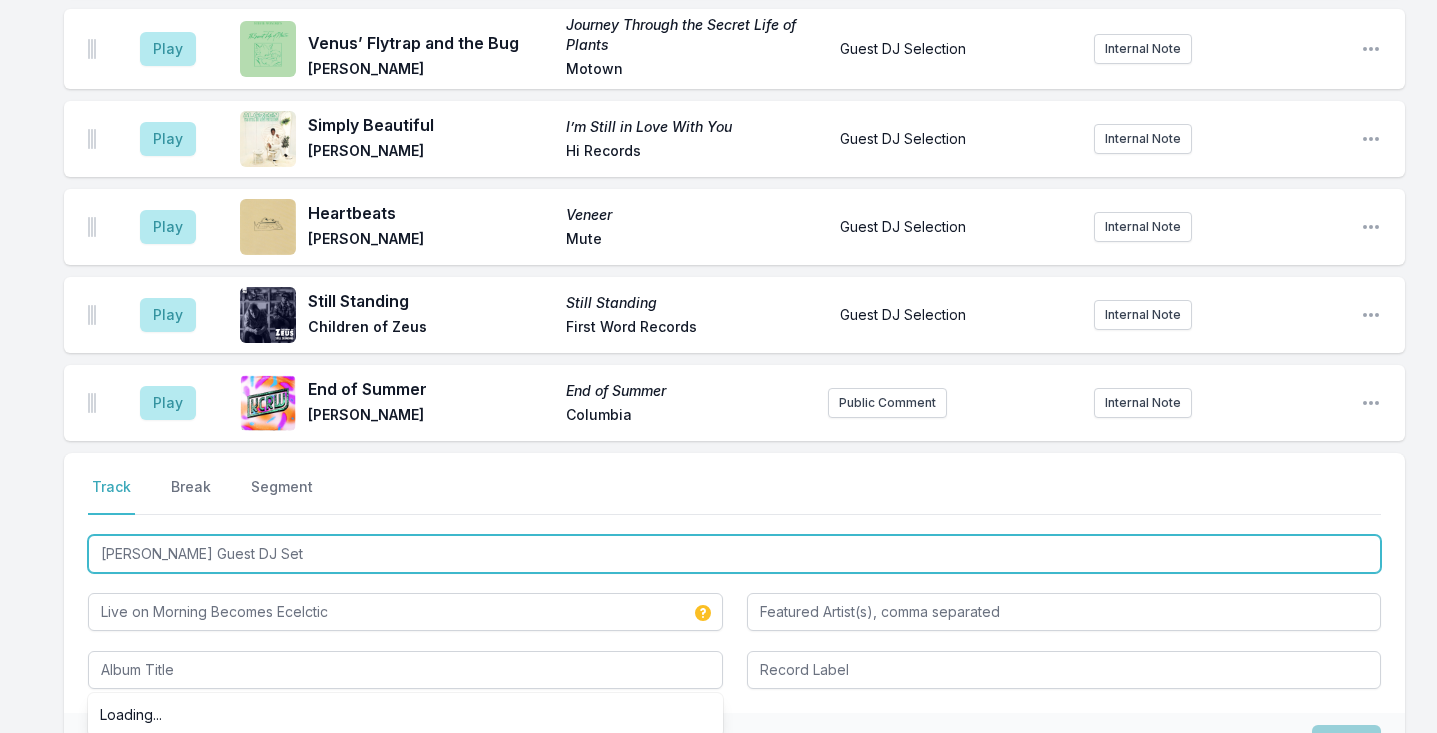 click on "[PERSON_NAME] Guest DJ Set" at bounding box center [734, 554] 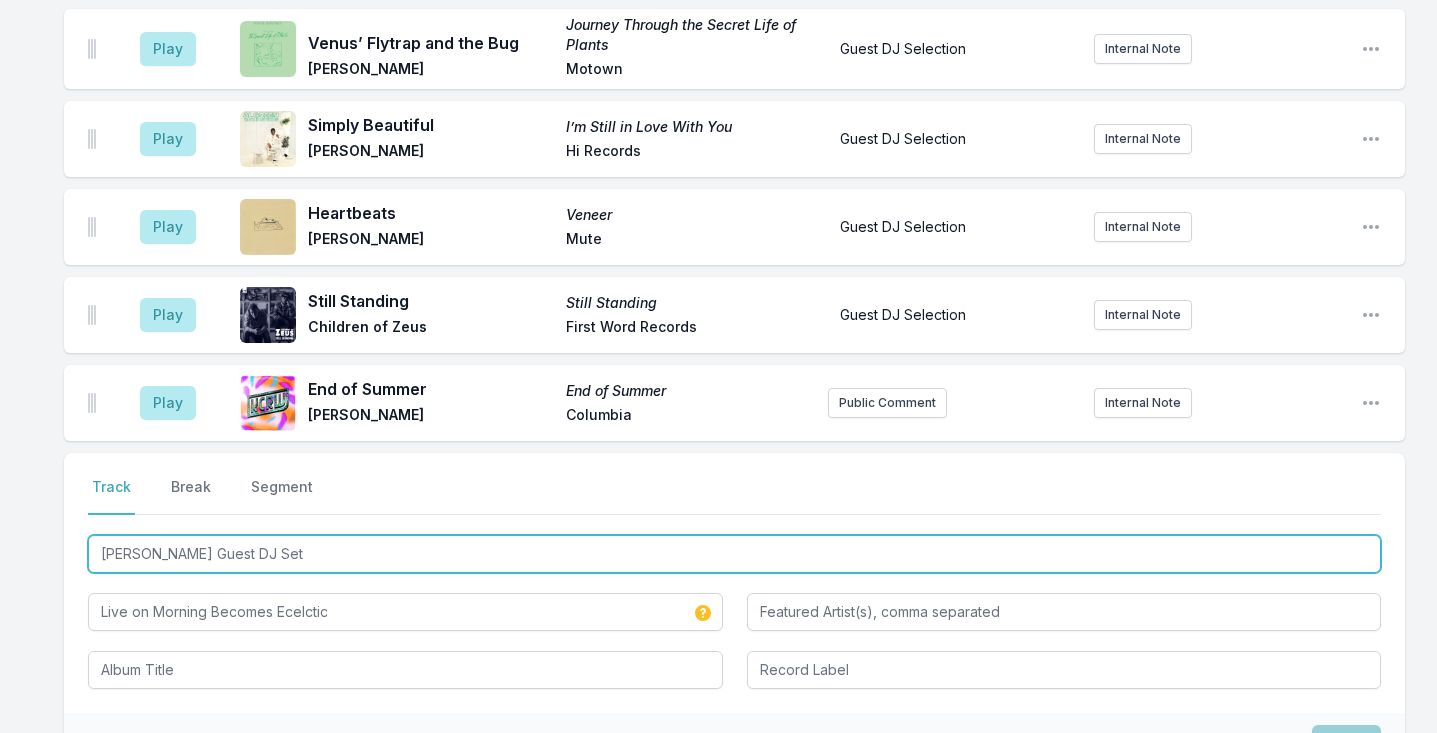 click on "[PERSON_NAME] Guest DJ Set" at bounding box center [734, 554] 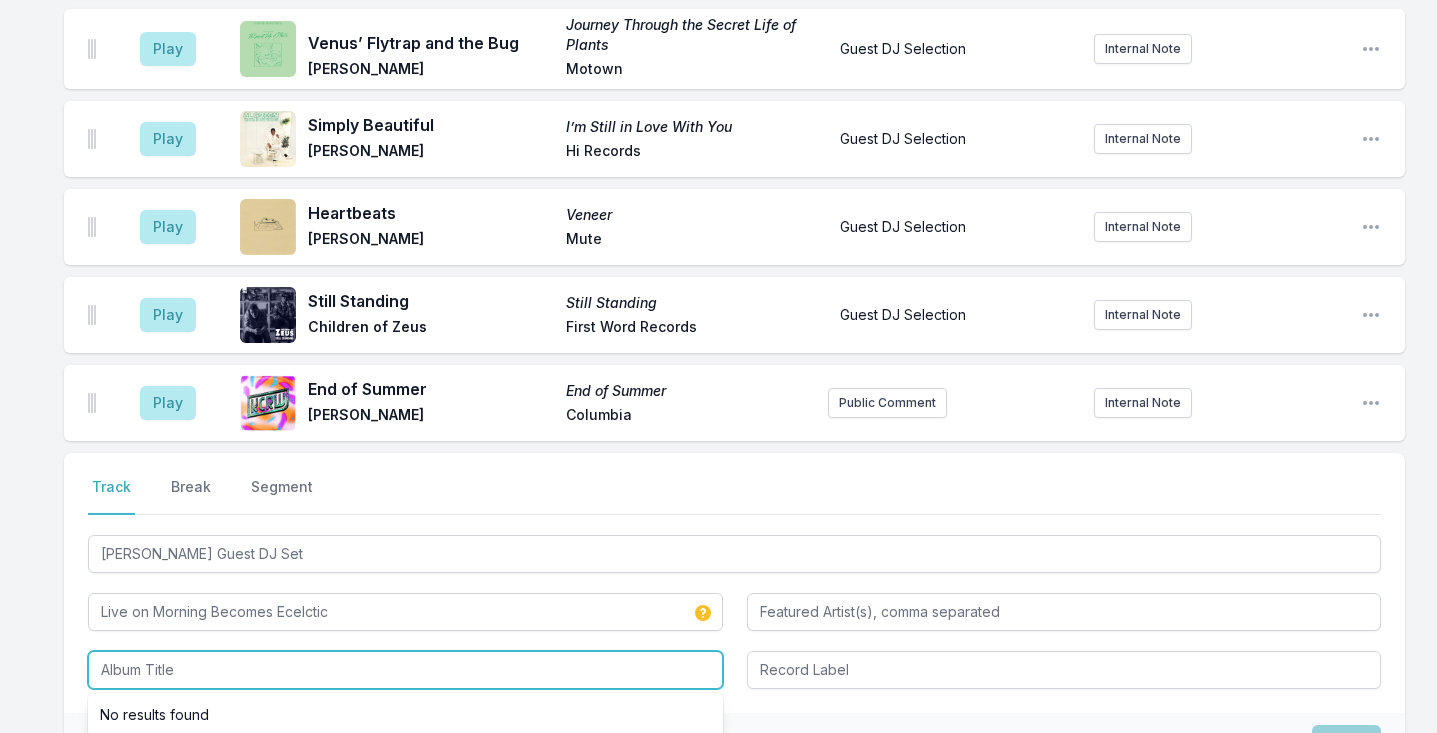 click at bounding box center [405, 670] 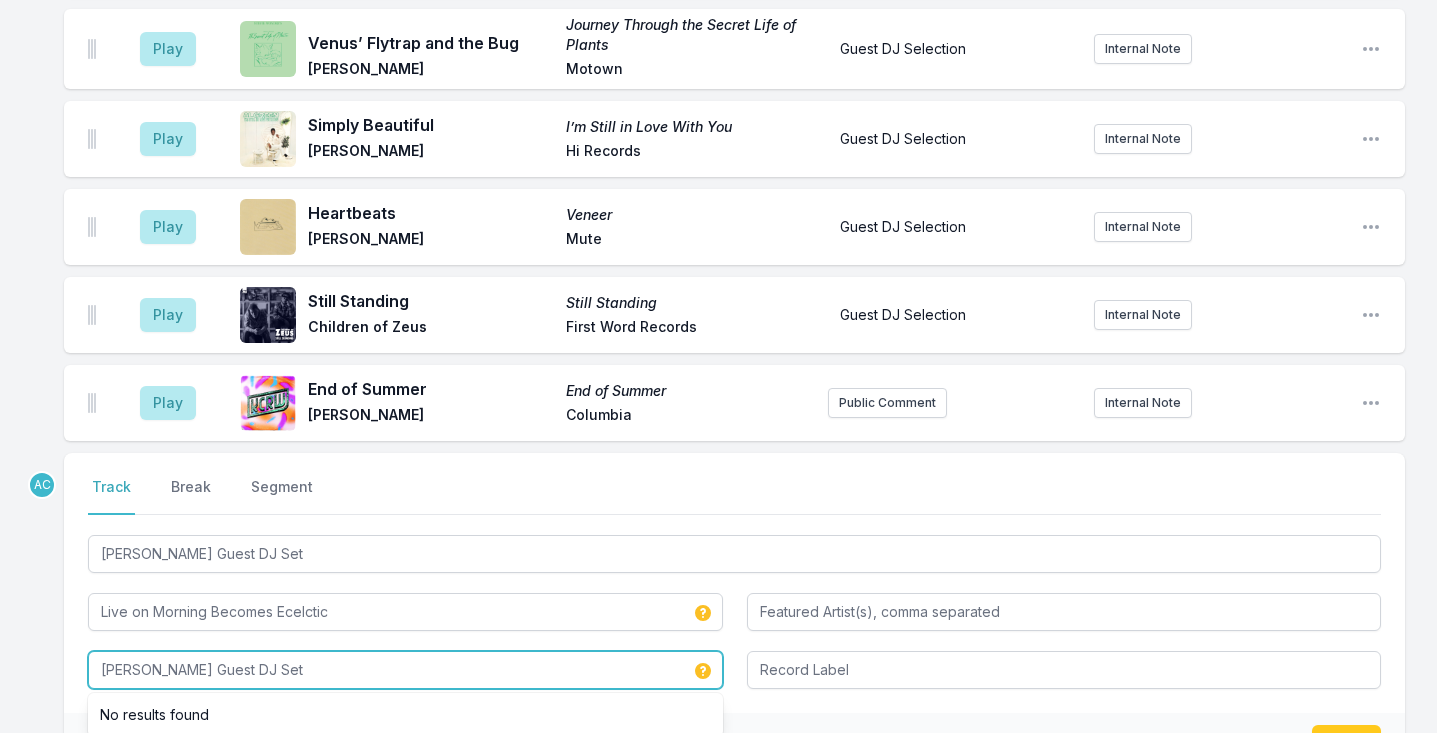 type on "[PERSON_NAME] Guest DJ Set" 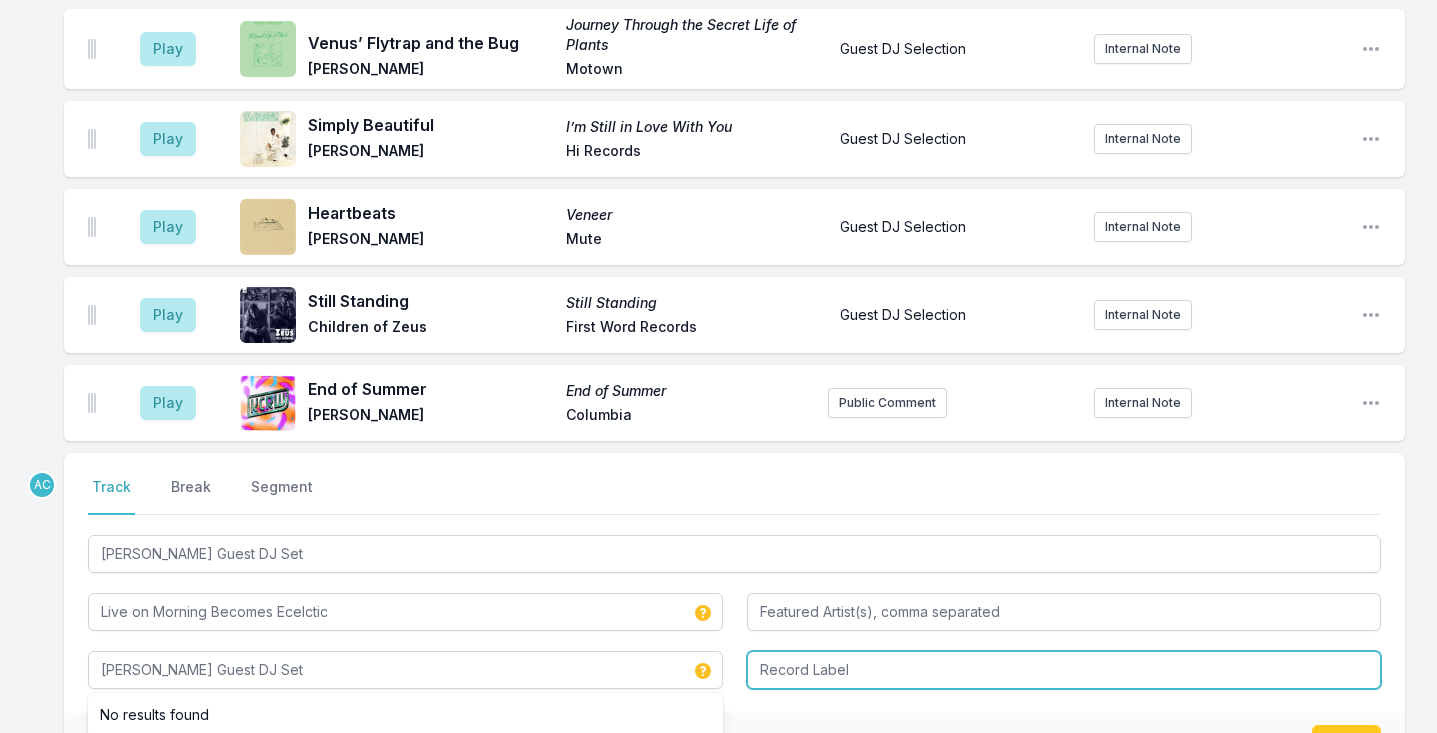click at bounding box center [1064, 670] 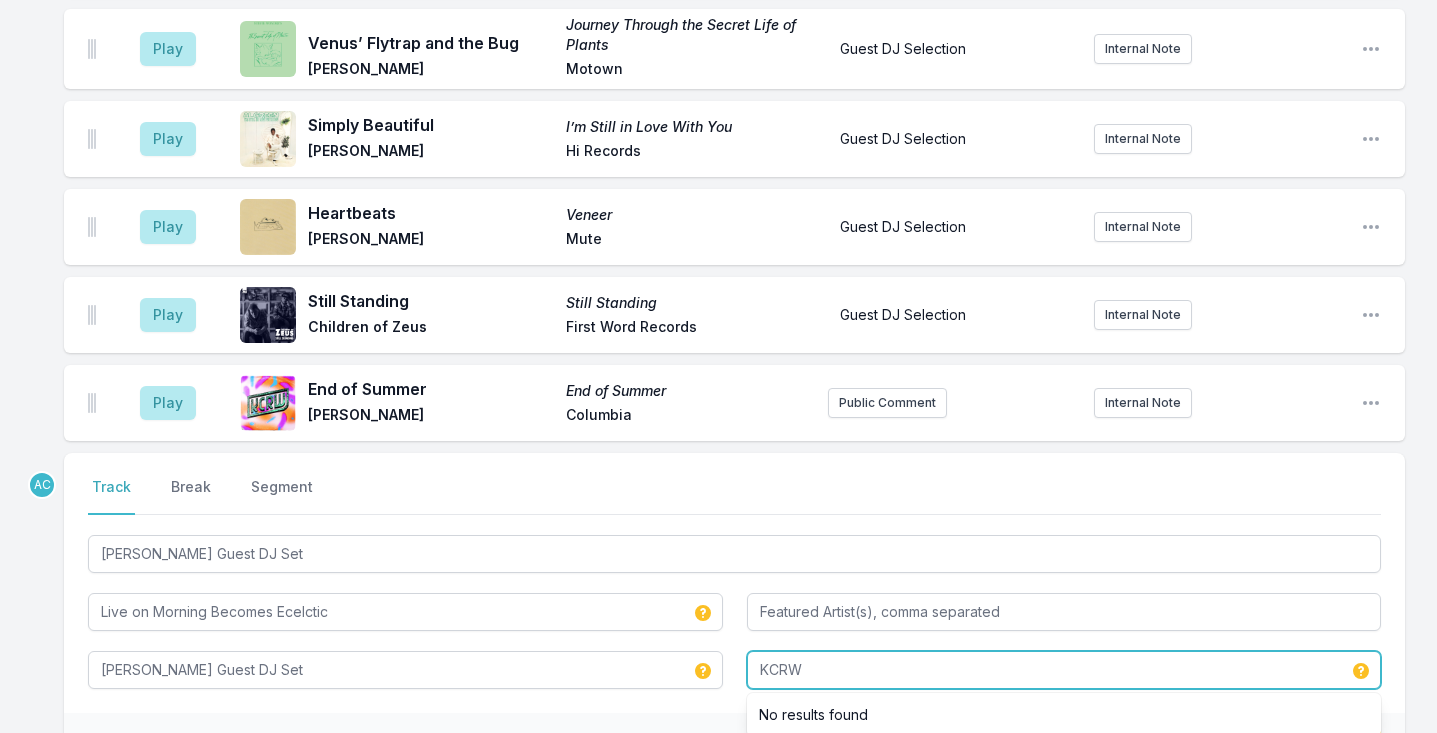 type on "KCRW" 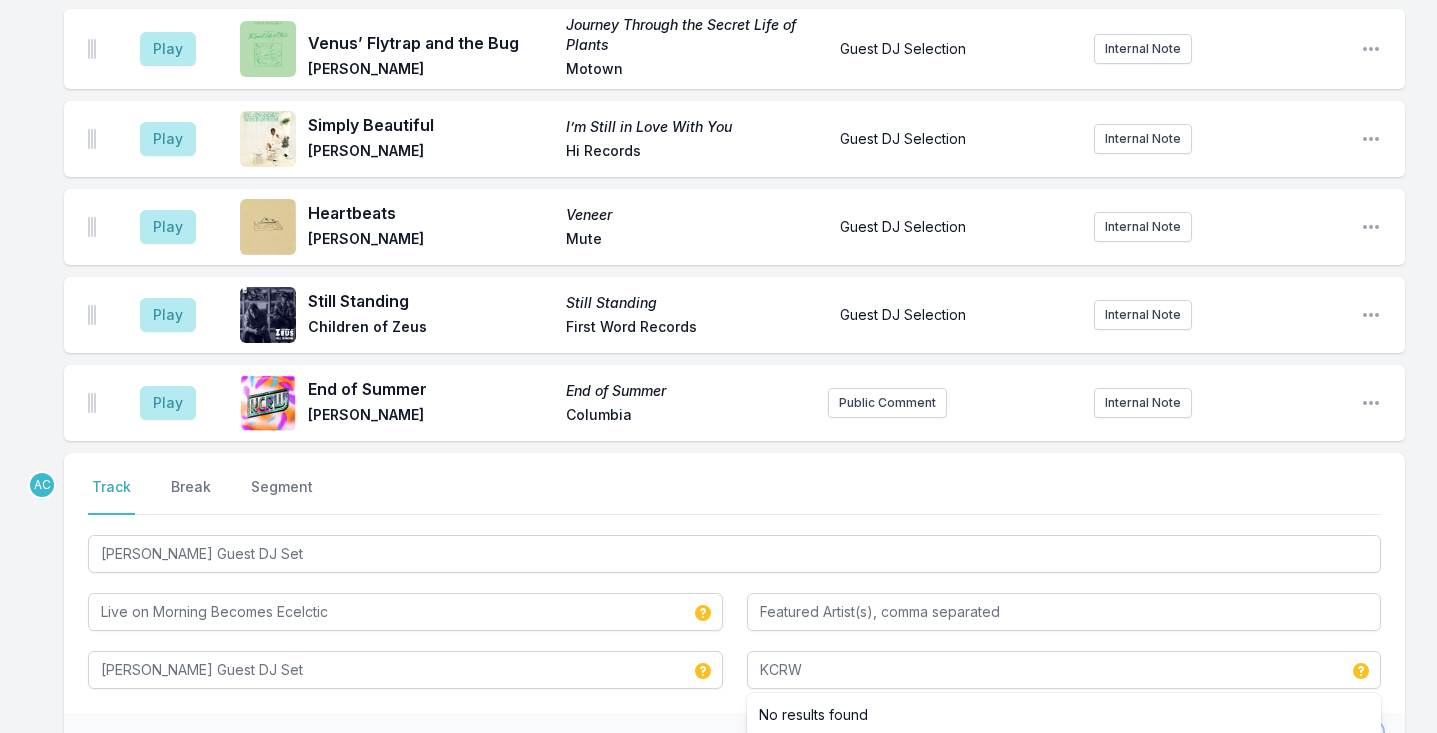 click on "Save" at bounding box center [1346, 744] 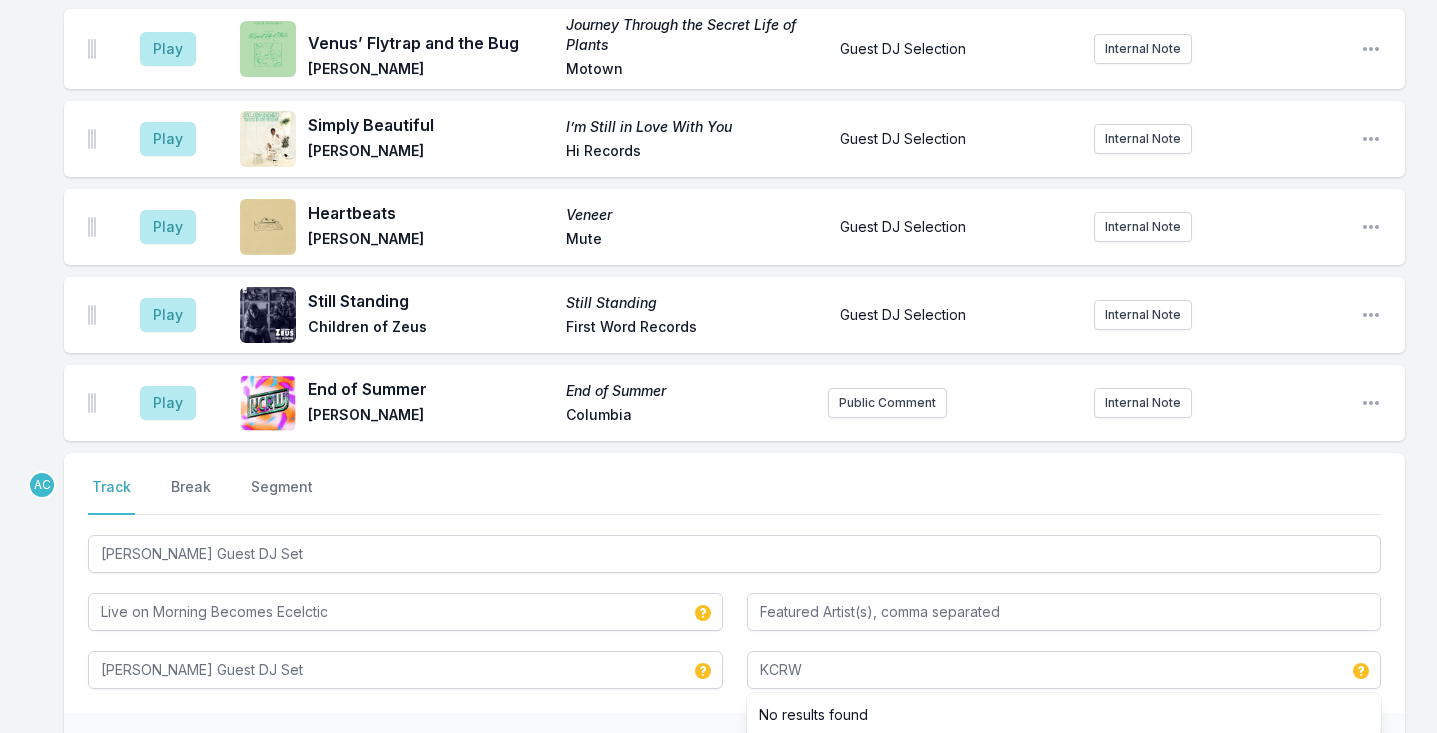 type 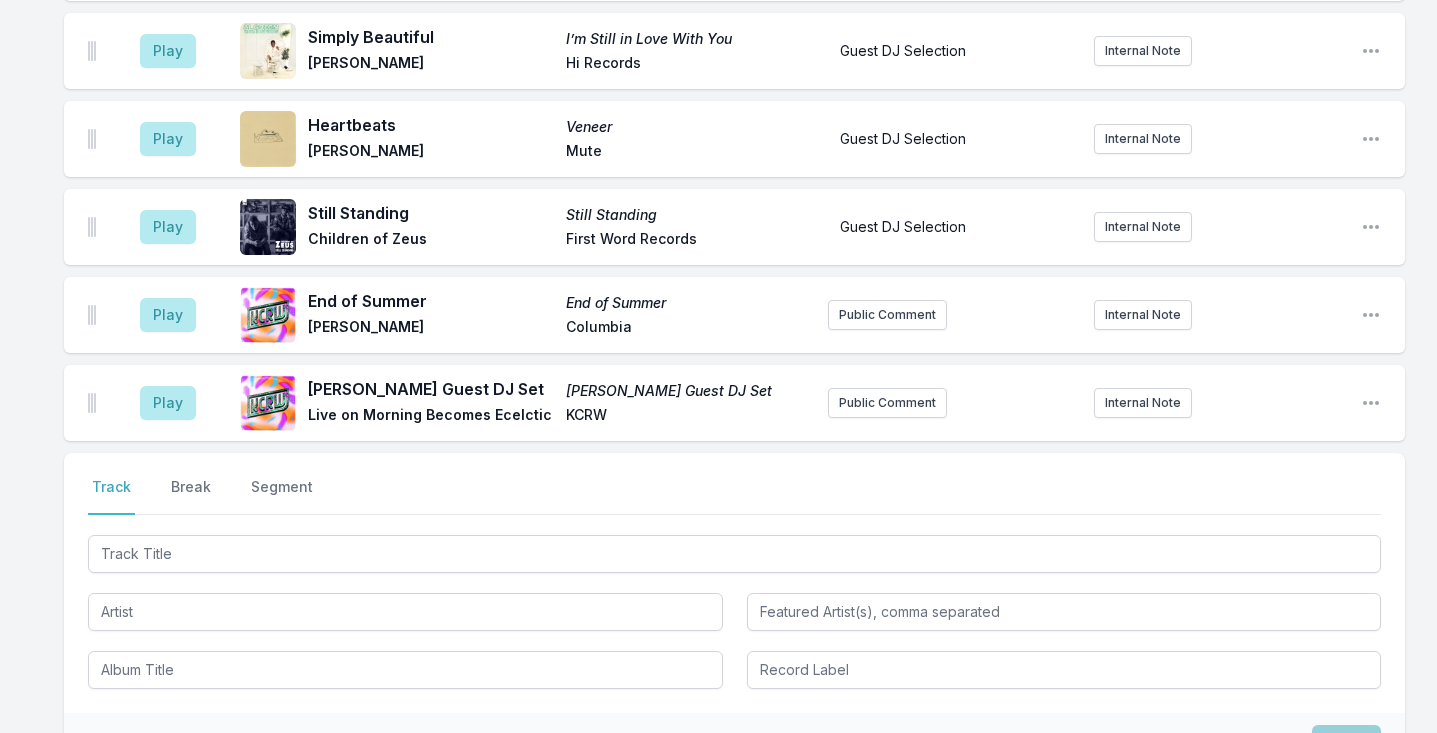 scroll, scrollTop: 4739, scrollLeft: 0, axis: vertical 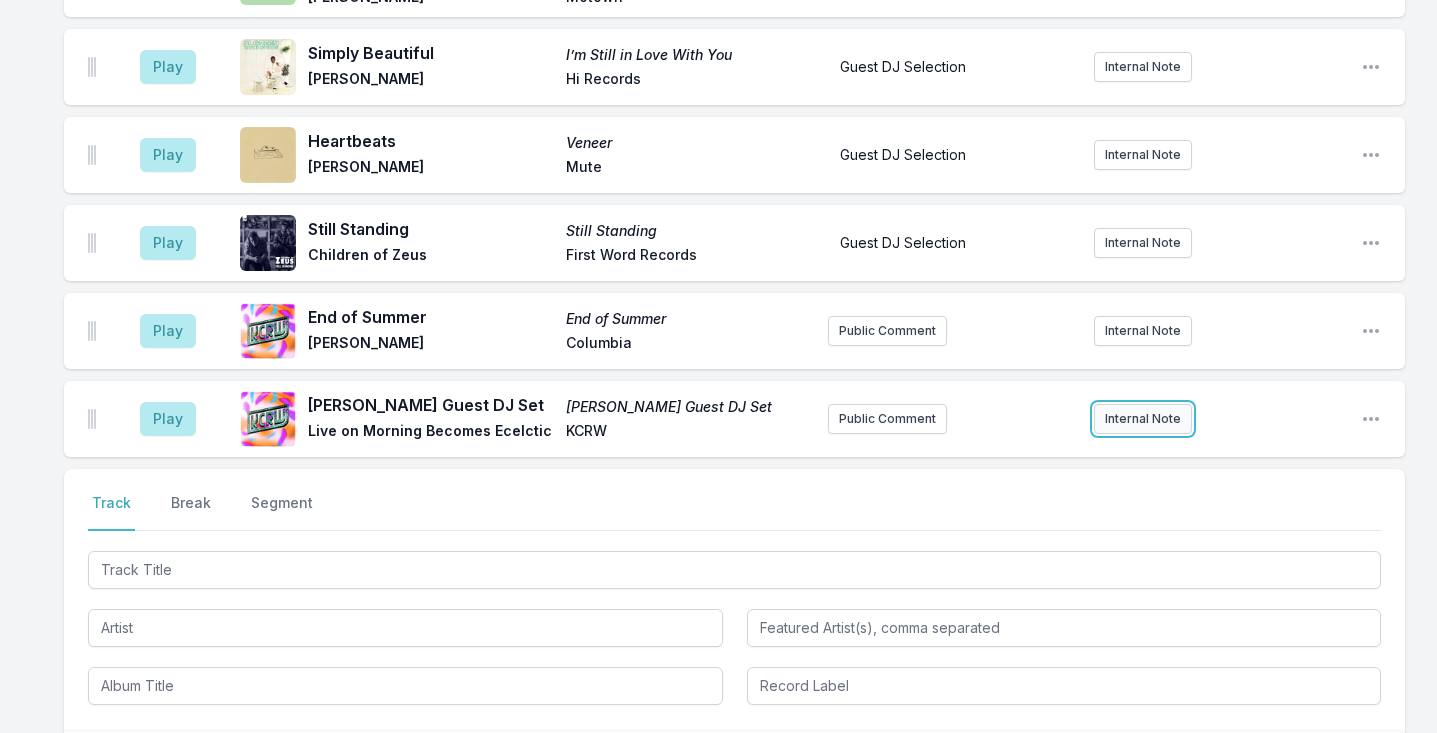 click on "Internal Note" at bounding box center (1143, 419) 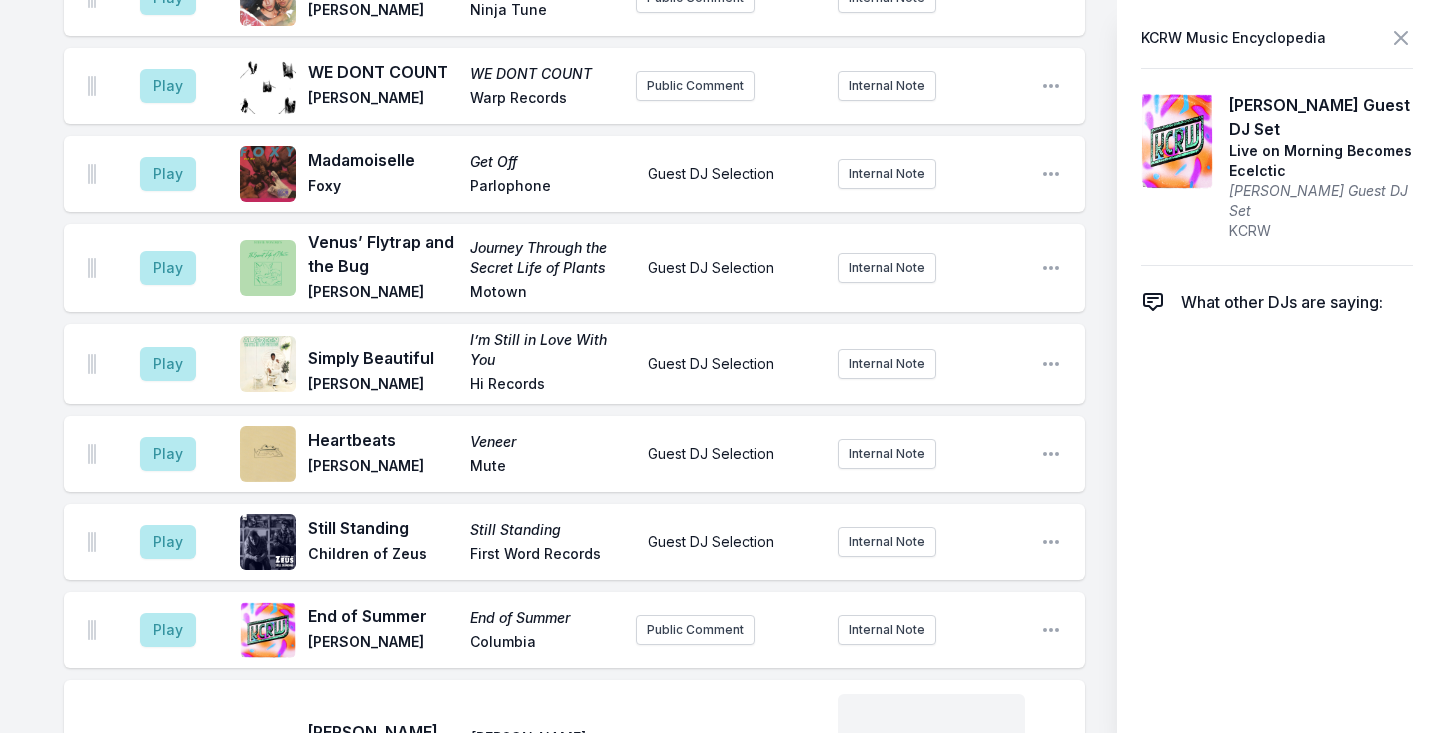 scroll, scrollTop: 5105, scrollLeft: 0, axis: vertical 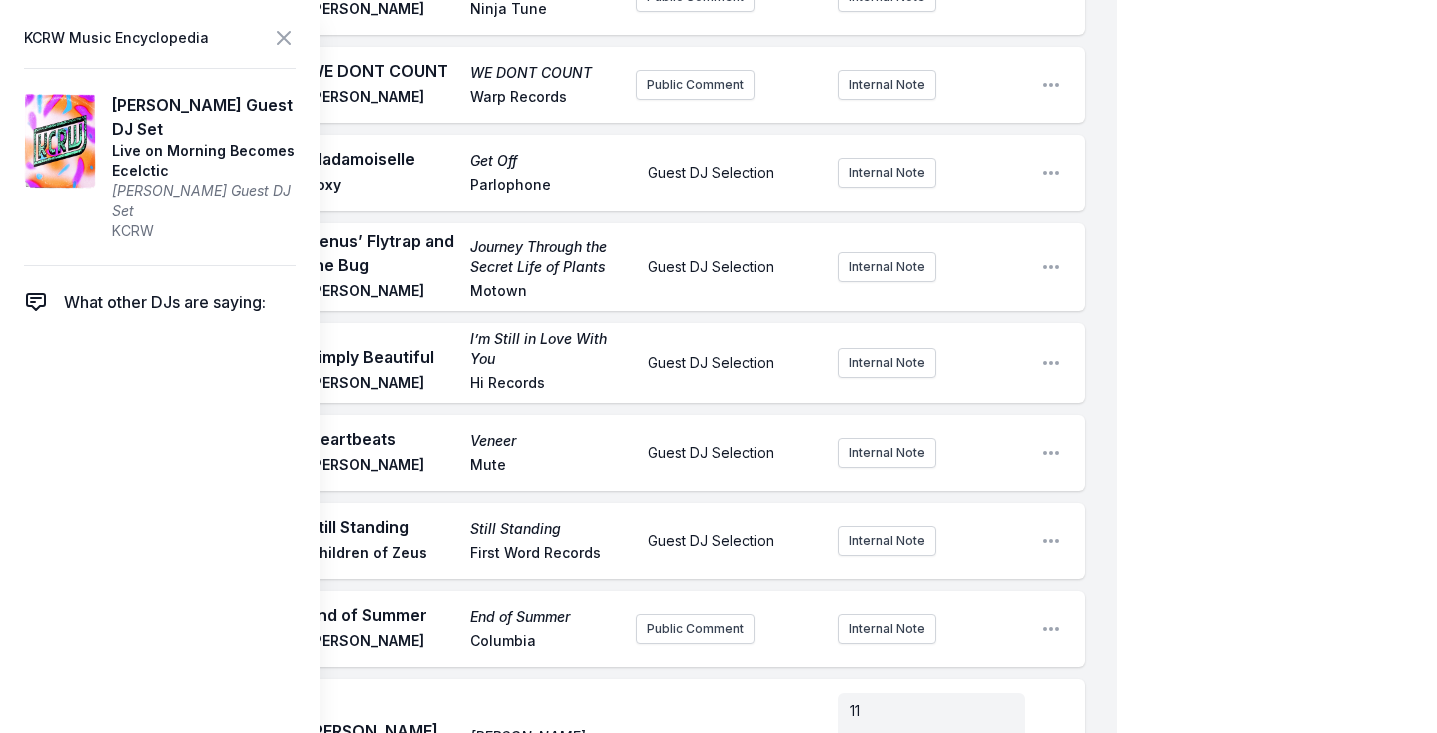 type 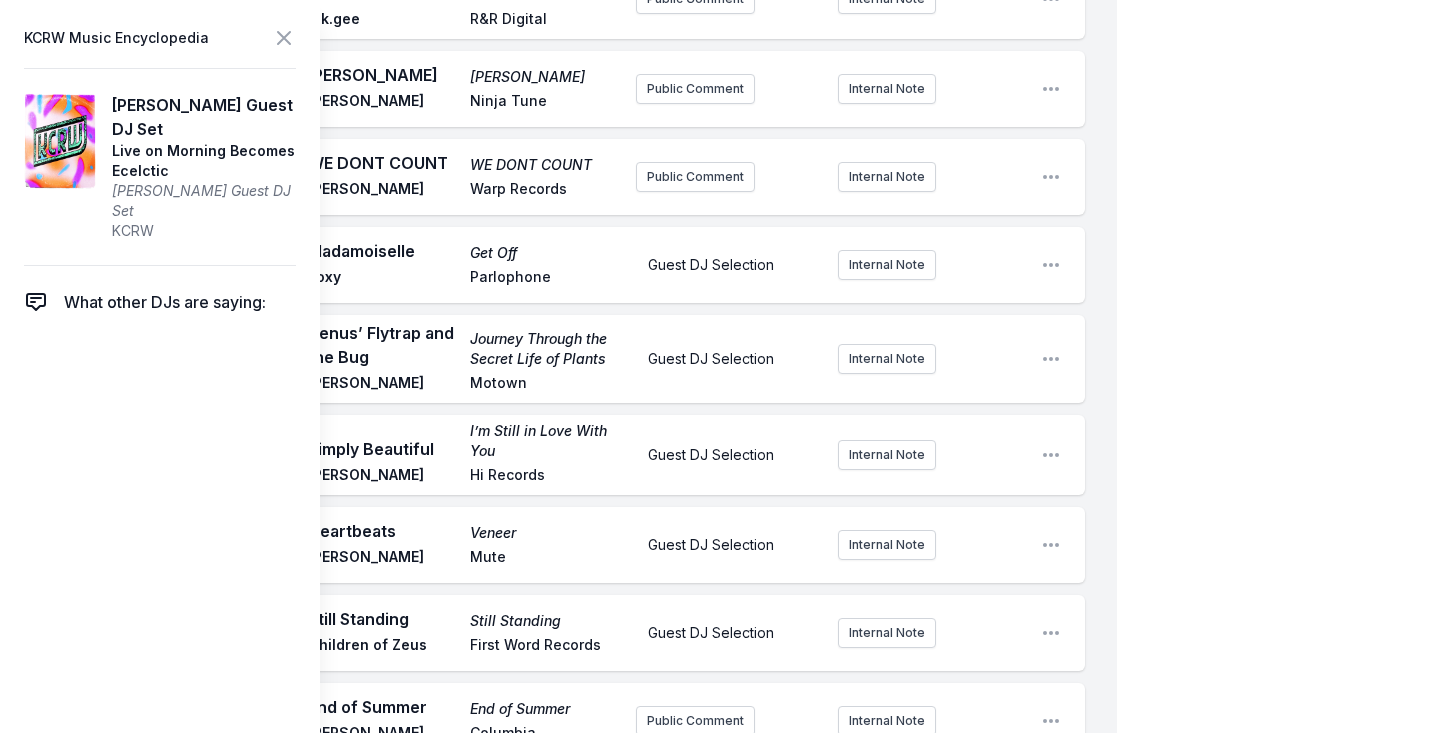 click on "My Playlist KCRW Playlist Directory Reports AC NC NN User Guide Report Bug Sign out Morning Becomes Eclectic Live Novena Carmel Simulcast July 30, 2025 9:00 AM - 12:00 PM Edit Open options View Missing Data Some of your tracks are missing record label information. This info helps artists get paid! It needs to be filled out within 24 hours of showtime. 9:04 AM Ghana Emotion Sing (If You Want It) Omar Tru Thoughts Public Comment Internal Note Open playlist item options 9:09 AM Angels & Queens Angels & Queens Gabriels Parlophone / Atlas Artists 2023 Internal Note Open playlist item options 2023 9:12 AM Aimer, puis vivre PARANOÏA, ANGELS, TRUE LOVE Christine and the Queens Because Public Comment Internal Note Open playlist item options 9:17 AM Come Along Coco Coco Coco Public Comment Internal Note Open playlist item options 9:21 AM All That I Need (Photay Lullaby Remix) All That I Need (Photay Lullaby Remix) Conclave Love Injection Records Public Comment Internal Note Open playlist item options 9:24 AM 9:32 AM" at bounding box center [718, -1772] 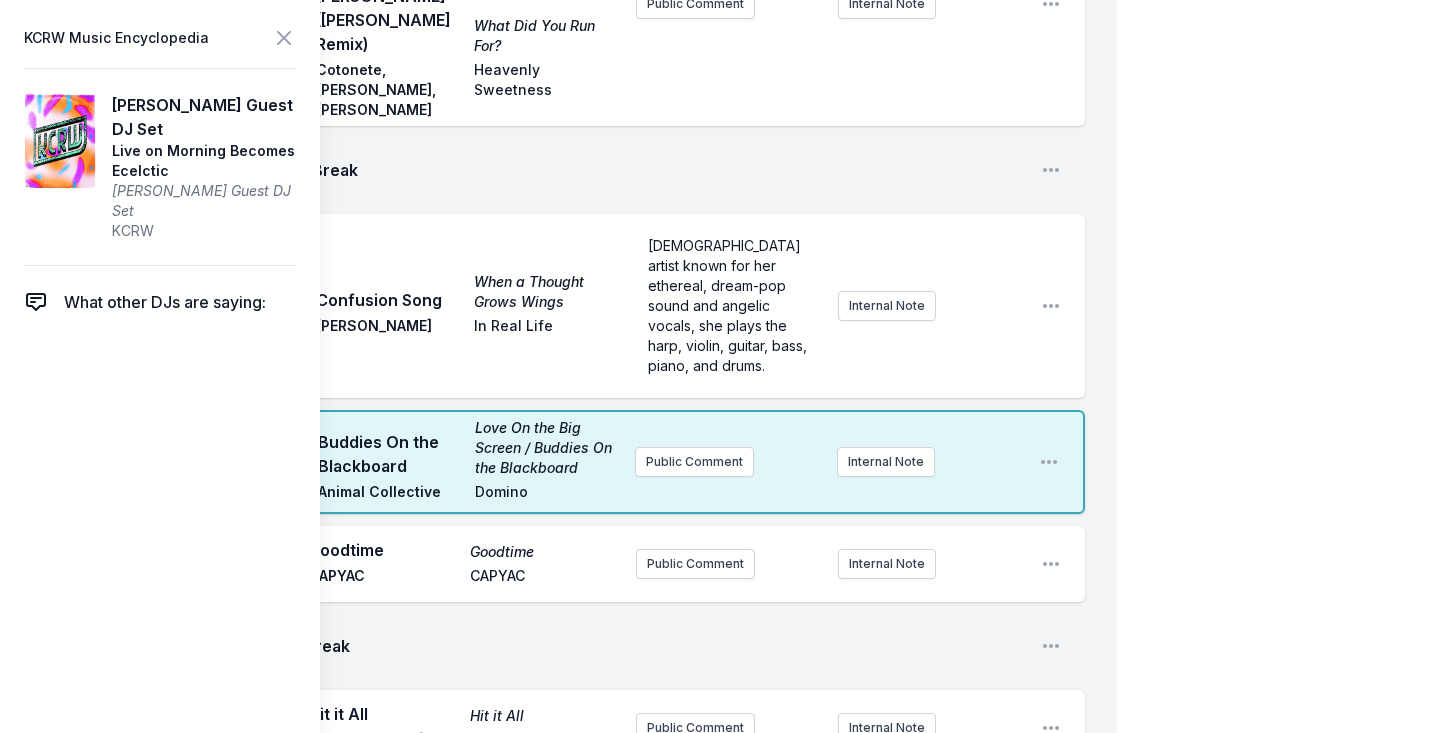 scroll, scrollTop: 527, scrollLeft: 0, axis: vertical 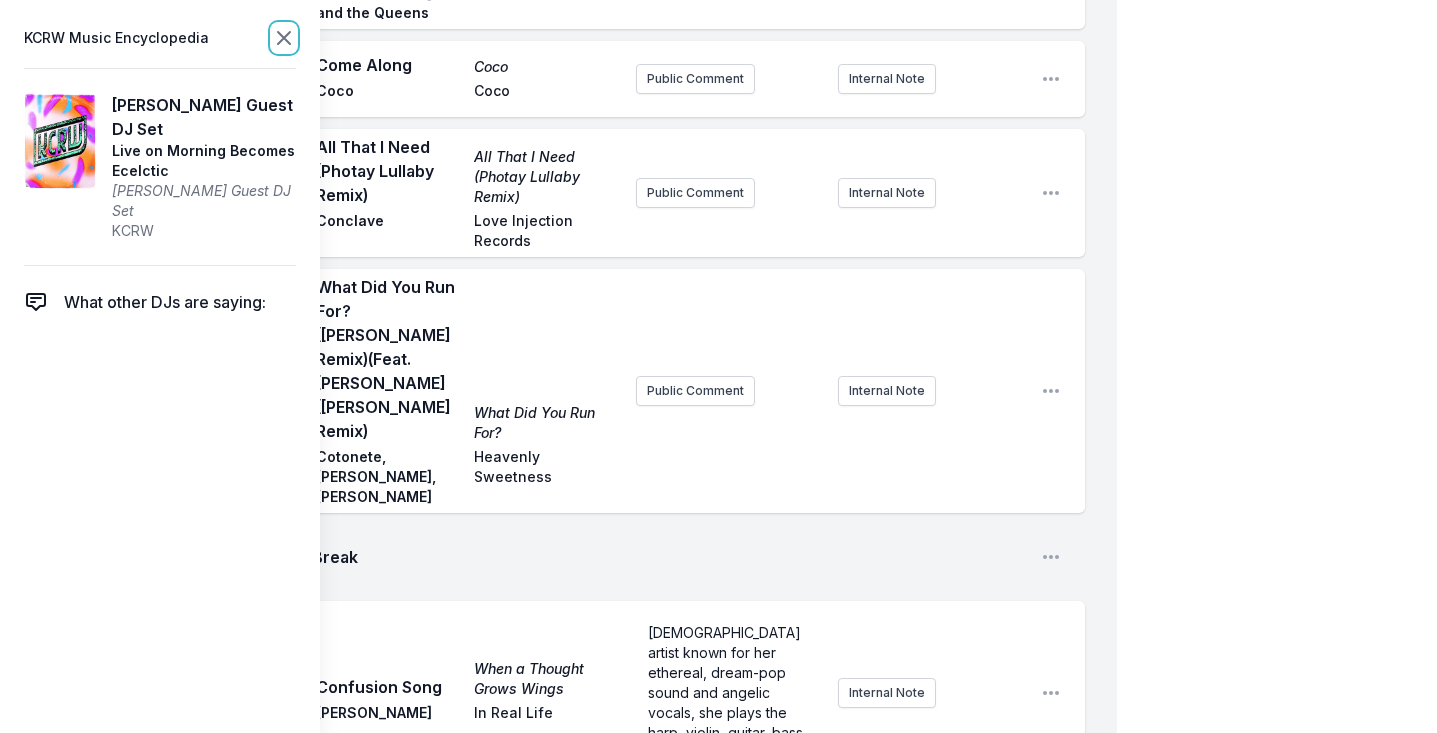 click 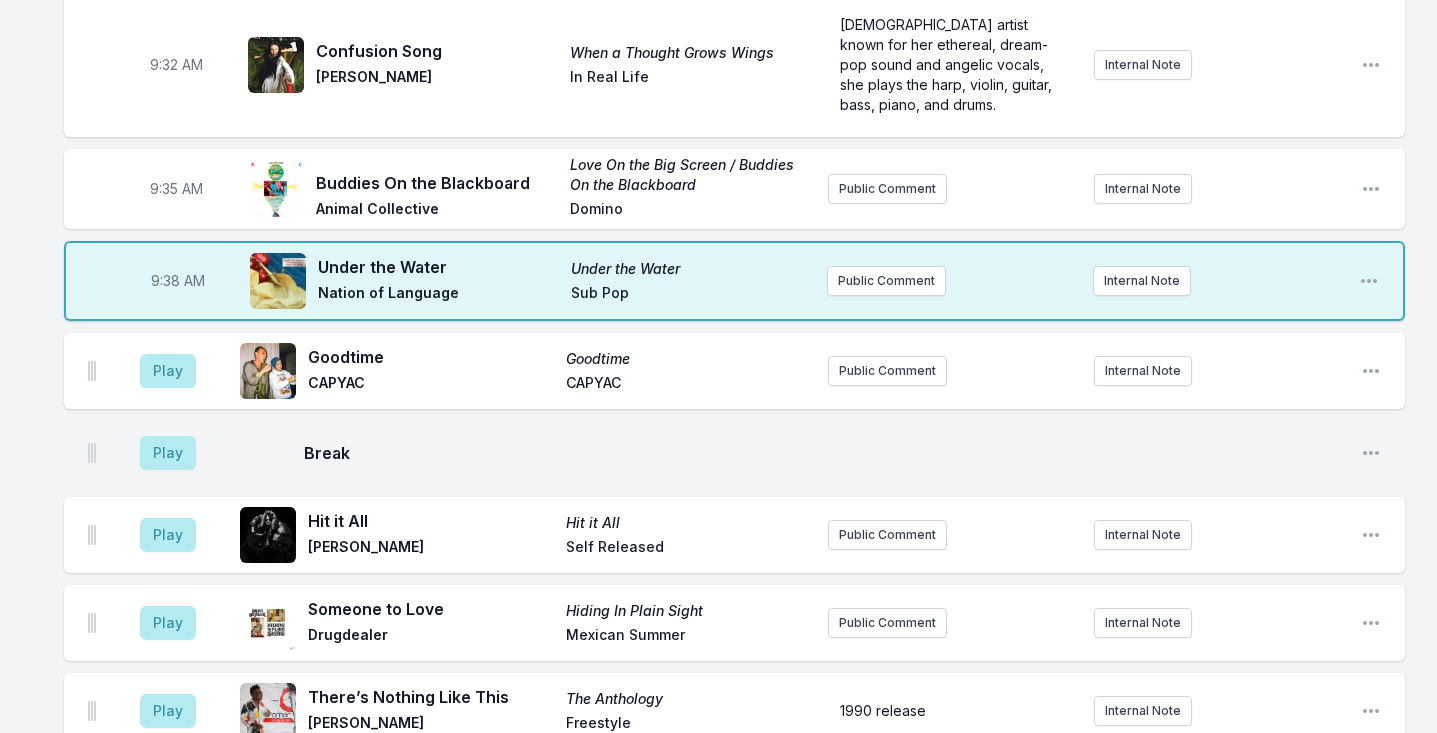 scroll, scrollTop: 964, scrollLeft: 0, axis: vertical 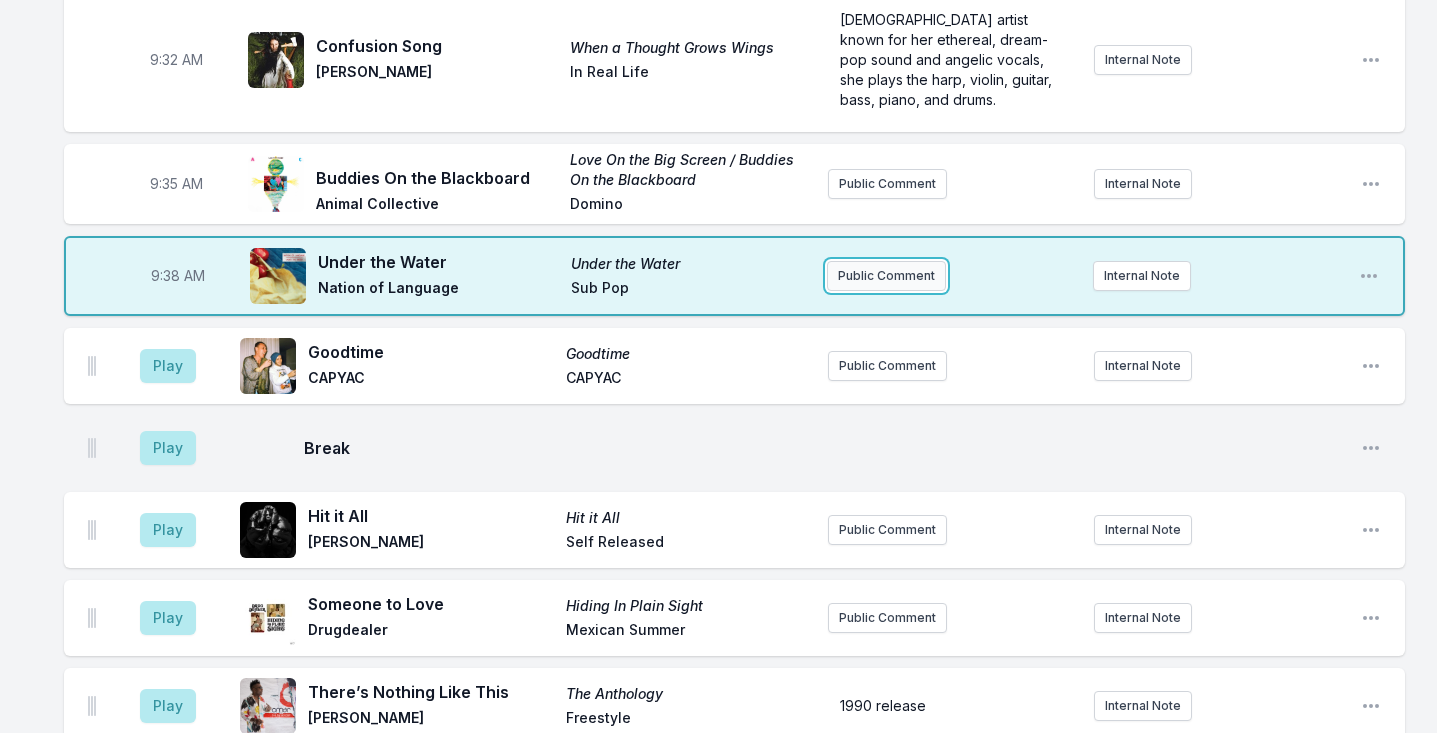 click on "Public Comment" at bounding box center (886, 276) 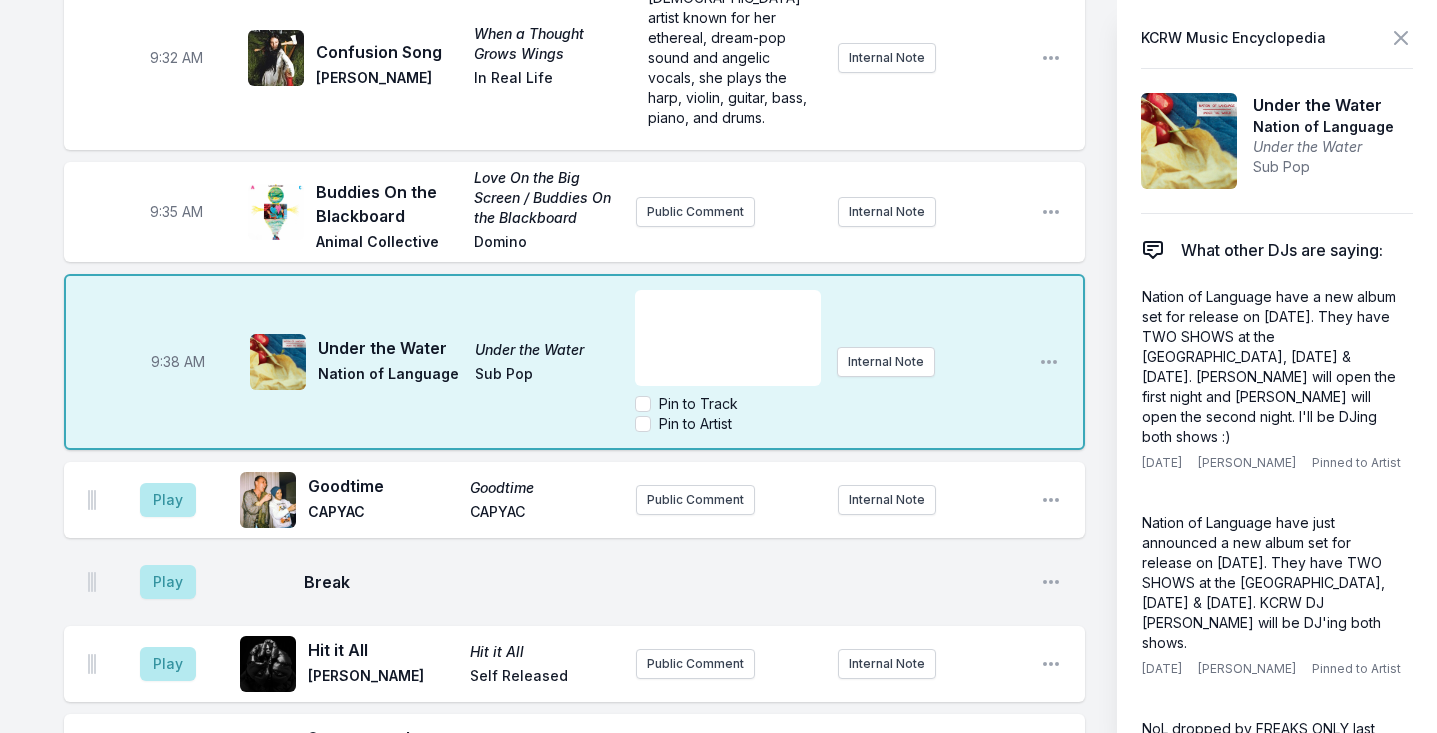 scroll, scrollTop: 1157, scrollLeft: 0, axis: vertical 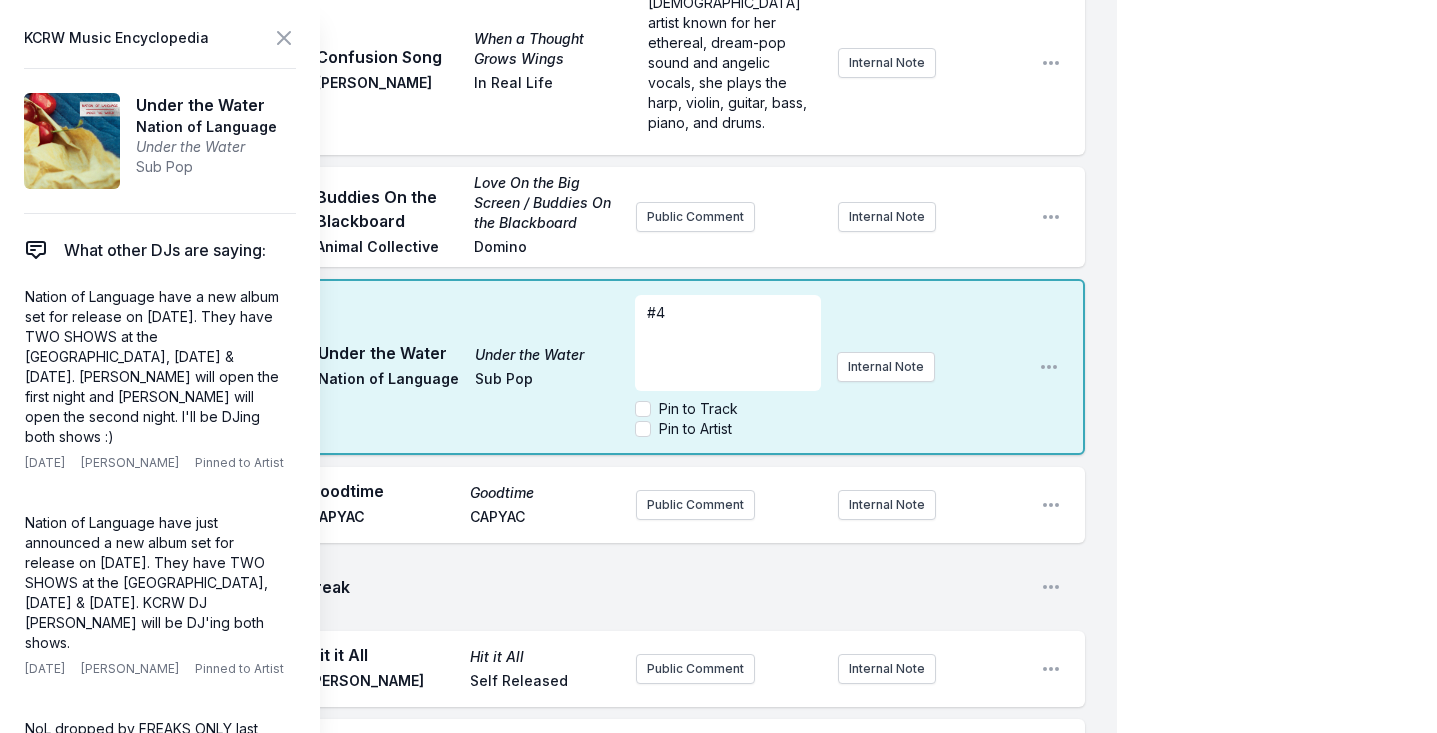 type 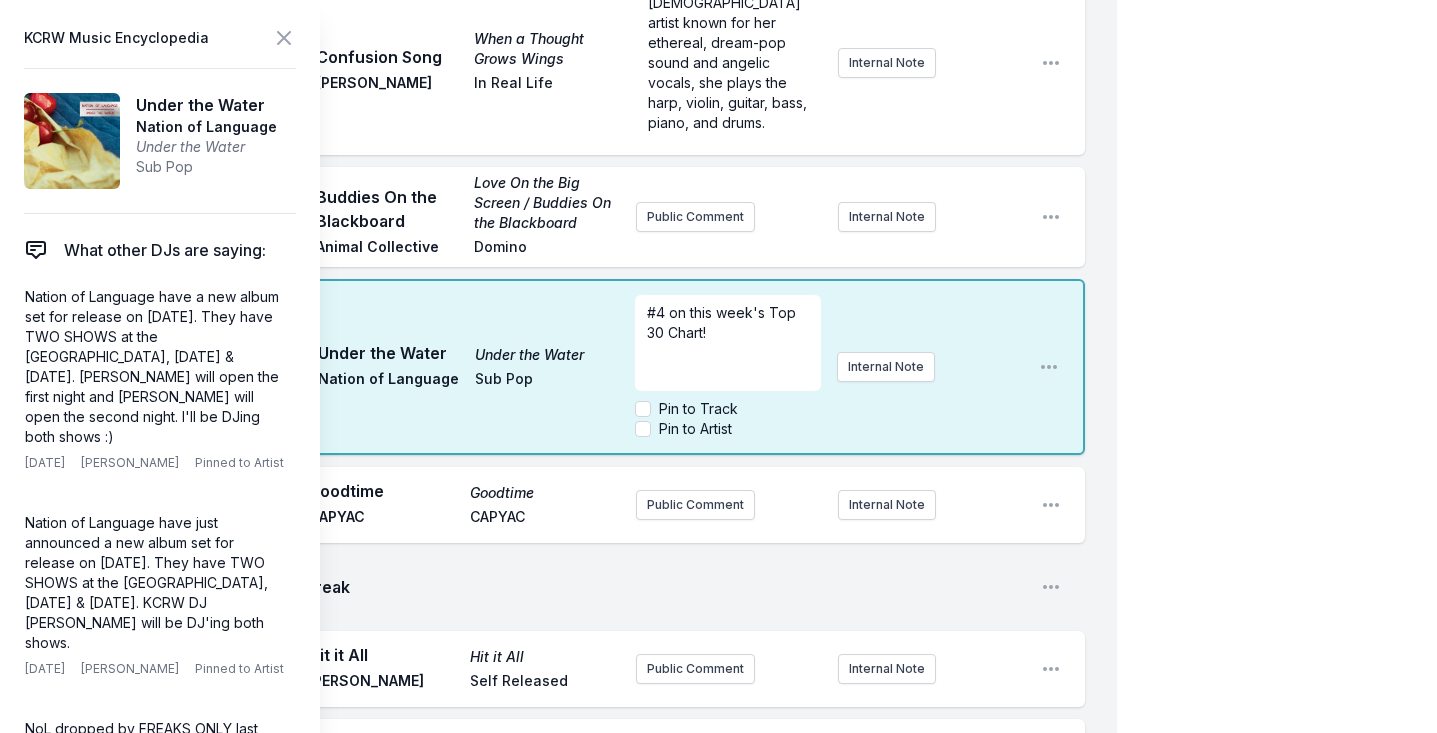 click on "#4 on this week's Top 30 Chart! Pin to Track Pin to Artist Internal Note" at bounding box center (829, 367) 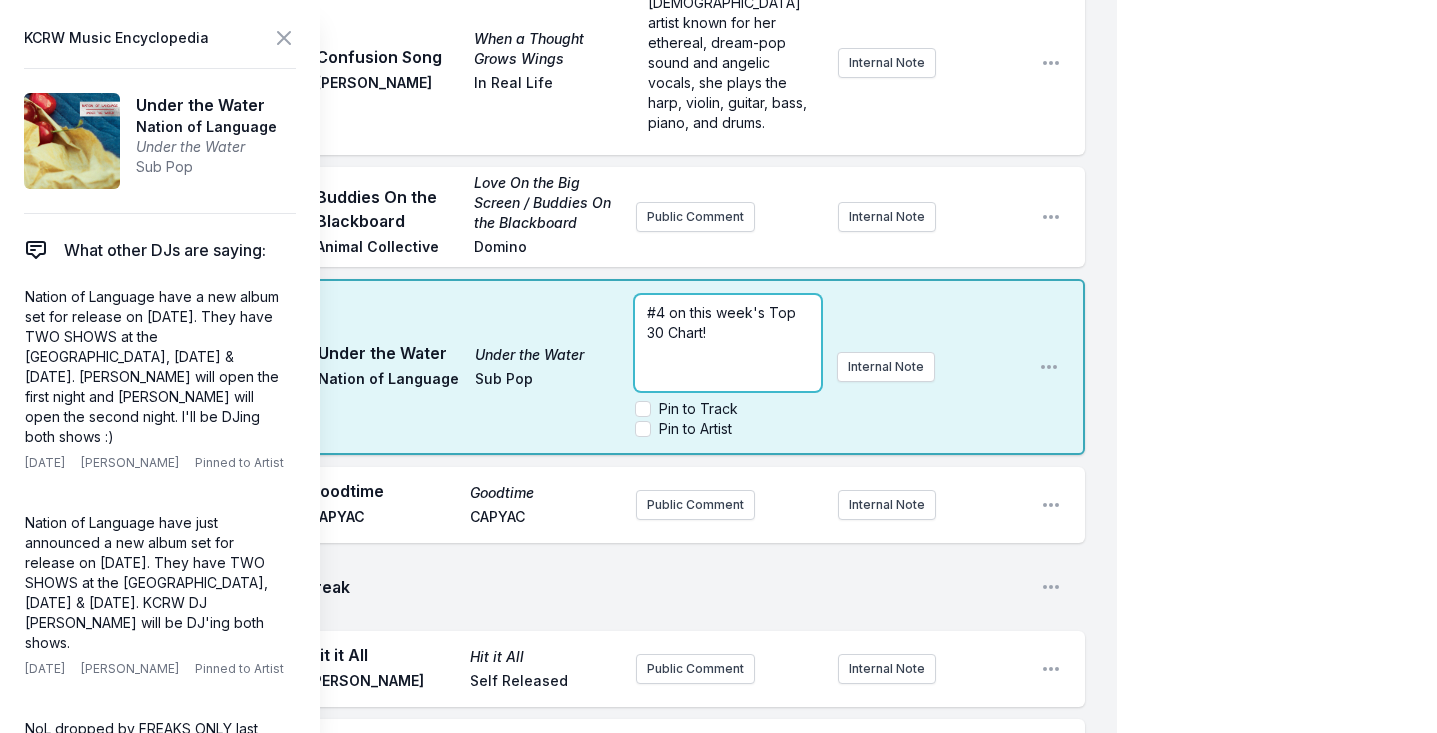 click on "#4 on this week's Top 30 Chart!" at bounding box center [723, 322] 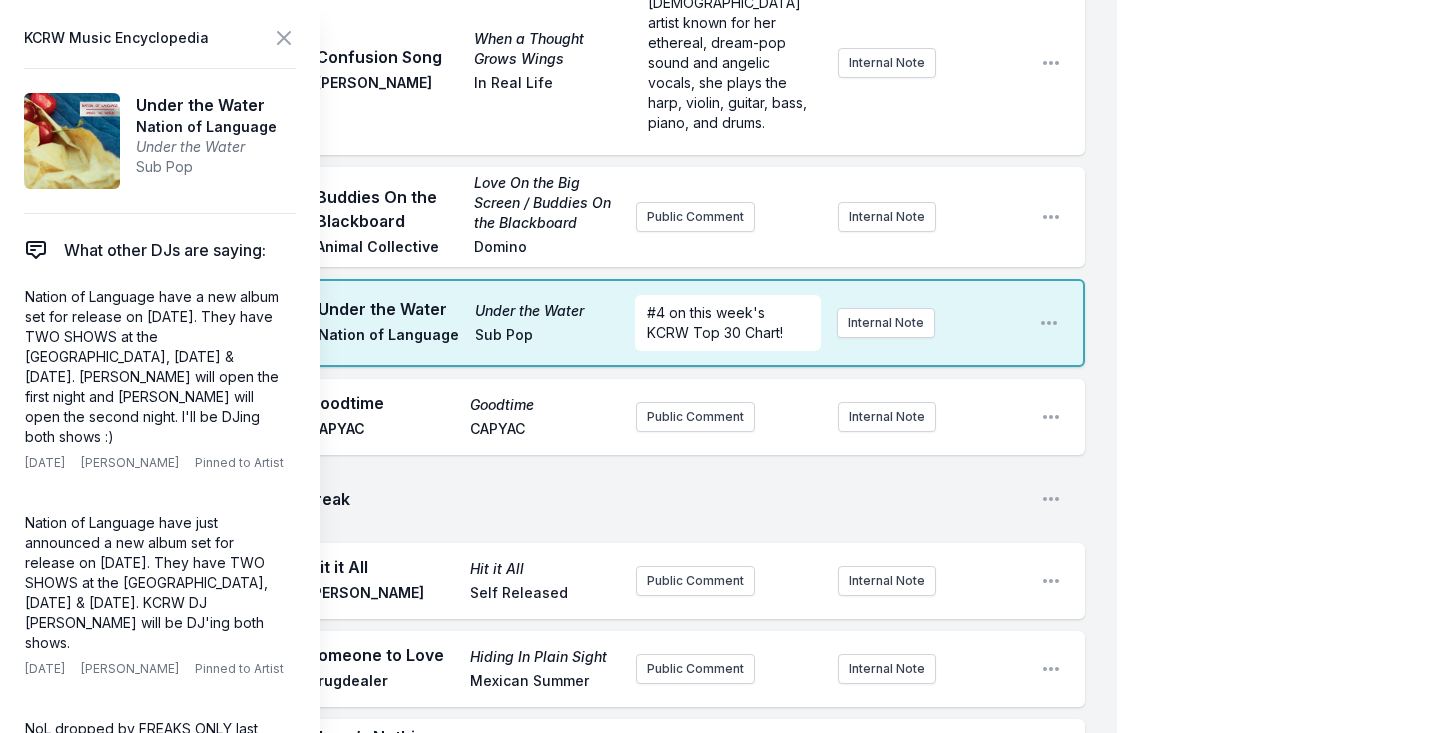 click on "My Playlist KCRW Playlist Directory Reports AC NC NN User Guide Report Bug Sign out Morning Becomes Eclectic Live Novena Carmel Simulcast July 30, 2025 9:00 AM - 12:00 PM Edit Open options View Missing Data Some of your tracks are missing record label information. This info helps artists get paid! It needs to be filled out within 24 hours of showtime. 9:04 AM Ghana Emotion Sing (If You Want It) Omar Tru Thoughts Public Comment Internal Note Open playlist item options 9:09 AM Angels & Queens Angels & Queens Gabriels Parlophone / Atlas Artists 2023 Internal Note Open playlist item options 2023 9:12 AM Aimer, puis vivre PARANOÏA, ANGELS, TRUE LOVE Christine and the Queens Because Public Comment Internal Note Open playlist item options 9:17 AM Come Along Coco Coco Coco Public Comment Internal Note Open playlist item options 9:21 AM All That I Need (Photay Lullaby Remix) All That I Need (Photay Lullaby Remix) Conclave Love Injection Records Public Comment Internal Note Open playlist item options 9:24 AM 9:32 AM !" at bounding box center (718, 2054) 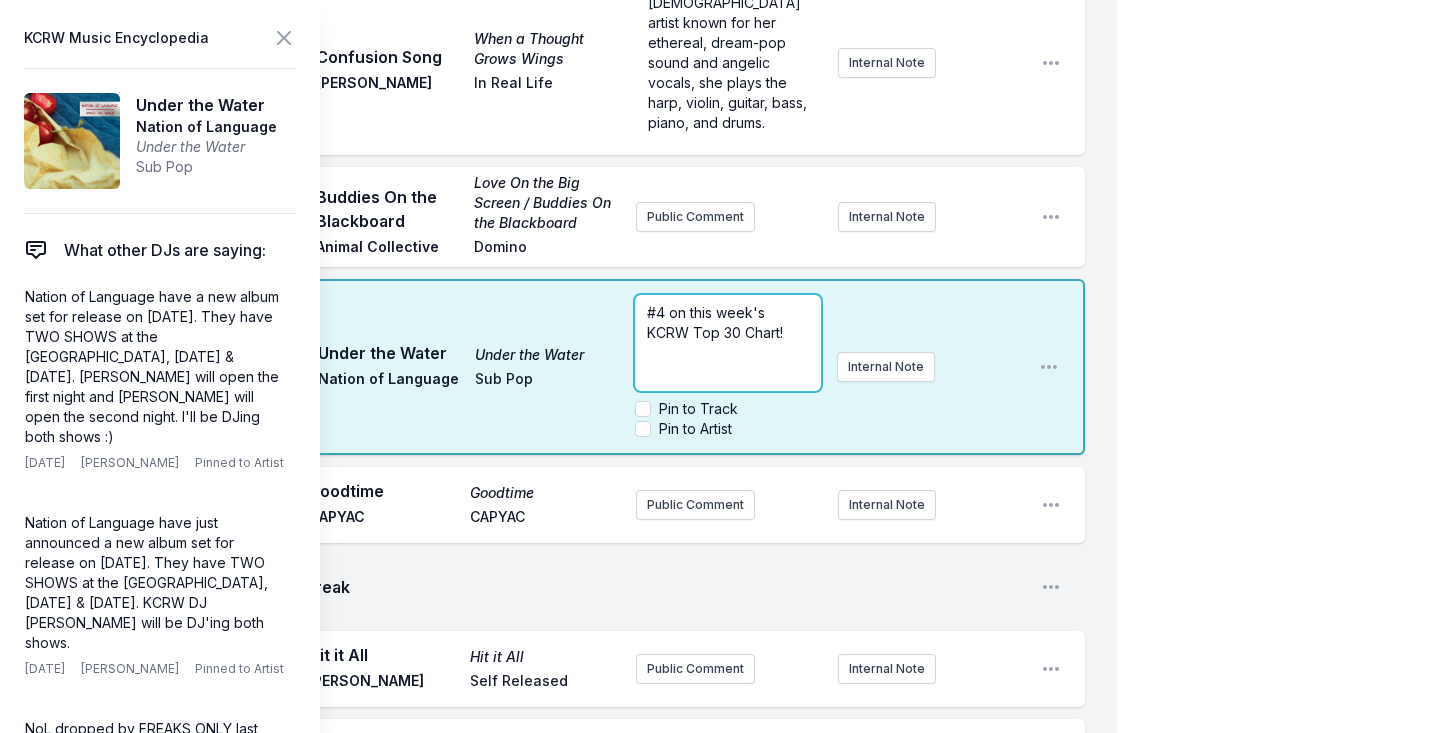 click on "#4 on this week's KCRW Top 30 Chart!" at bounding box center [728, 343] 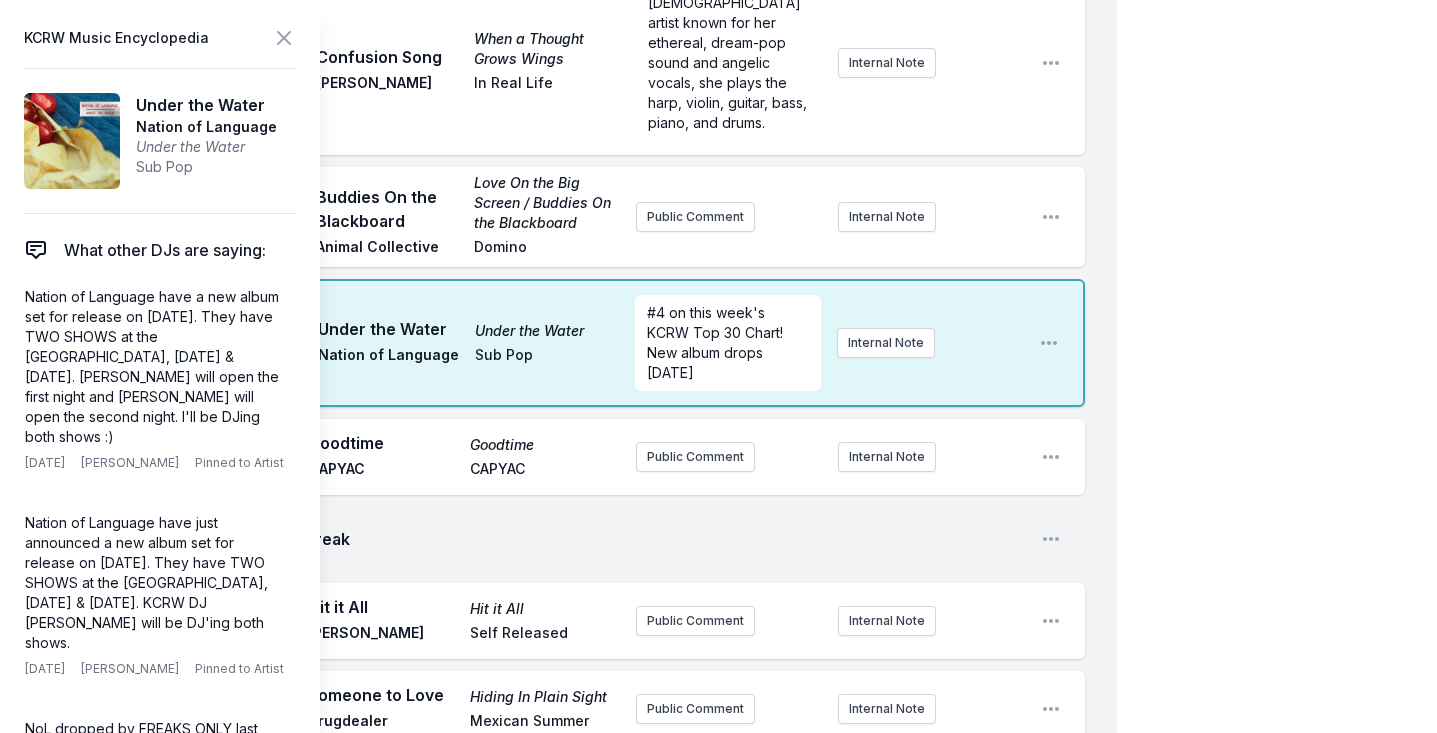 click on "Missing Data Some of your tracks are missing record label information. This info helps artists get paid! It needs to be filled out within 24 hours of showtime. 9:04 AM Ghana Emotion Sing (If You Want It) Omar Tru Thoughts Public Comment Internal Note Open playlist item options 9:09 AM Angels & Queens Angels & Queens Gabriels Parlophone / Atlas Artists 2023 Internal Note Open playlist item options 2023 9:12 AM Aimer, puis vivre PARANOÏA, ANGELS, TRUE LOVE Christine and the Queens Because Public Comment Internal Note Open playlist item options 9:17 AM Come Along Coco Coco Coco Public Comment Internal Note Open playlist item options 9:21 AM All That I Need (Photay Lullaby Remix) All That I Need (Photay Lullaby Remix) Conclave Love Injection Records Public Comment Internal Note Open playlist item options 9:24 AM What Did You Run For? (Danilo Plessow Remix)  (Feat. Omar (Danilo Plessow Remix) What Did You Run For? Cotonete, Danilo Plessow, Omar Heavenly Sweetness Public Comment Internal Note 9:32 AM Break 9:32 AM" at bounding box center [558, 2216] 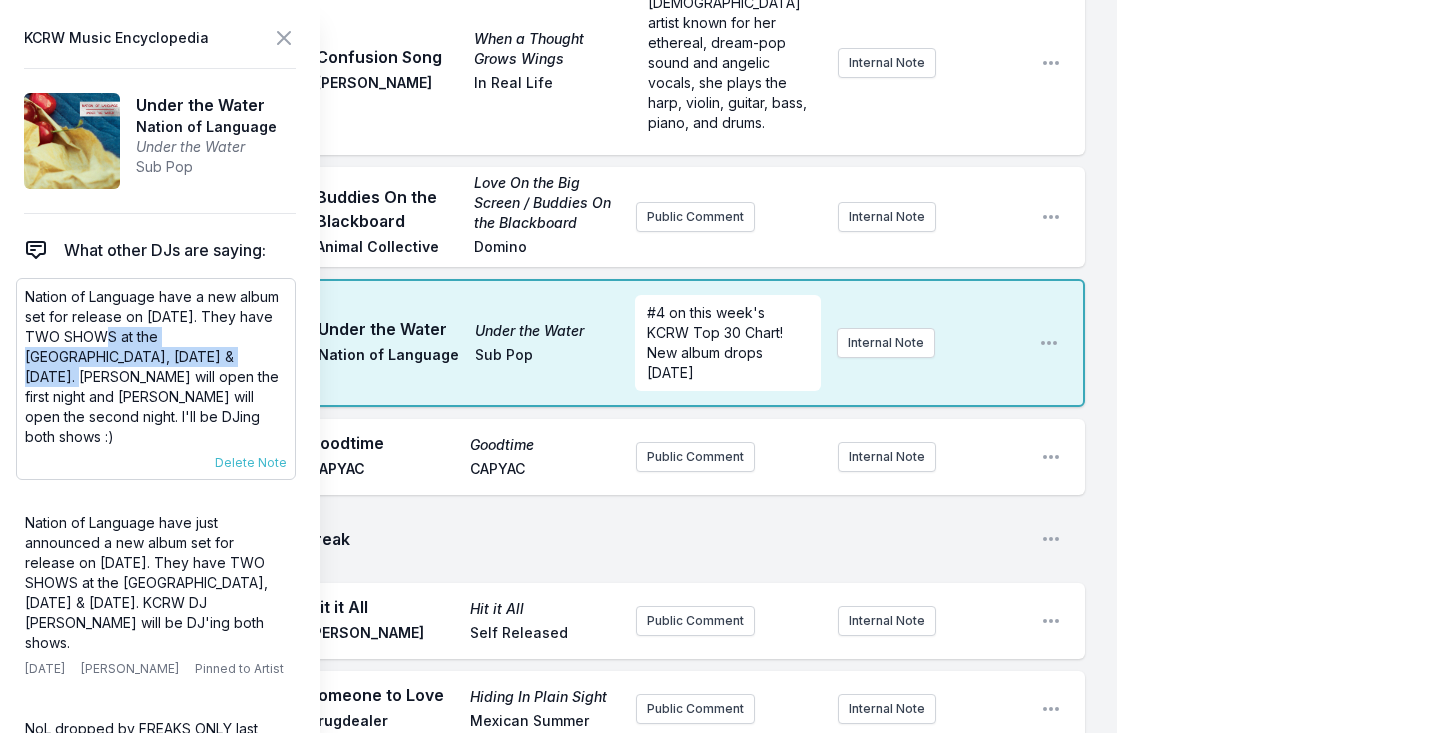 drag, startPoint x: 99, startPoint y: 336, endPoint x: 164, endPoint y: 360, distance: 69.289246 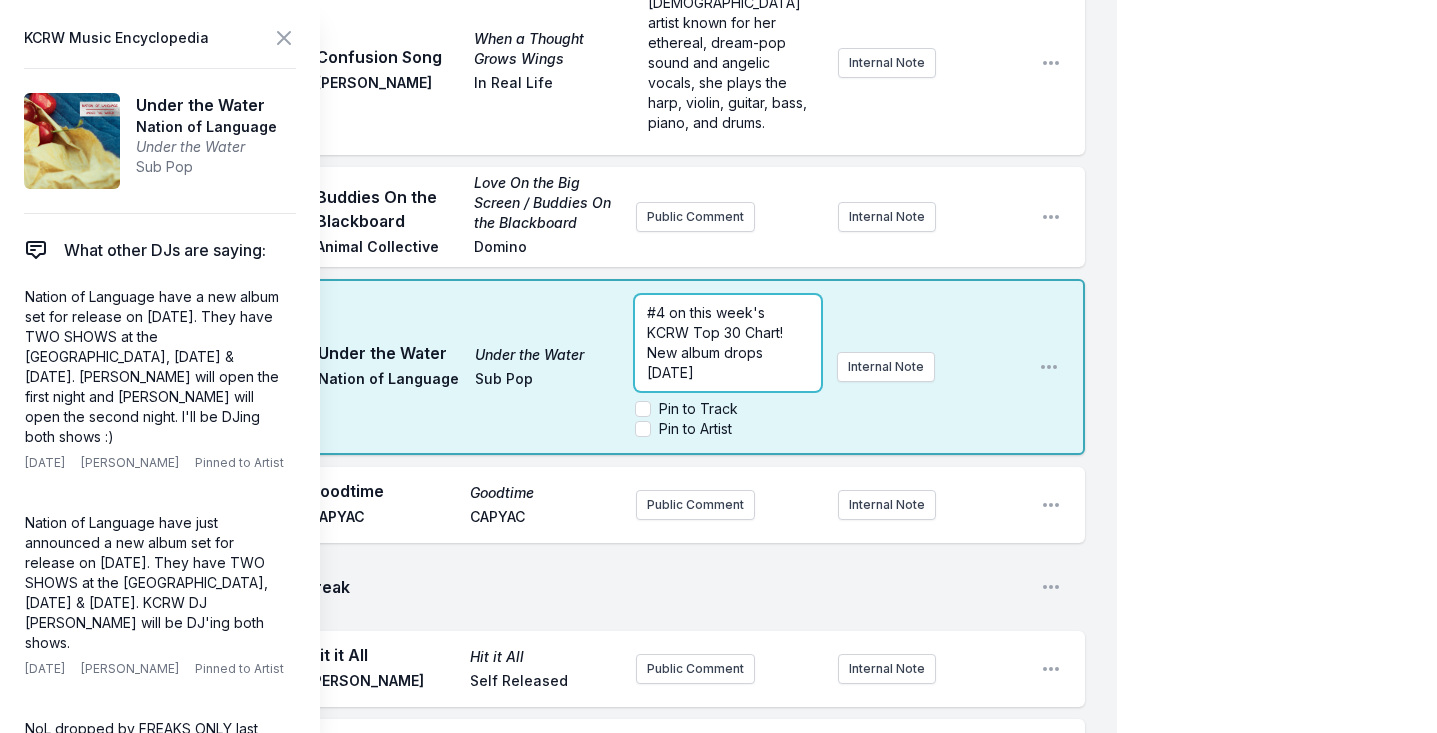 click on "#4 on this week's KCRW Top 30 Chart! New album drops Sept 19th" at bounding box center [728, 343] 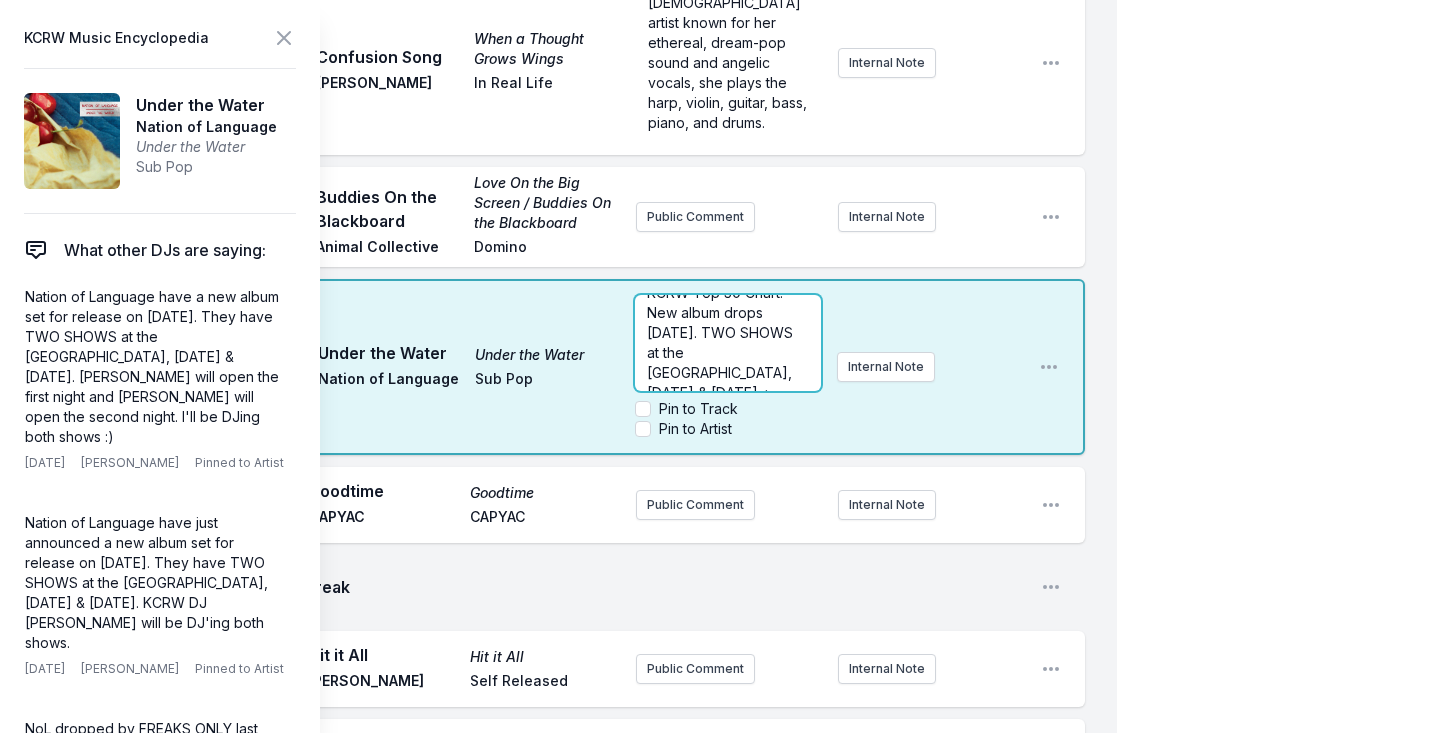 scroll, scrollTop: 50, scrollLeft: 0, axis: vertical 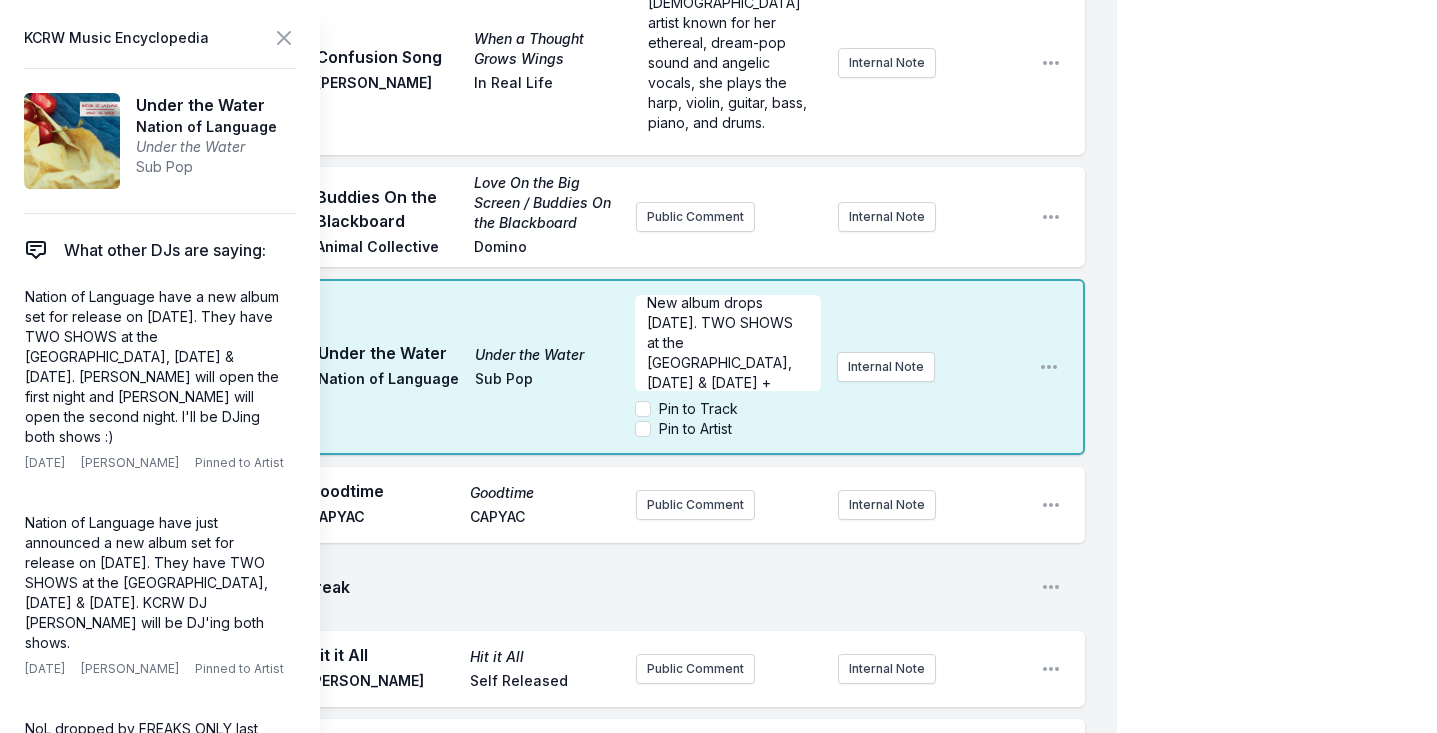 click on "9:38 AM Under the Water Under the Water Nation of Language Sub Pop #4 on this week's KCRW Top 30 Chart! New album drops Sept 19th. TWO SHOWS at the Fonda, October 15th & 16th + Travis Holcombe DJing Pin to Track Pin to Artist Internal Note Open playlist item options" at bounding box center [574, 367] 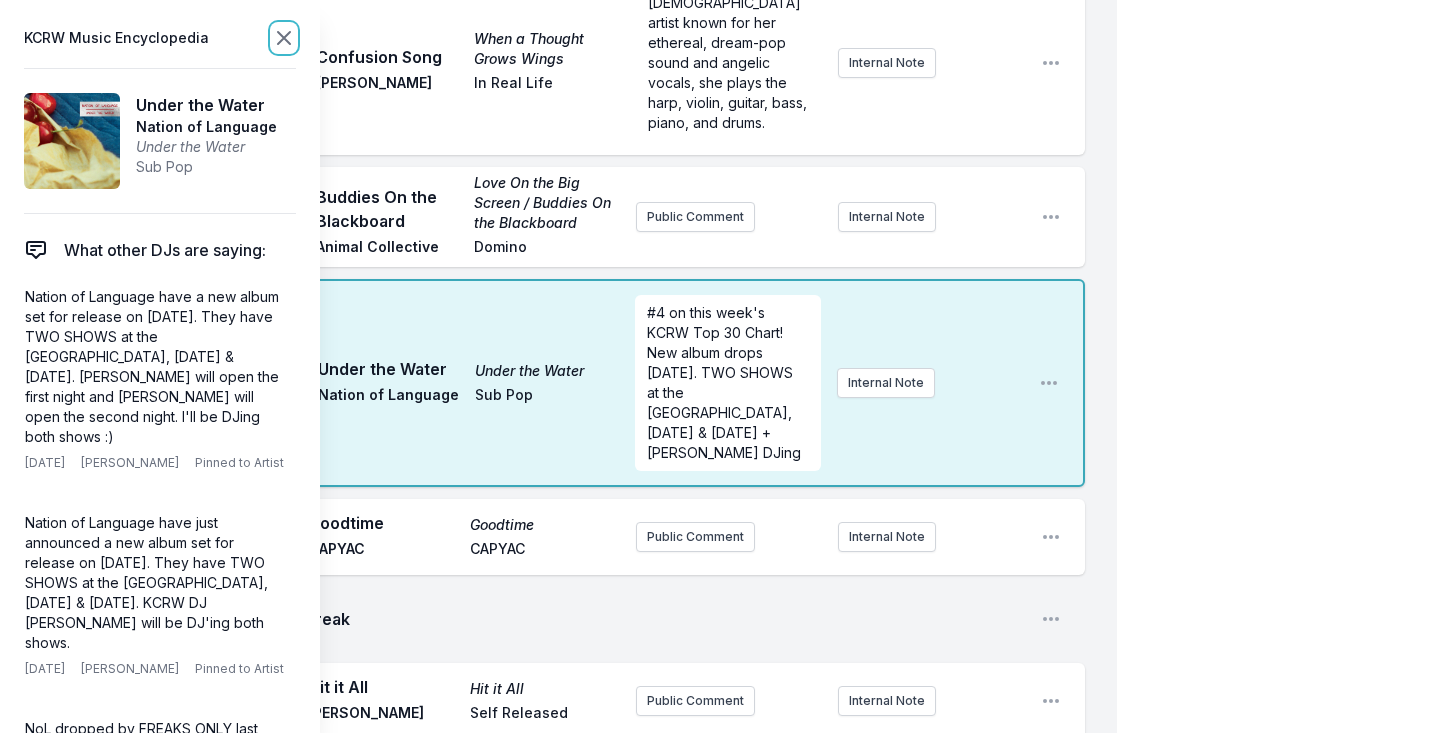 click 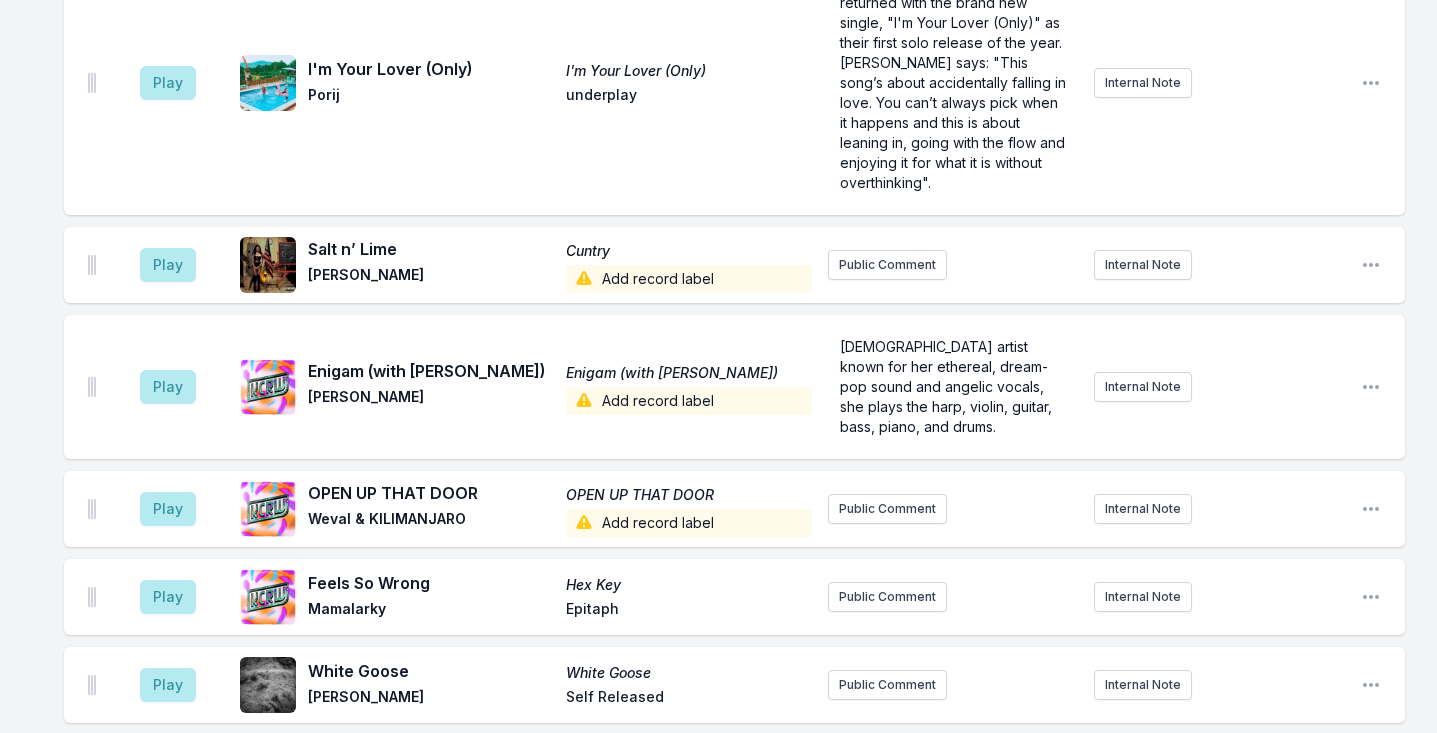scroll, scrollTop: 3335, scrollLeft: 0, axis: vertical 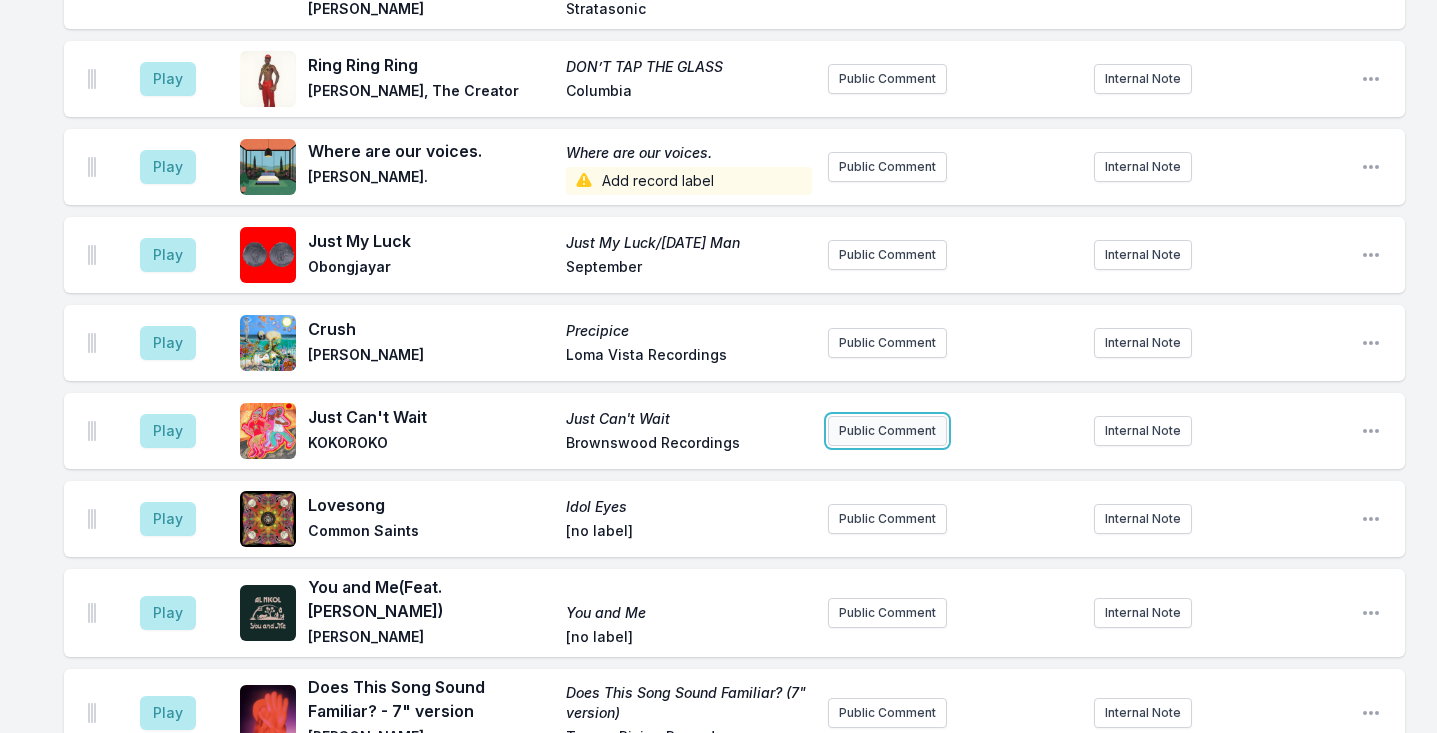 click on "Public Comment" at bounding box center (887, 431) 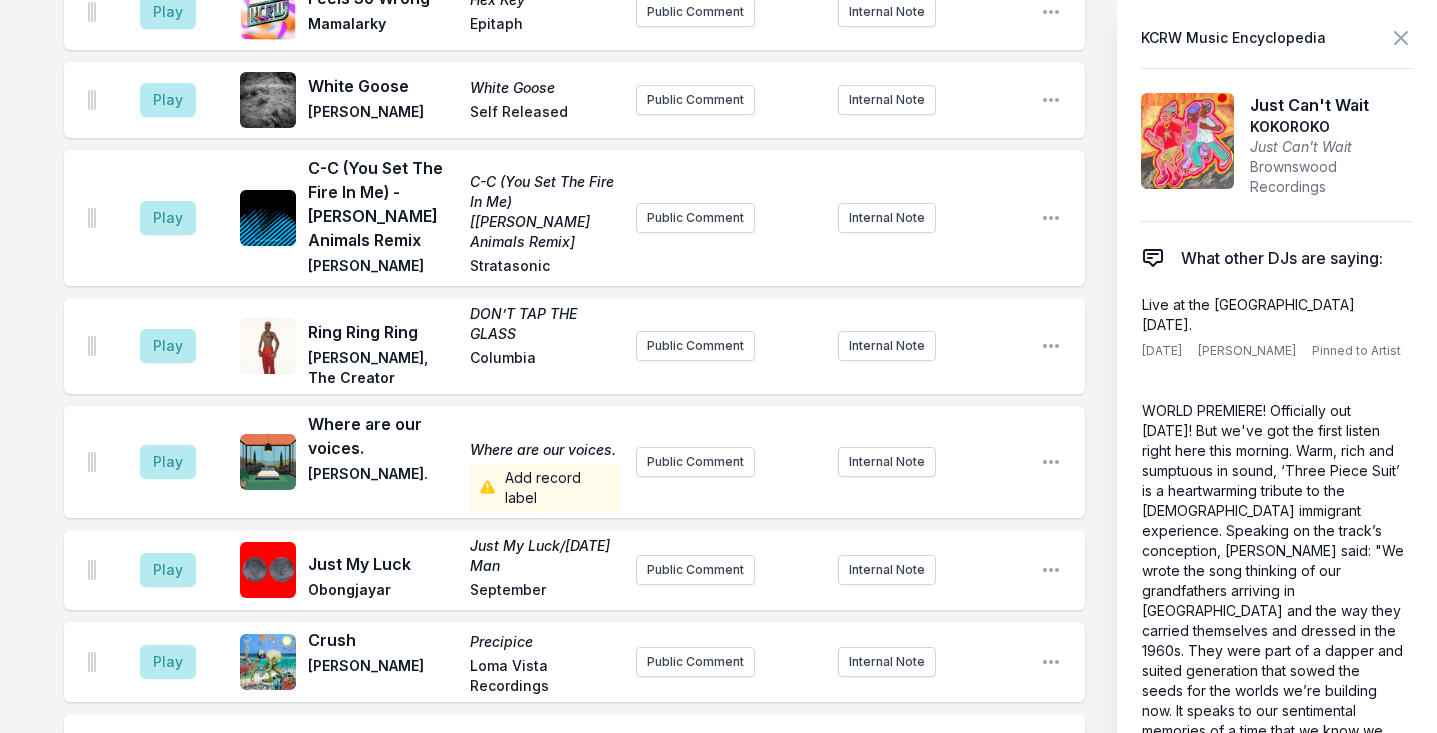 scroll, scrollTop: 3701, scrollLeft: 0, axis: vertical 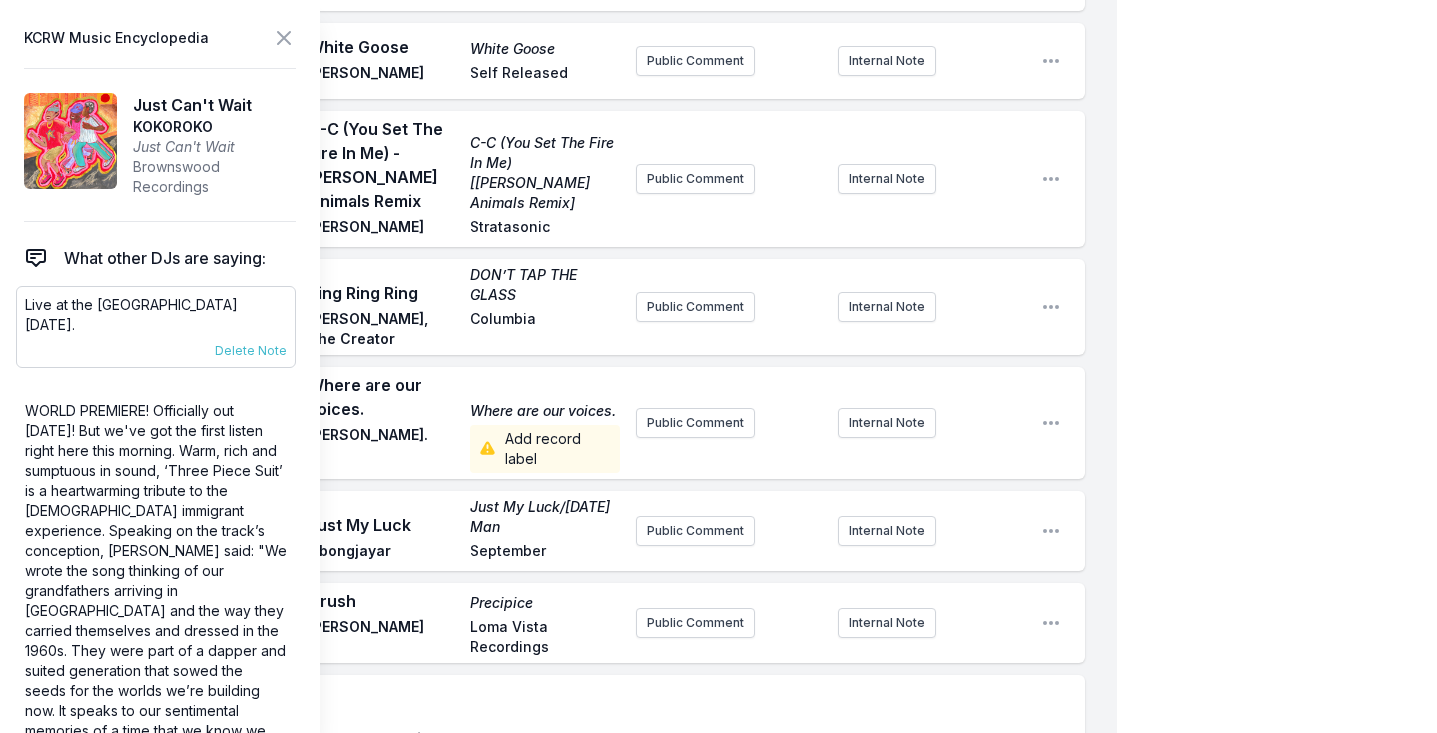 click on "Live at the Regent Theater August 13th." at bounding box center [156, 315] 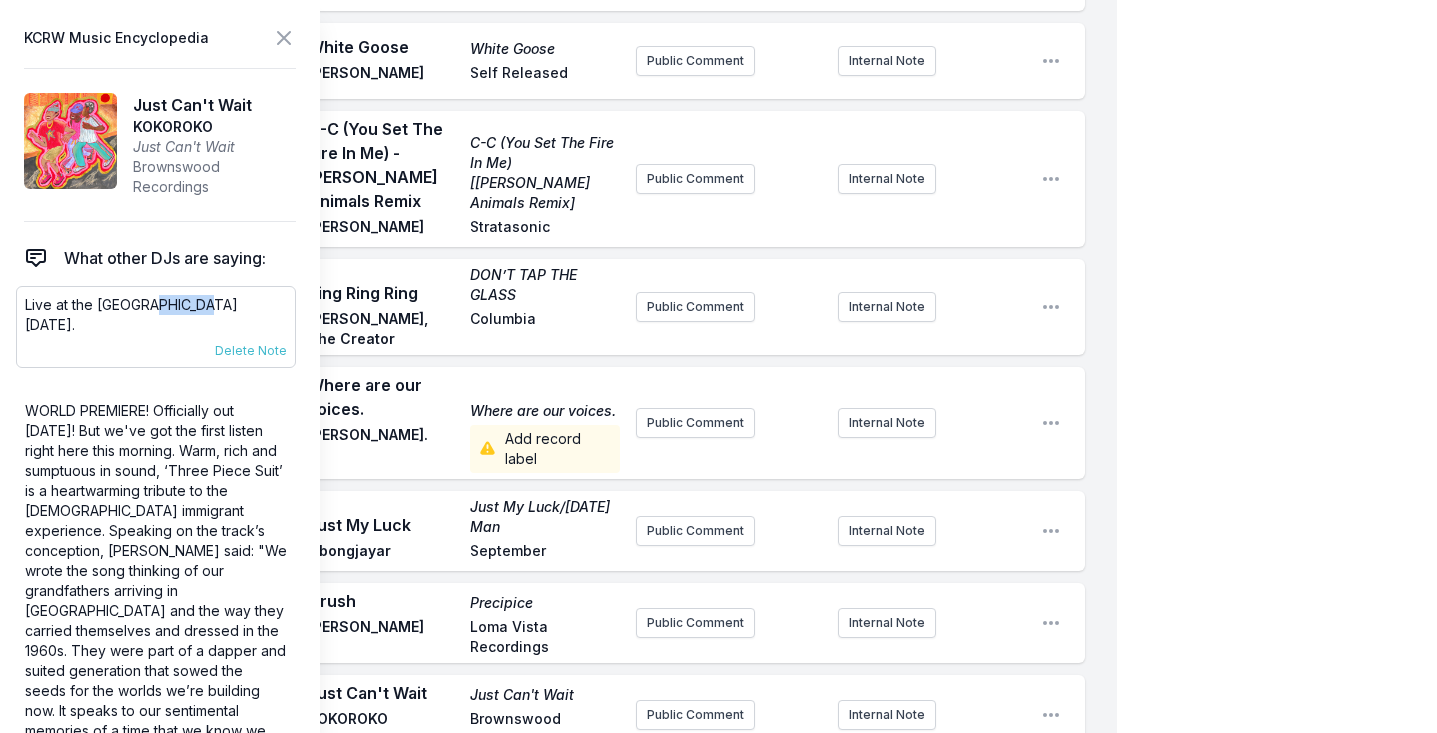 click on "Live at the Regent Theater August 13th." at bounding box center [156, 315] 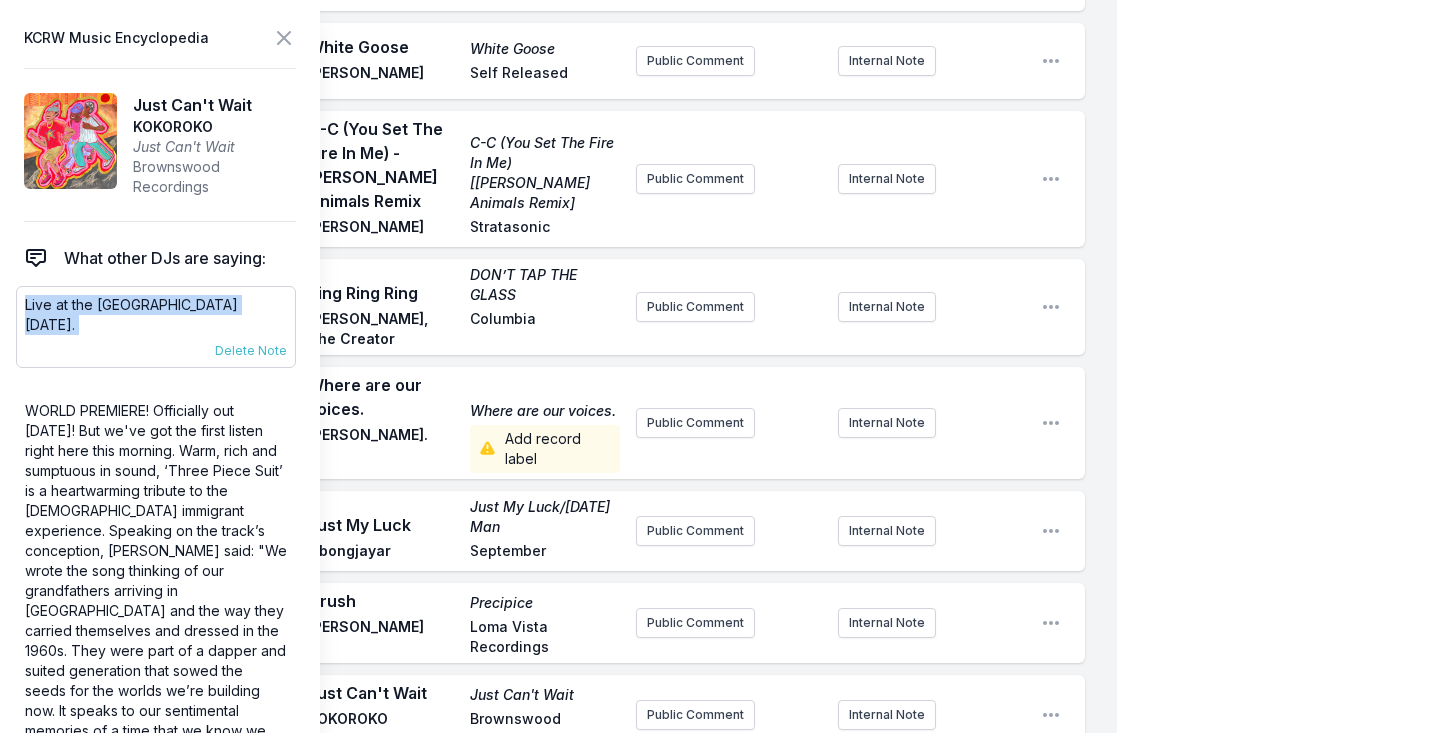 click on "Live at the Regent Theater August 13th." at bounding box center [156, 315] 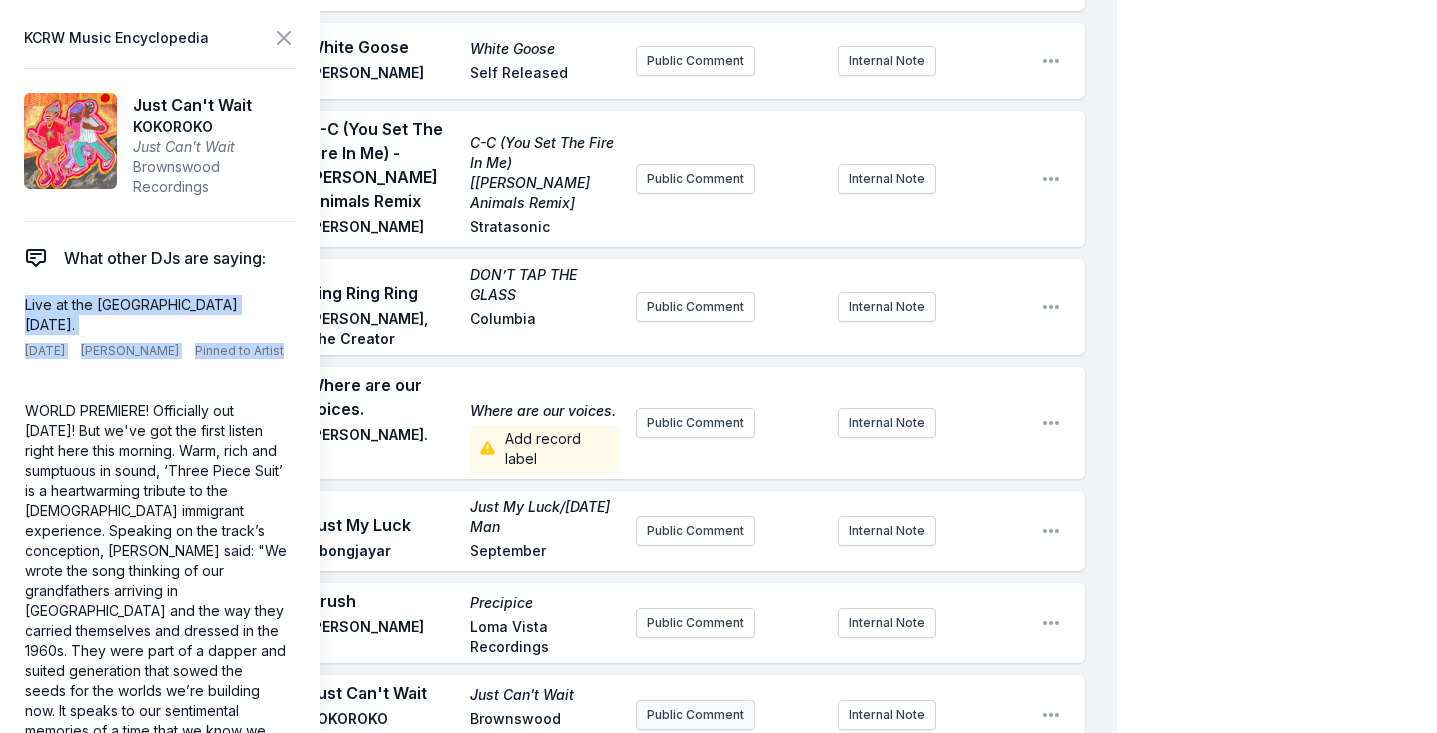 copy on "Live at the Regent Theater August 13th. 7/19/25 Tyler Boudreaux Pinned to Artist" 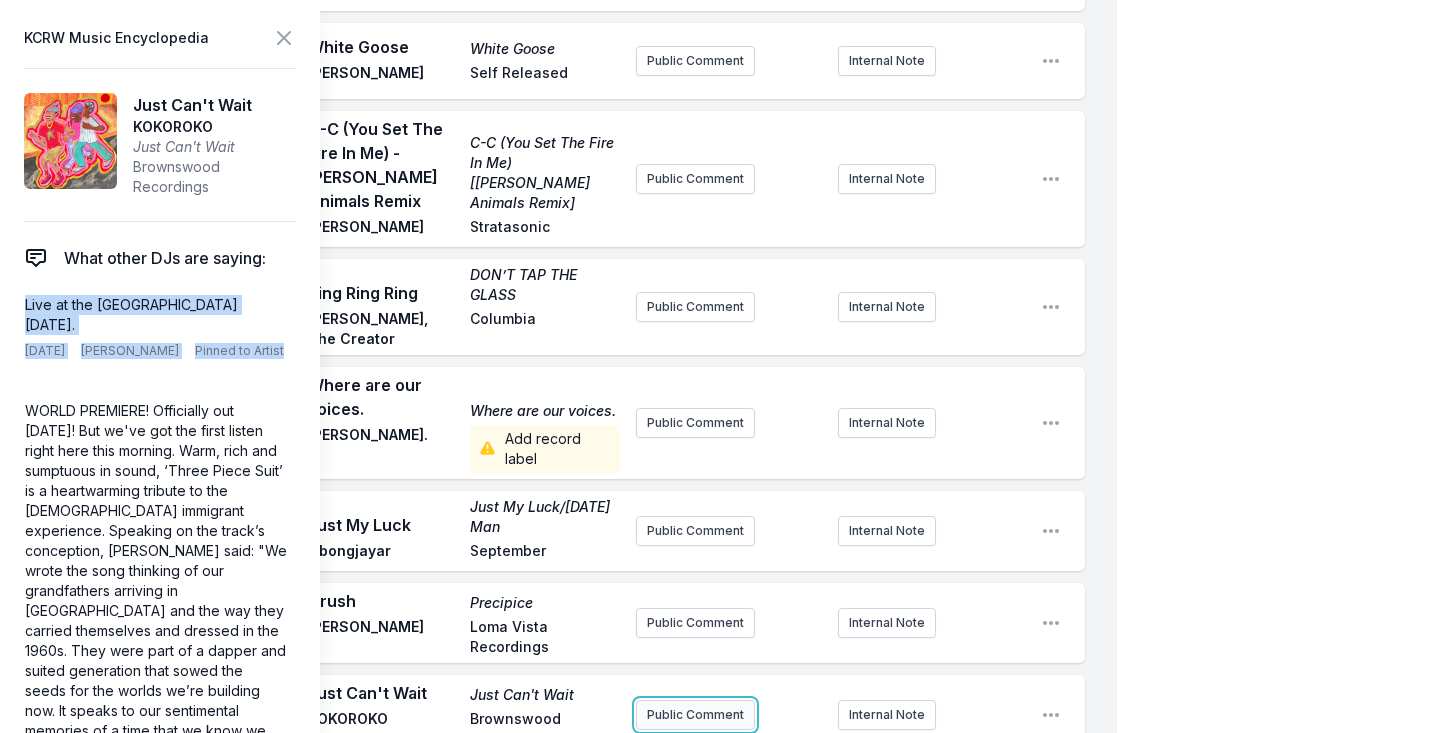 click on "Public Comment" at bounding box center [695, 715] 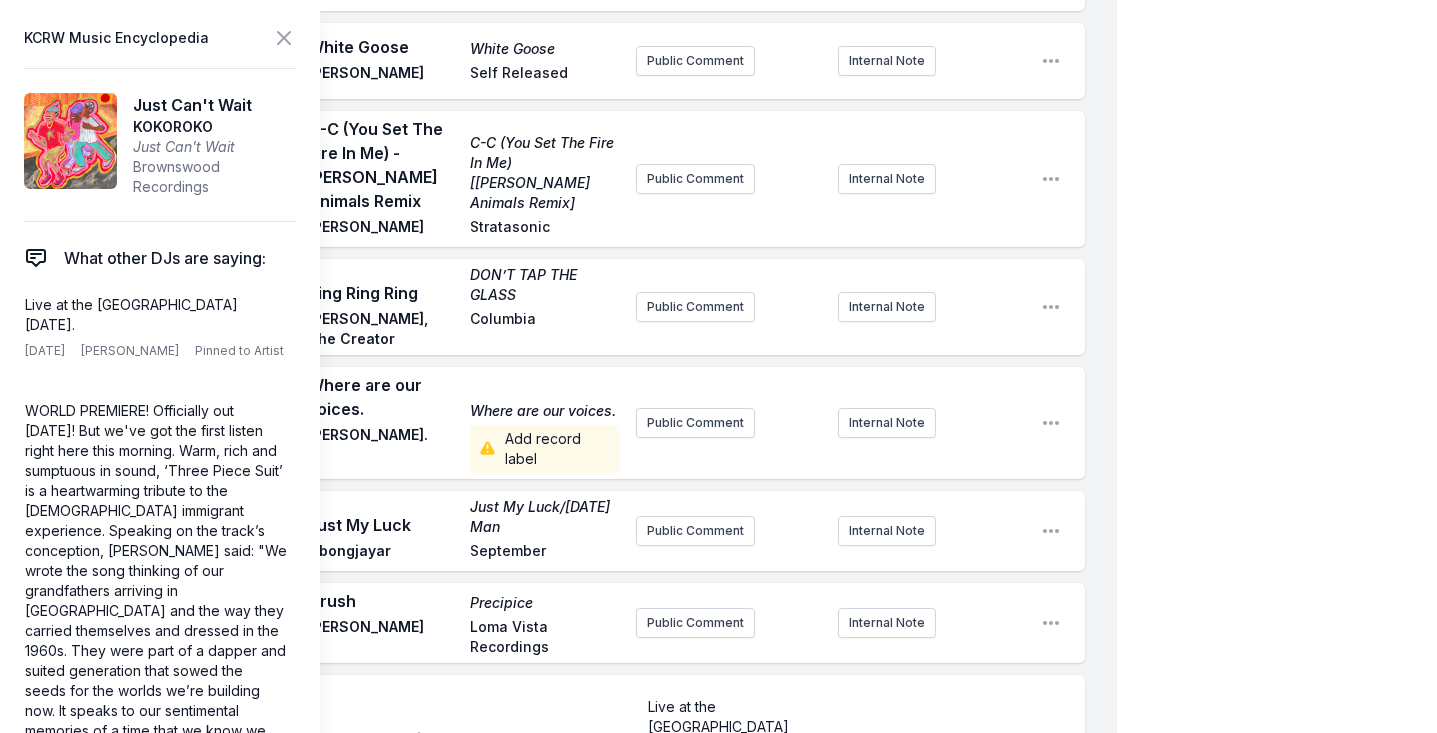 click on "Play Just Can't Wait Just Can't Wait KOKOROKO Brownswood Recordings Live at the Regent Theater August 13th. ﻿ ﻿ Pin to Track Pin to Artist Internal Note Open playlist item options" at bounding box center (574, 761) 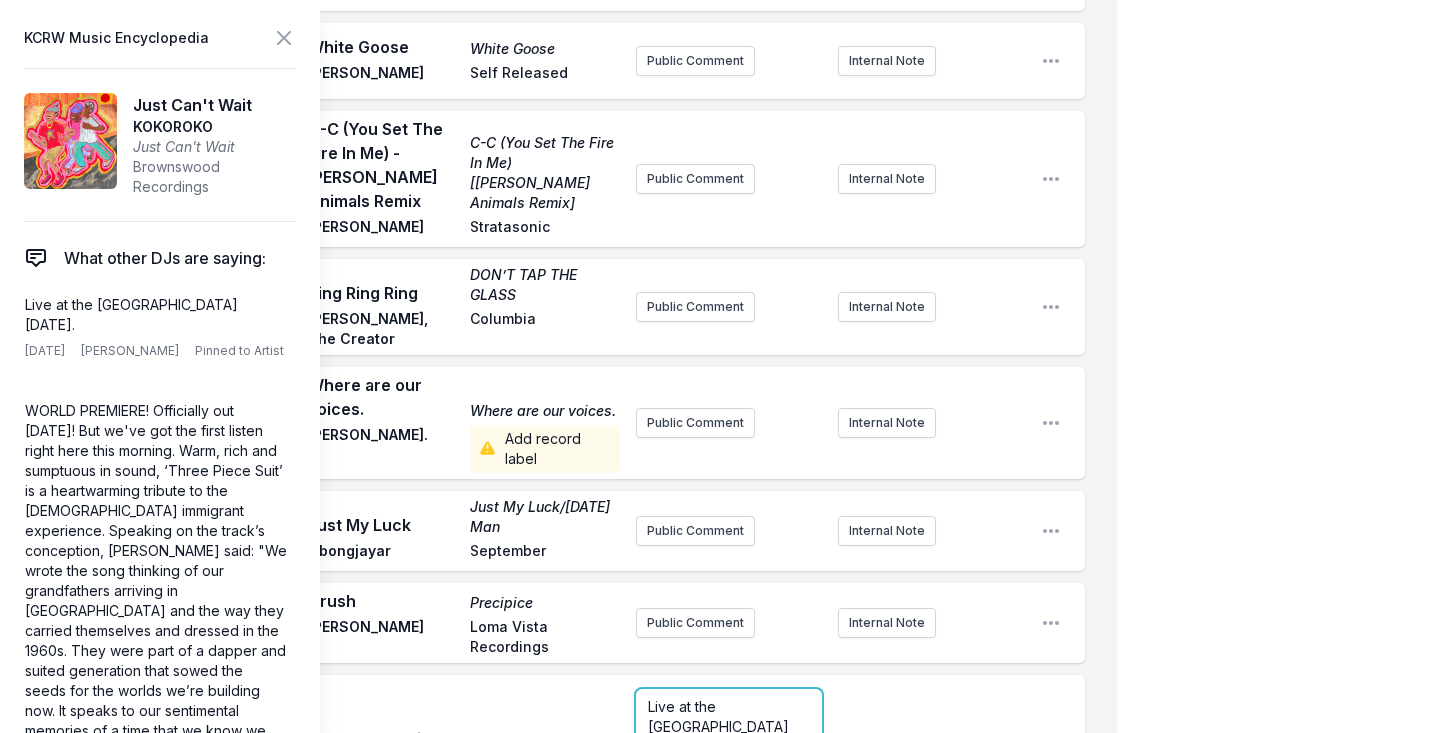 click on "Live at the Regent Theater August 13th." at bounding box center (720, 726) 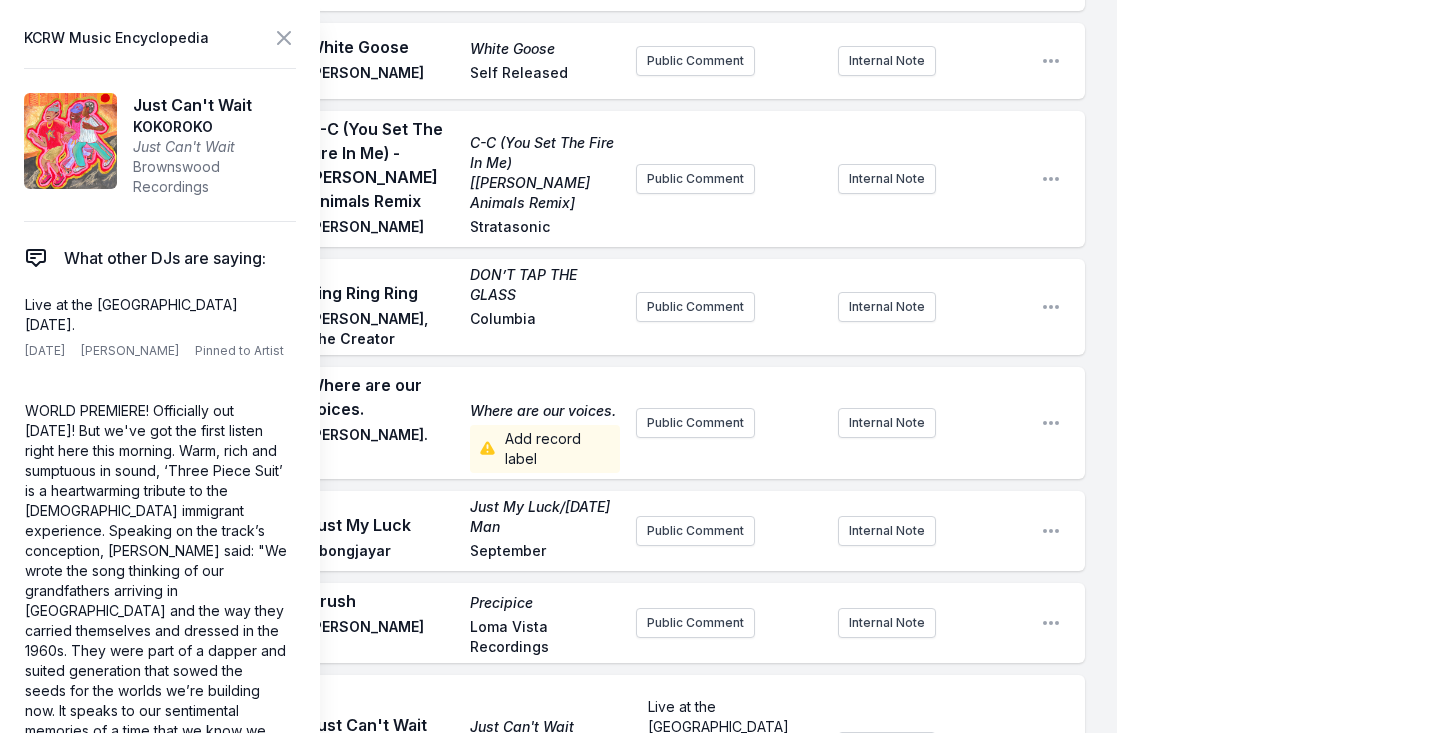 click on "My Playlist KCRW Playlist Directory Reports AC NC NN User Guide Report Bug Sign out Morning Becomes Eclectic Live Novena Carmel Simulcast July 30, 2025 9:00 AM - 12:00 PM Edit Open options View Missing Data Some of your tracks are missing record label information. This info helps artists get paid! It needs to be filled out within 24 hours of showtime. 9:04 AM Ghana Emotion Sing (If You Want It) Omar Tru Thoughts Public Comment Internal Note Open playlist item options 9:09 AM Angels & Queens Angels & Queens Gabriels Parlophone / Atlas Artists 2023 Internal Note Open playlist item options 2023 9:12 AM Aimer, puis vivre PARANOÏA, ANGELS, TRUE LOVE Christine and the Queens Because Public Comment Internal Note Open playlist item options 9:17 AM Come Along Coco Coco Coco Public Comment Internal Note Open playlist item options 9:21 AM All That I Need (Photay Lullaby Remix) All That I Need (Photay Lullaby Remix) Conclave Love Injection Records Public Comment Internal Note Open playlist item options 9:24 AM 9:32 AM" at bounding box center [718, -316] 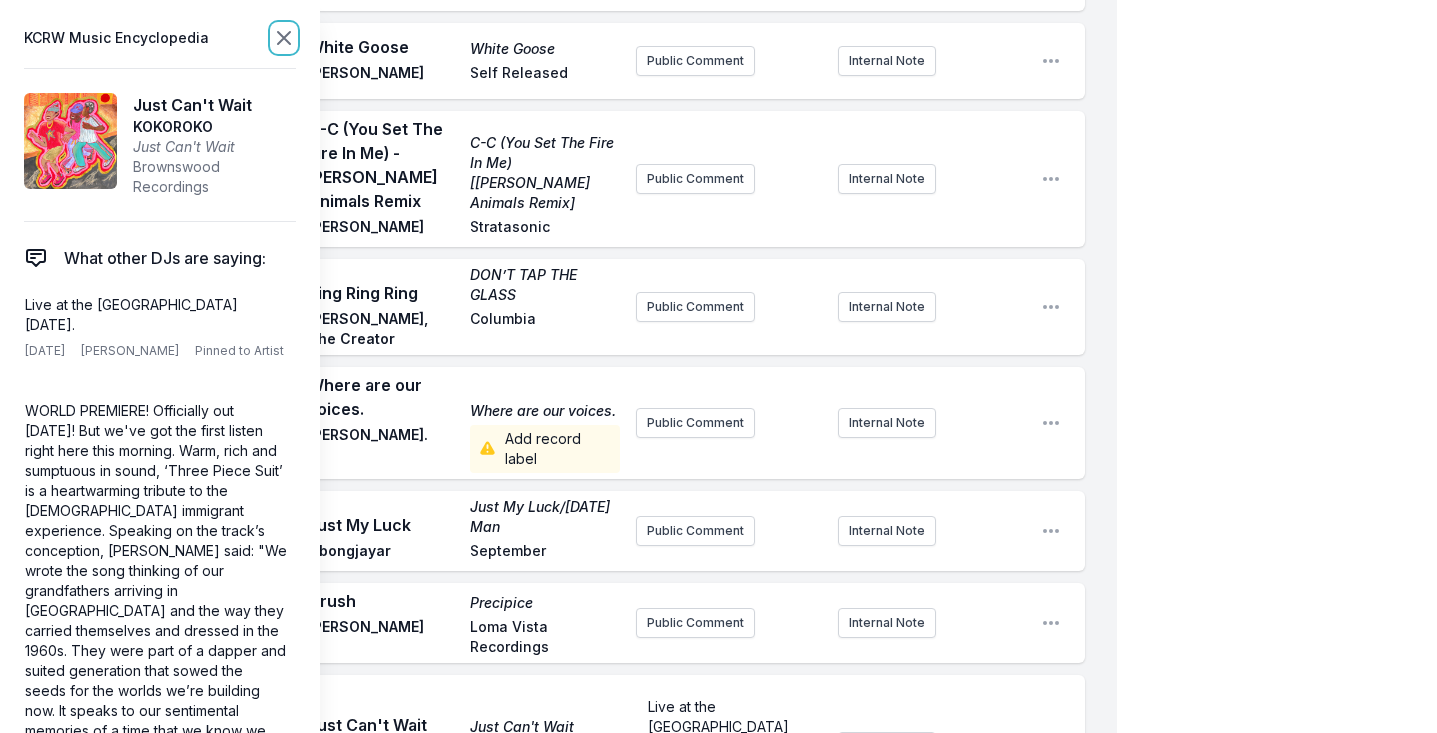 click 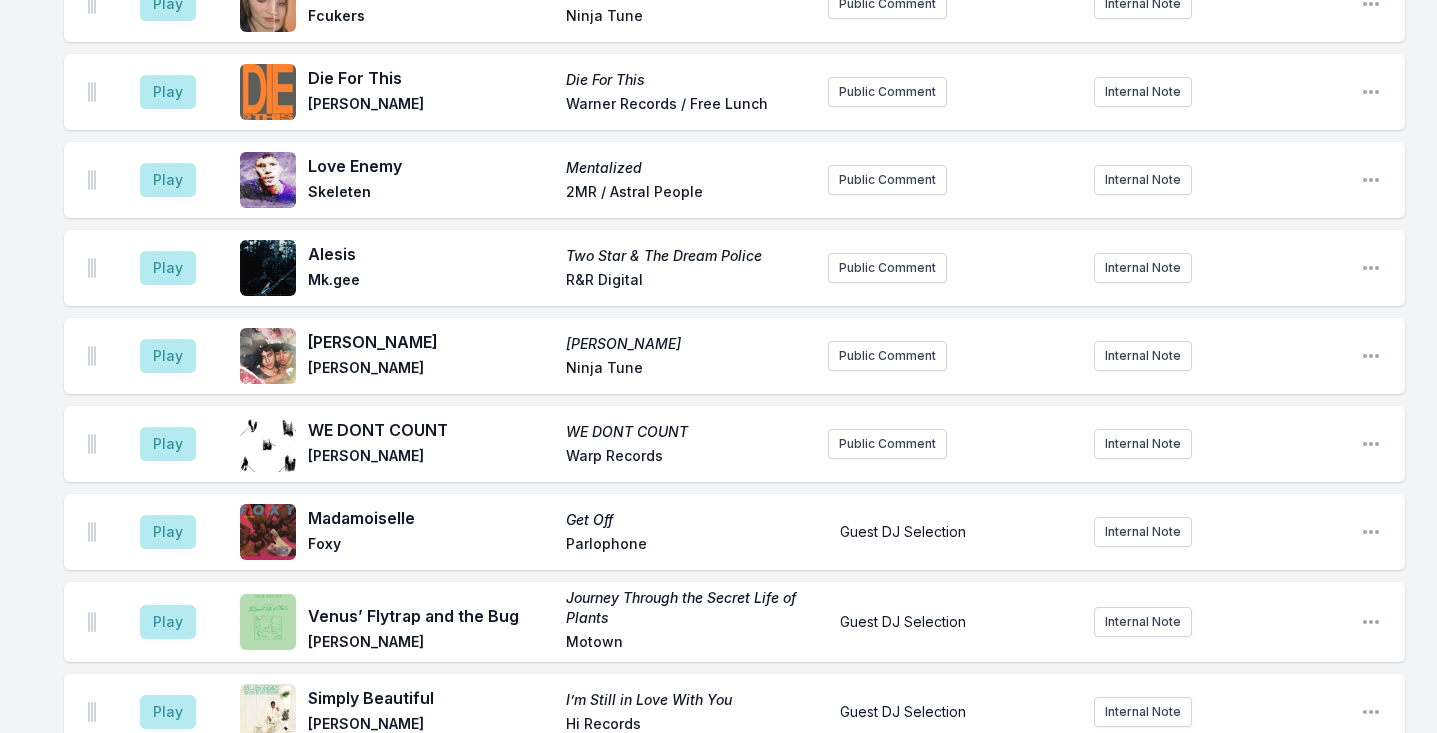 scroll, scrollTop: 4807, scrollLeft: 0, axis: vertical 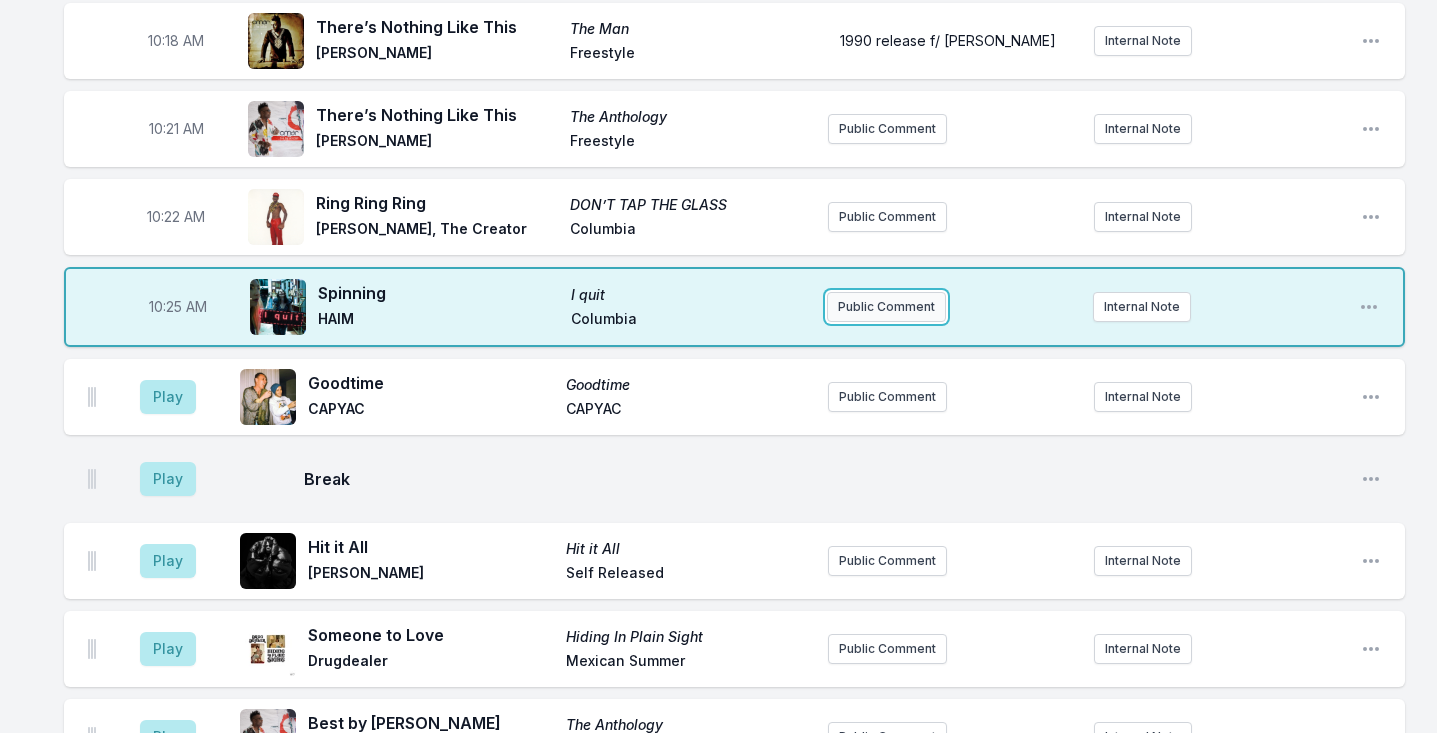 click on "Public Comment" at bounding box center [886, 307] 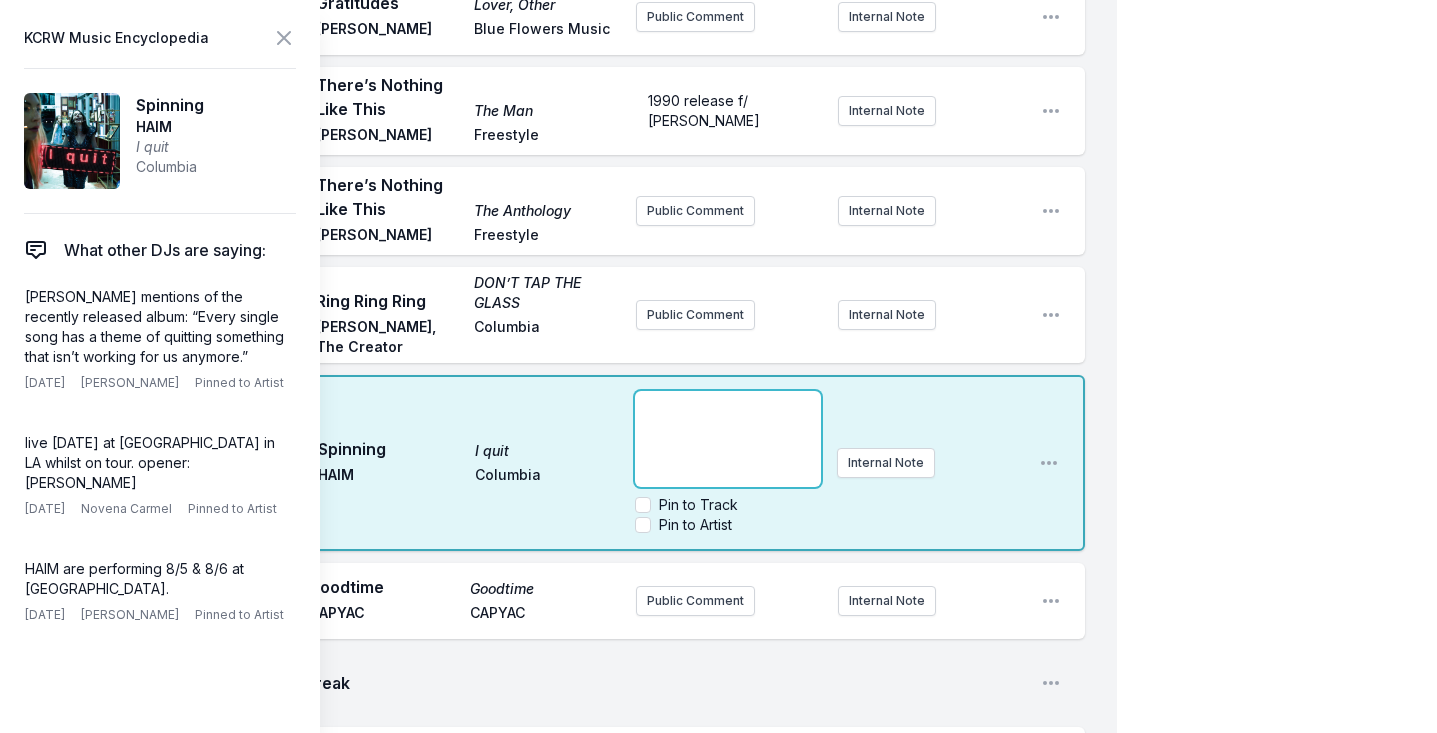 scroll, scrollTop: 2749, scrollLeft: 0, axis: vertical 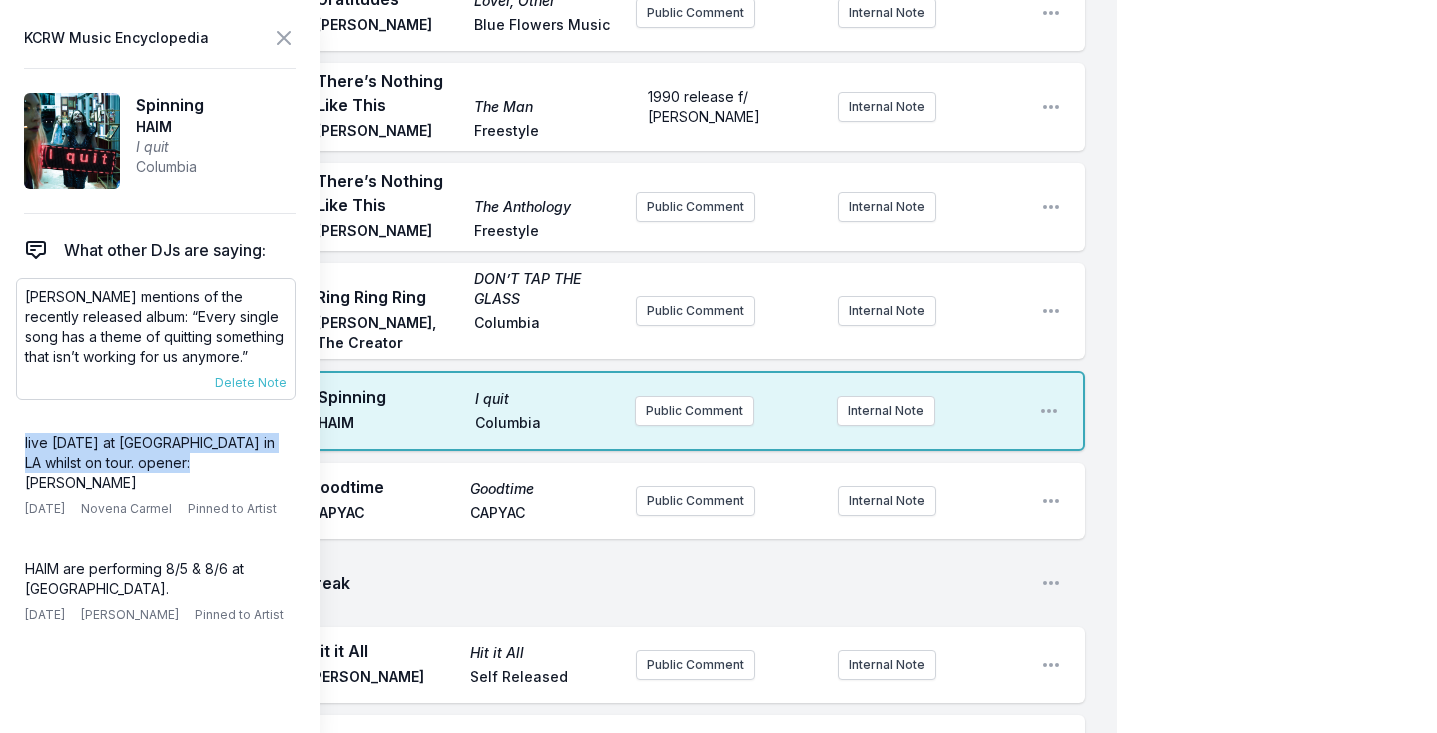 drag, startPoint x: 186, startPoint y: 476, endPoint x: 28, endPoint y: 405, distance: 173.21951 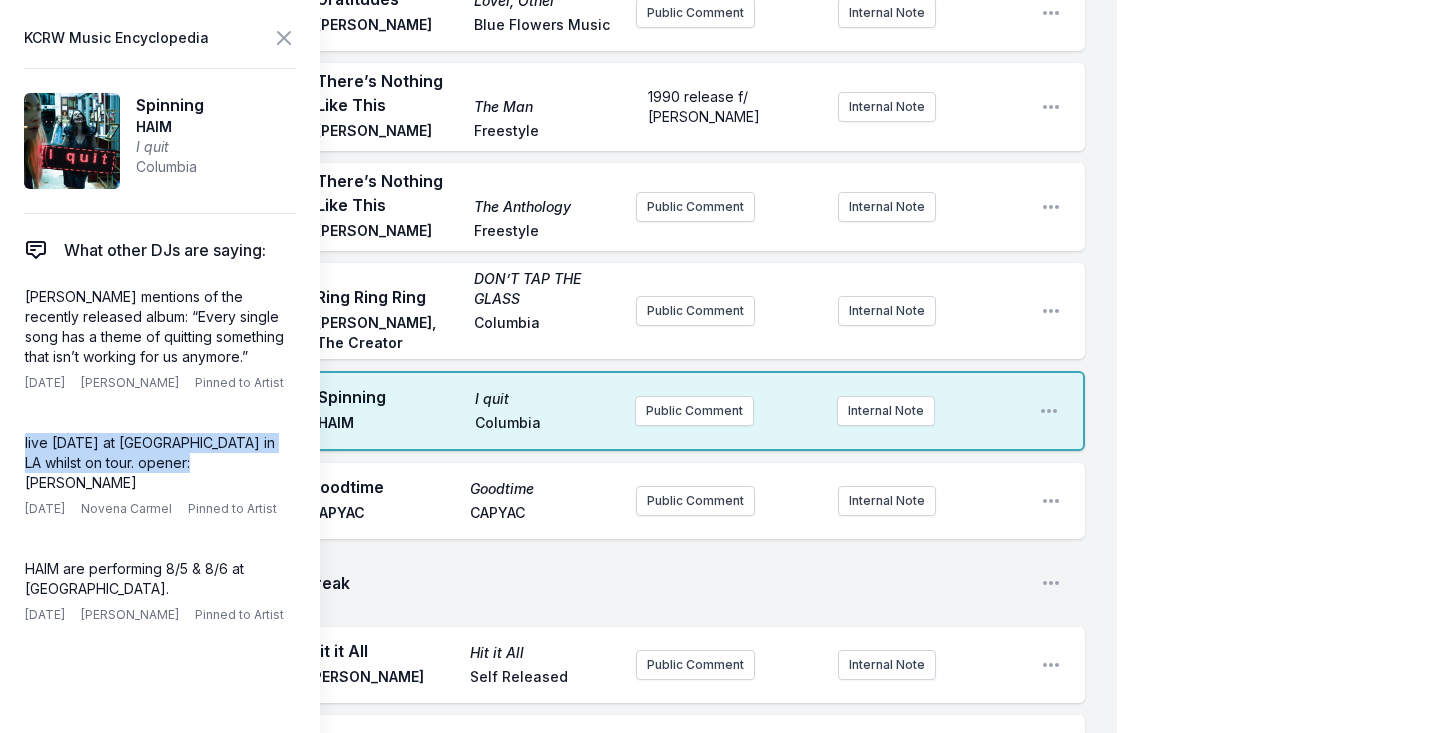 copy on "live [DATE] at [GEOGRAPHIC_DATA] in LA whilst on tour. opener: [PERSON_NAME]" 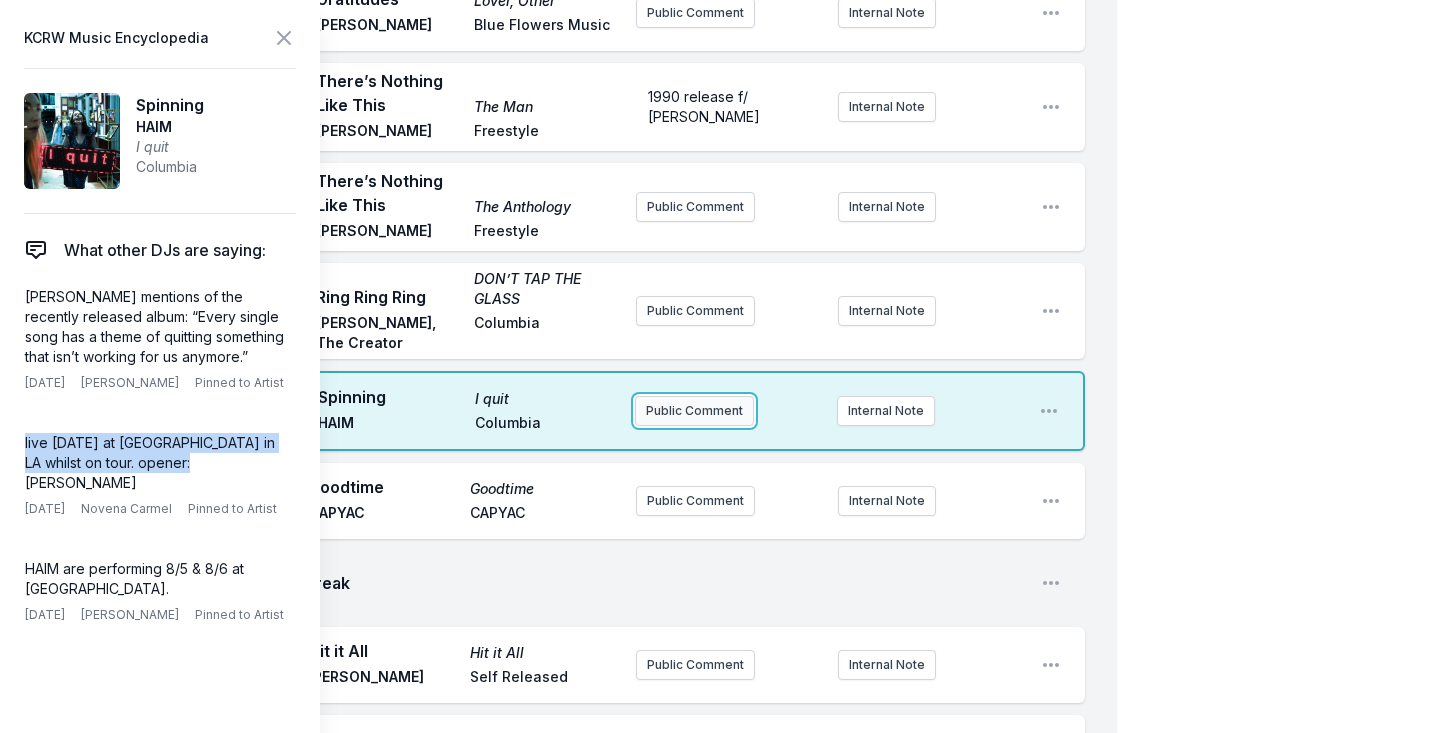 click on "Public Comment" at bounding box center (694, 411) 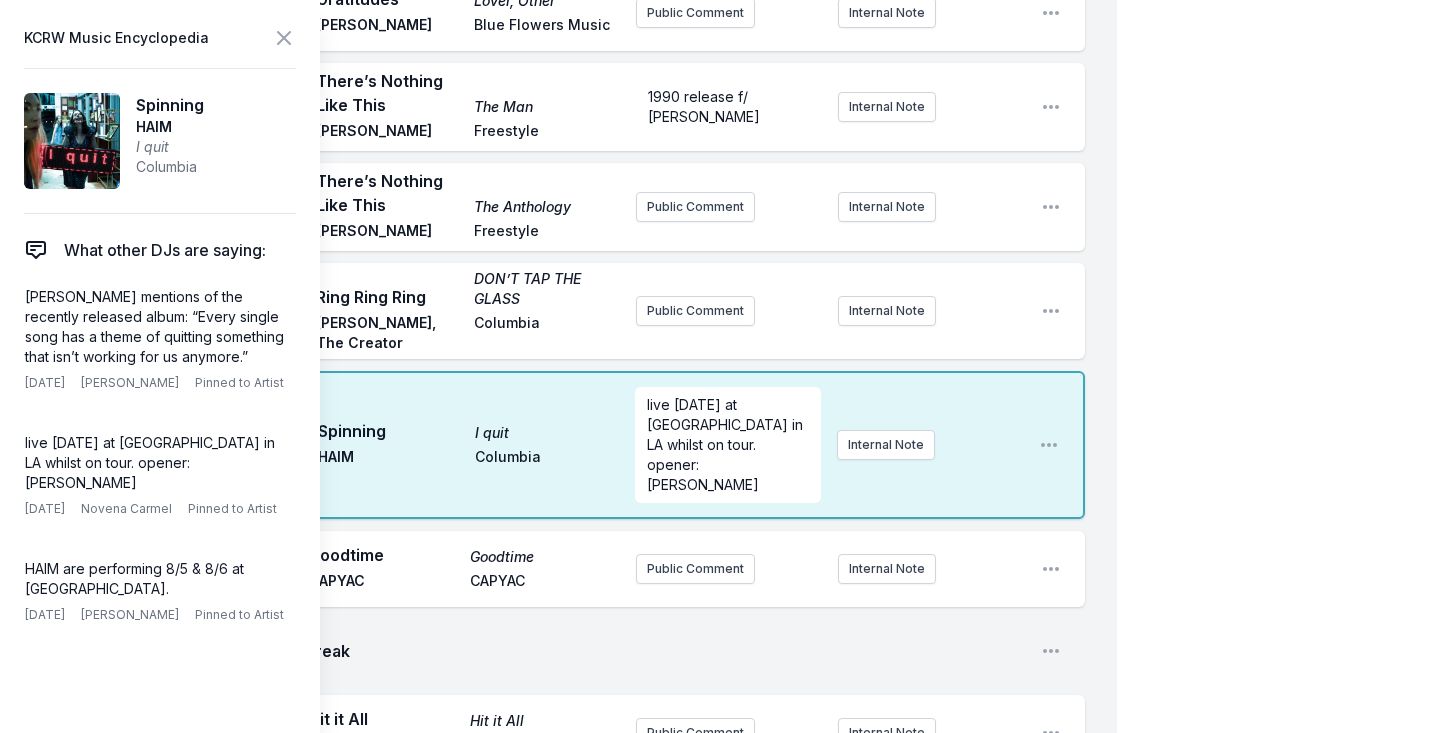 click on "10:25 AM Spinning I quit HAIM Columbia live OCT 9 at Kia Forum in LA whilst on tour. opener: Dora Jar Internal Note Open playlist item options" at bounding box center (574, 445) 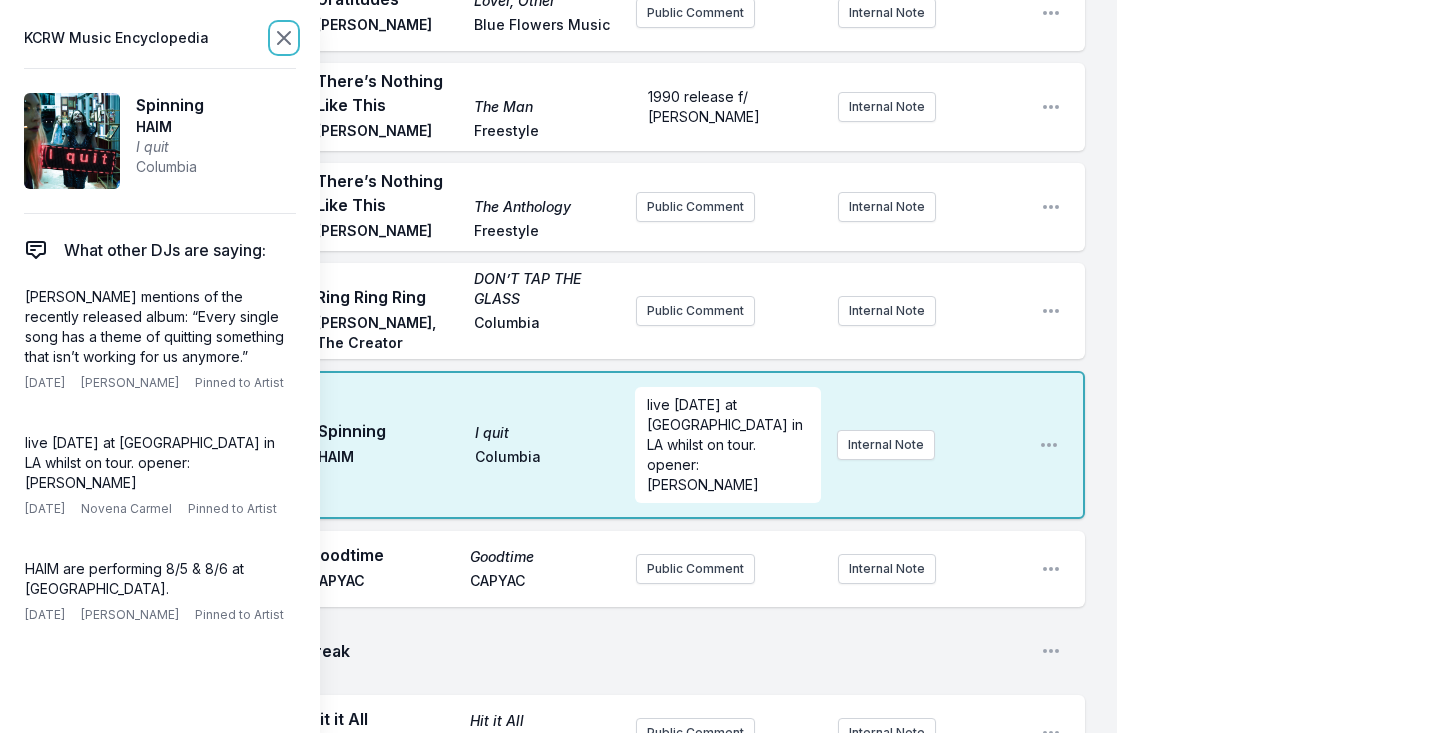 click 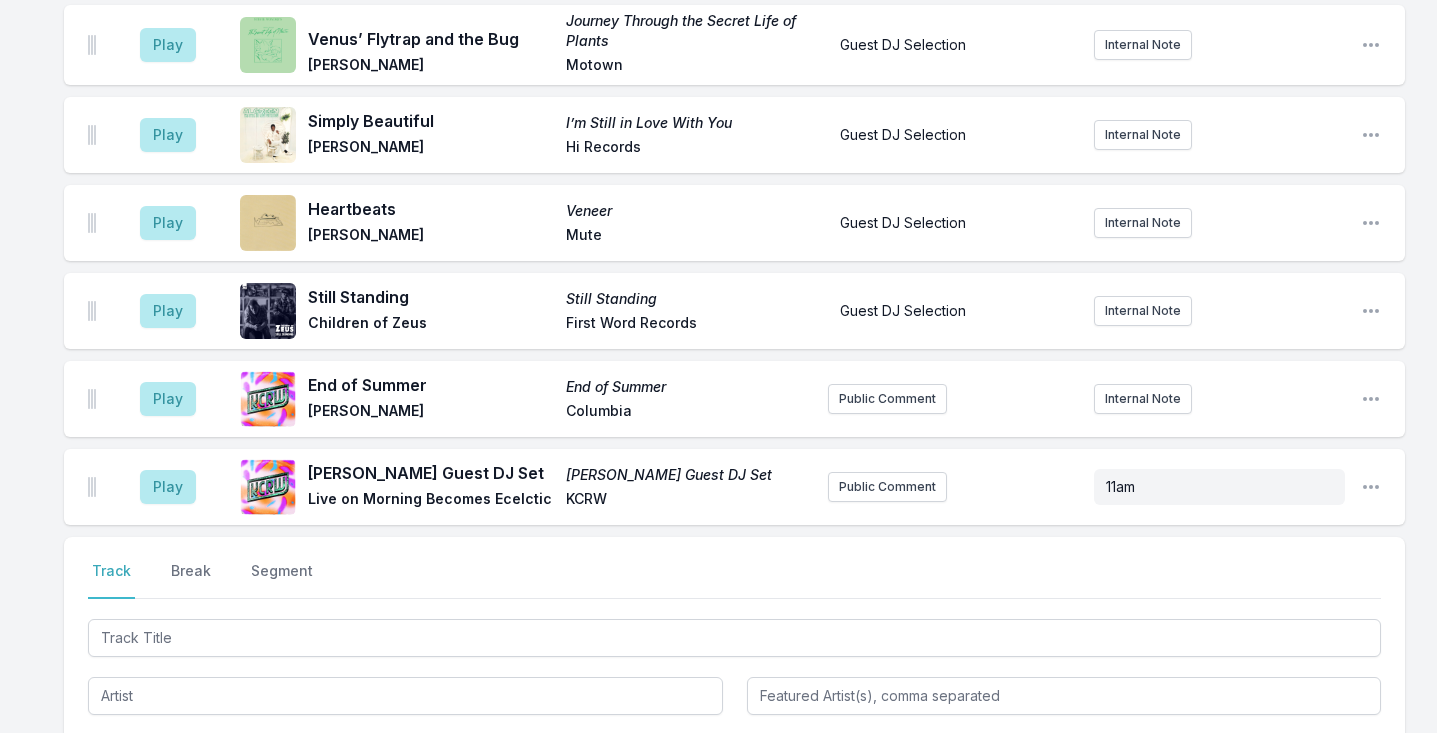 scroll, scrollTop: 5131, scrollLeft: 0, axis: vertical 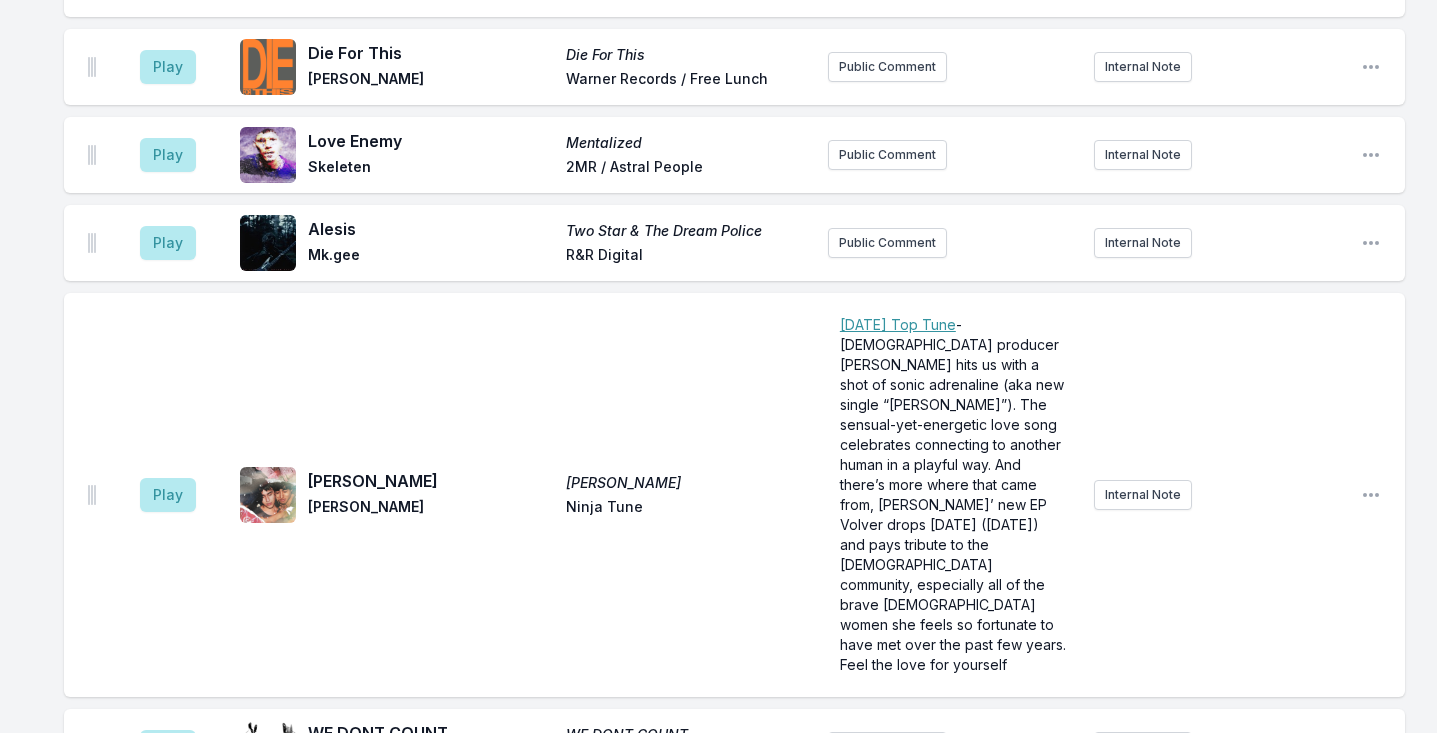 click on "Play Canela pura Canela pura Sofia Kourtesis Ninja Tune ﻿ Today's Top Tune  - Peruvian producer Sofia Kourtesis hits us with a shot of sonic adrenaline (aka new single “Canela Pura”). The sensual-yet-energetic love song celebrates connecting to another human in a playful way. And there’s more where that came from, Kourtesis’ new EP Volver drops this Friday (Aug. 1) and pays tribute to the LGBTQ+ community, especially all of the brave trans women she feels so fortunate to have met over the past few years. Feel the love for yourself Internal Note Open playlist item options" at bounding box center [734, 495] 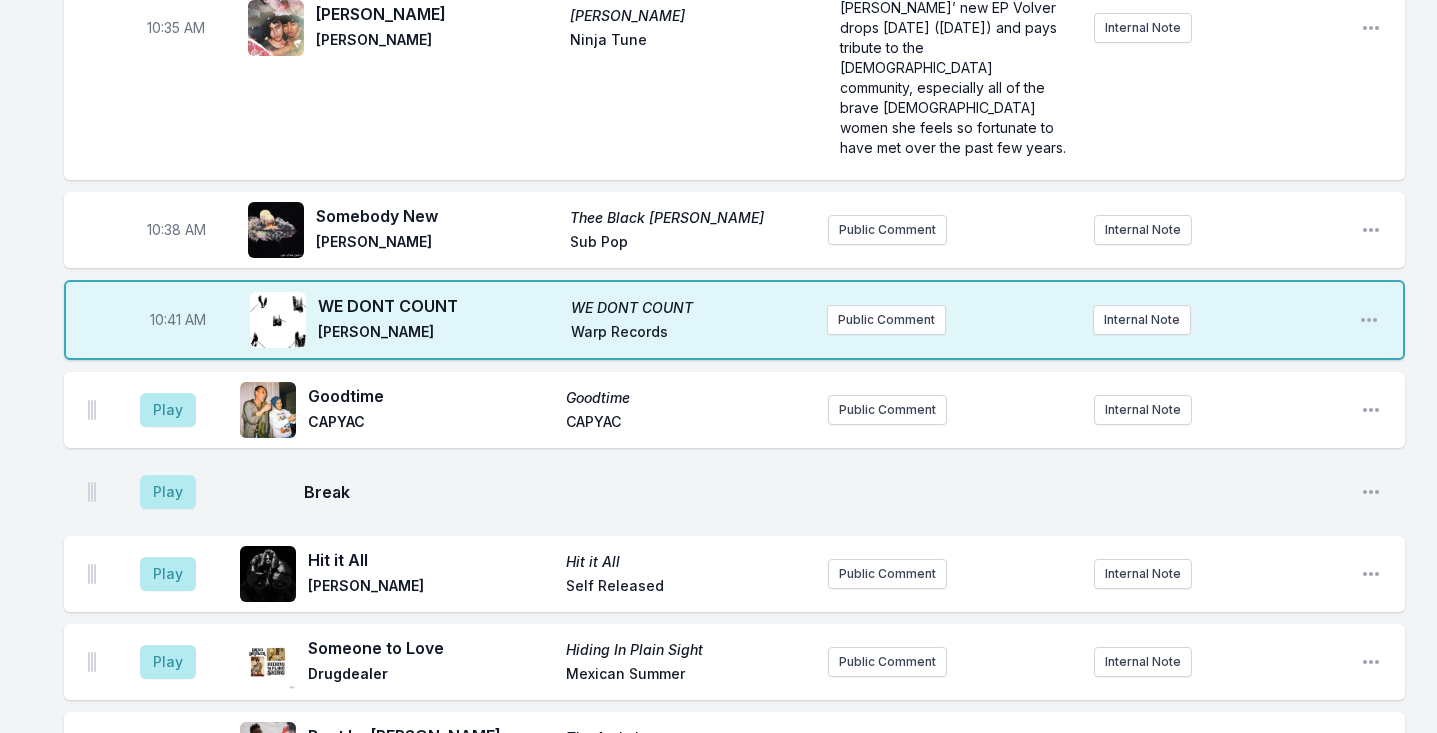 scroll, scrollTop: 2800, scrollLeft: 0, axis: vertical 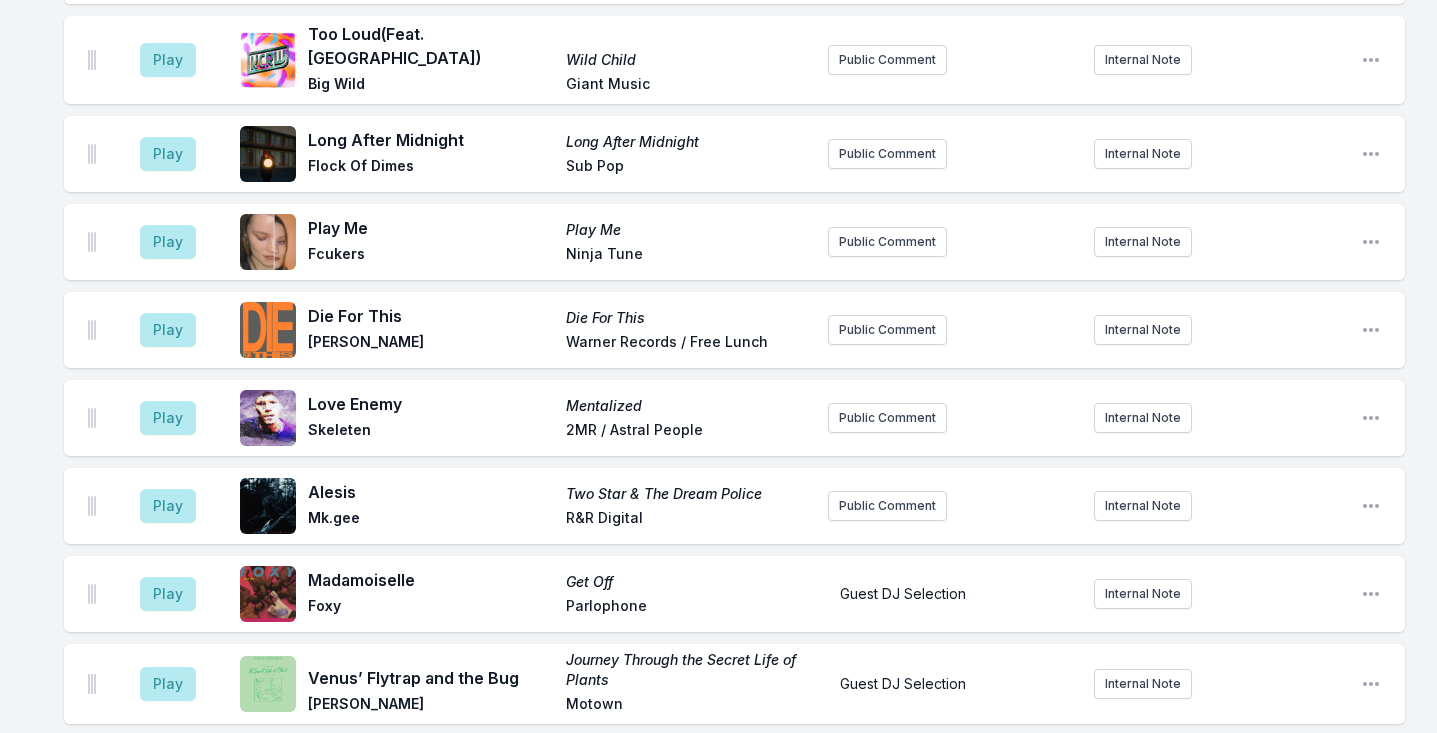 click on "Mk.gee" at bounding box center [431, 520] 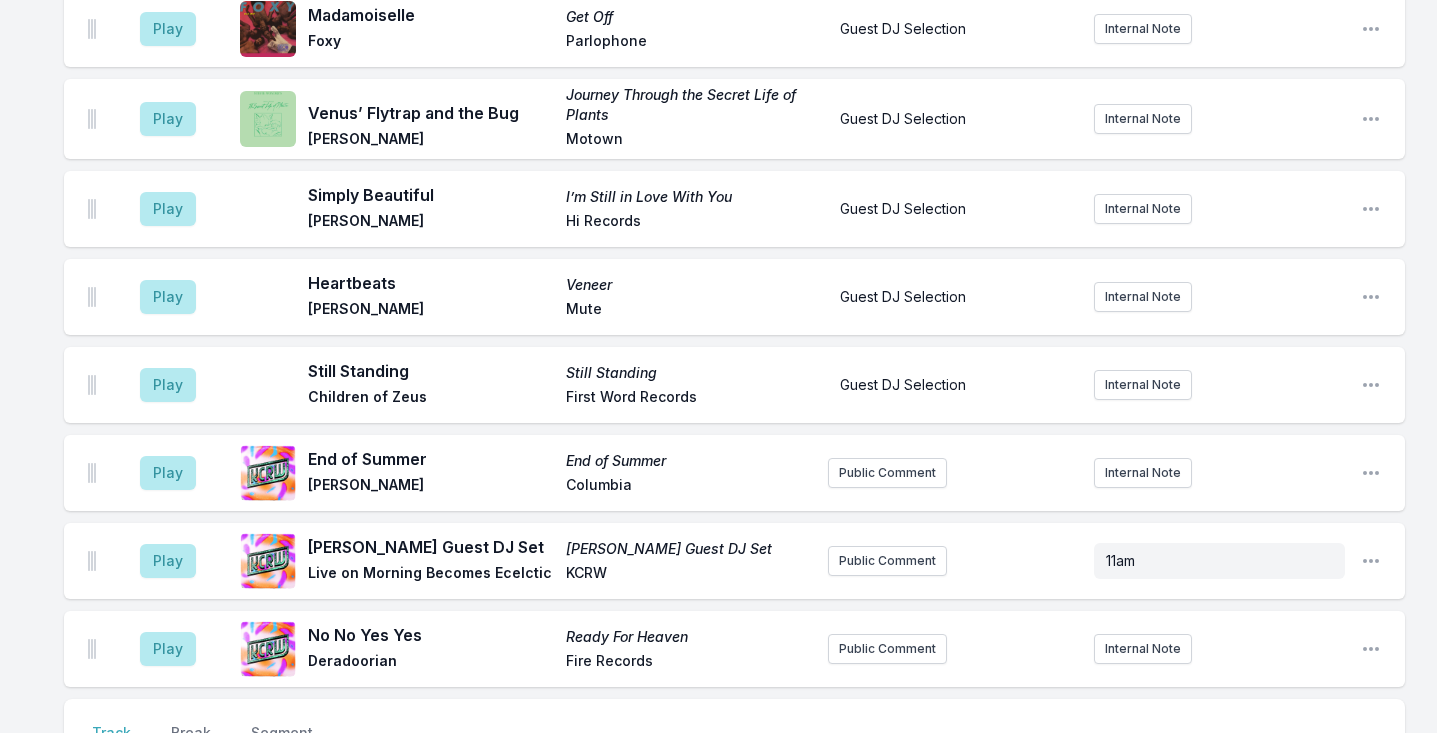 scroll, scrollTop: 6313, scrollLeft: 0, axis: vertical 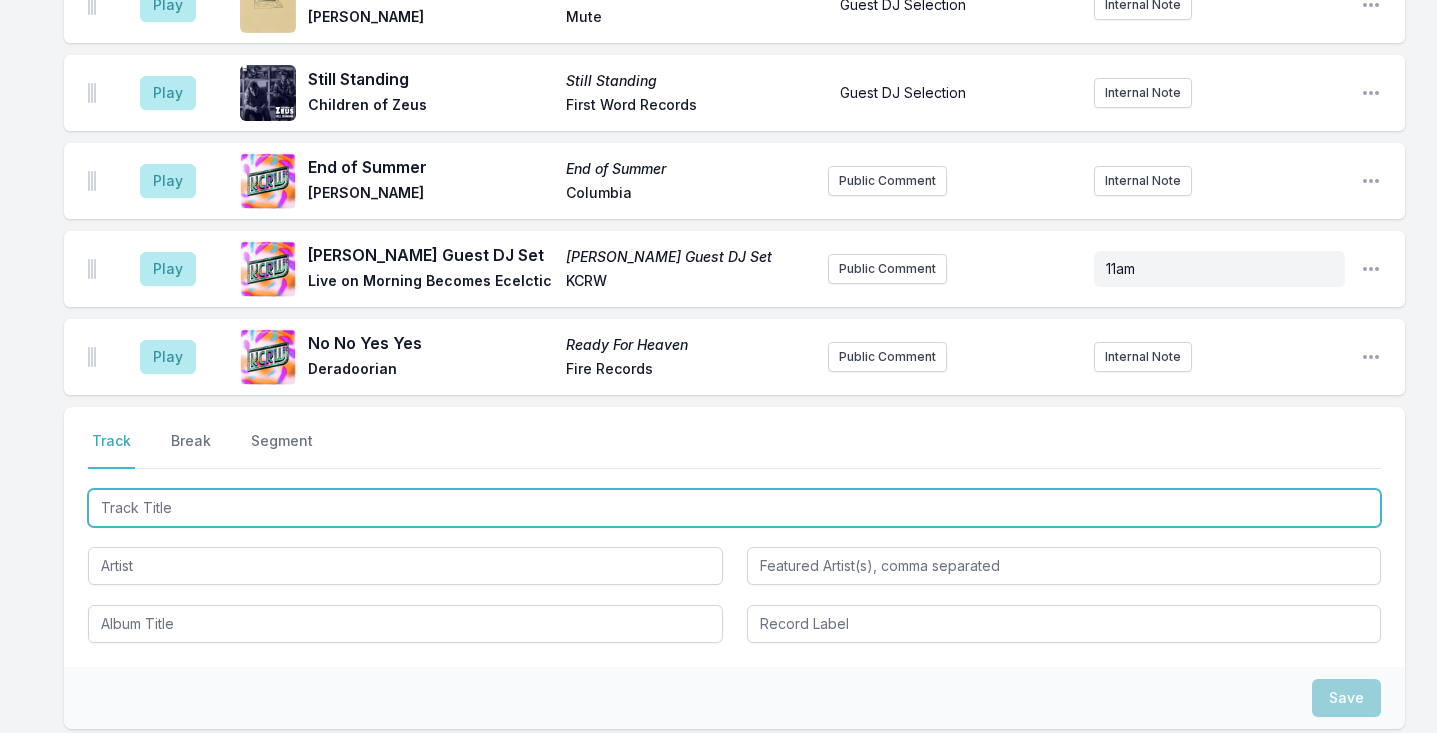 click at bounding box center (734, 508) 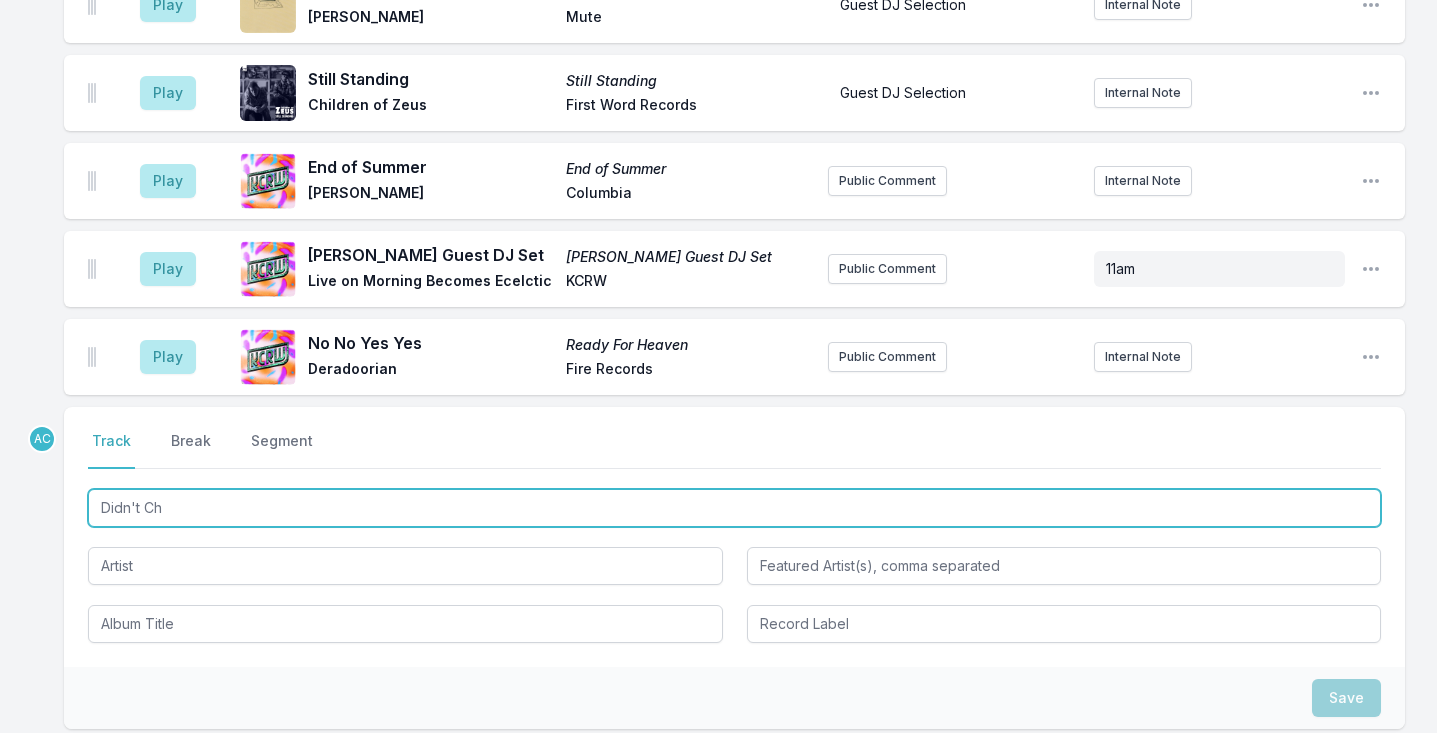 type on "Didn't Cha" 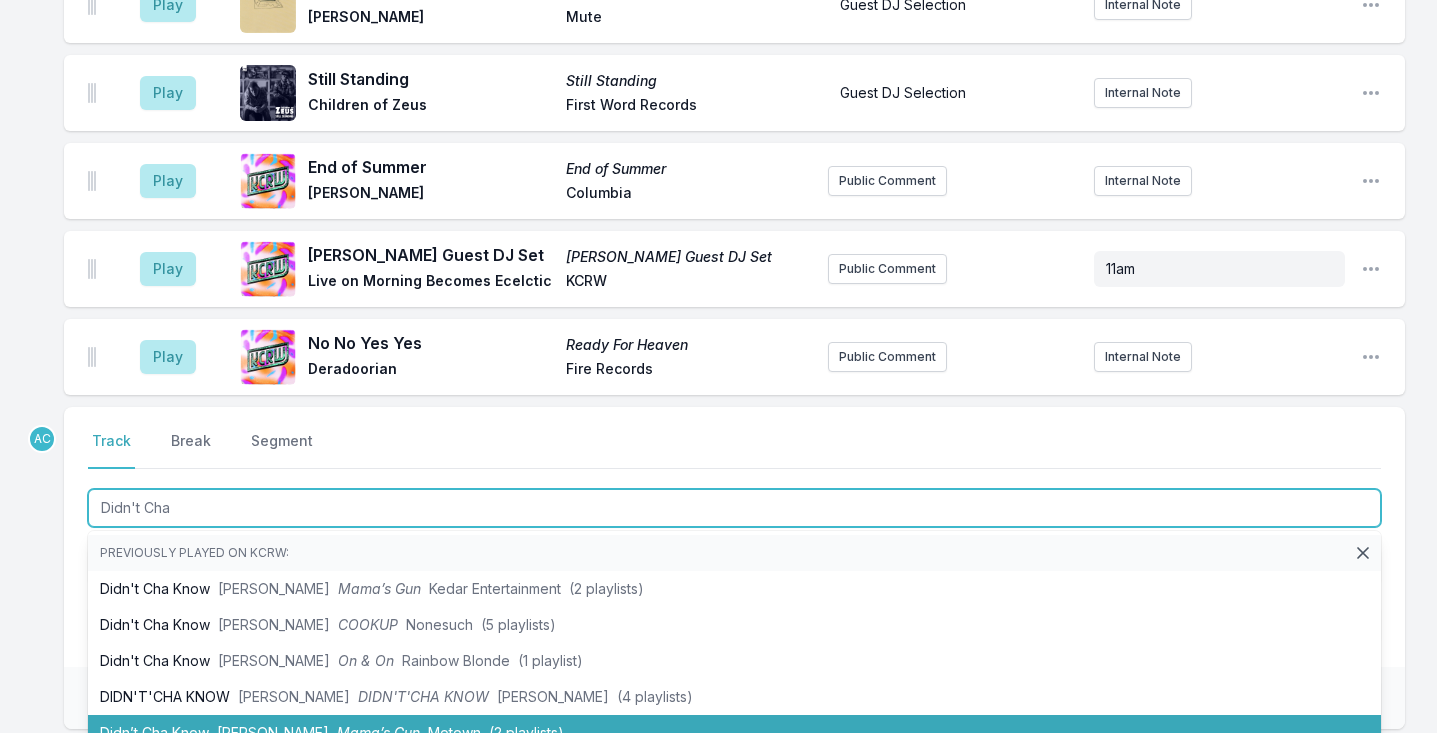 click on "Didn’t Cha Know Erykah Badu Mama’s Gun Motown (2 playlists)" at bounding box center [734, 733] 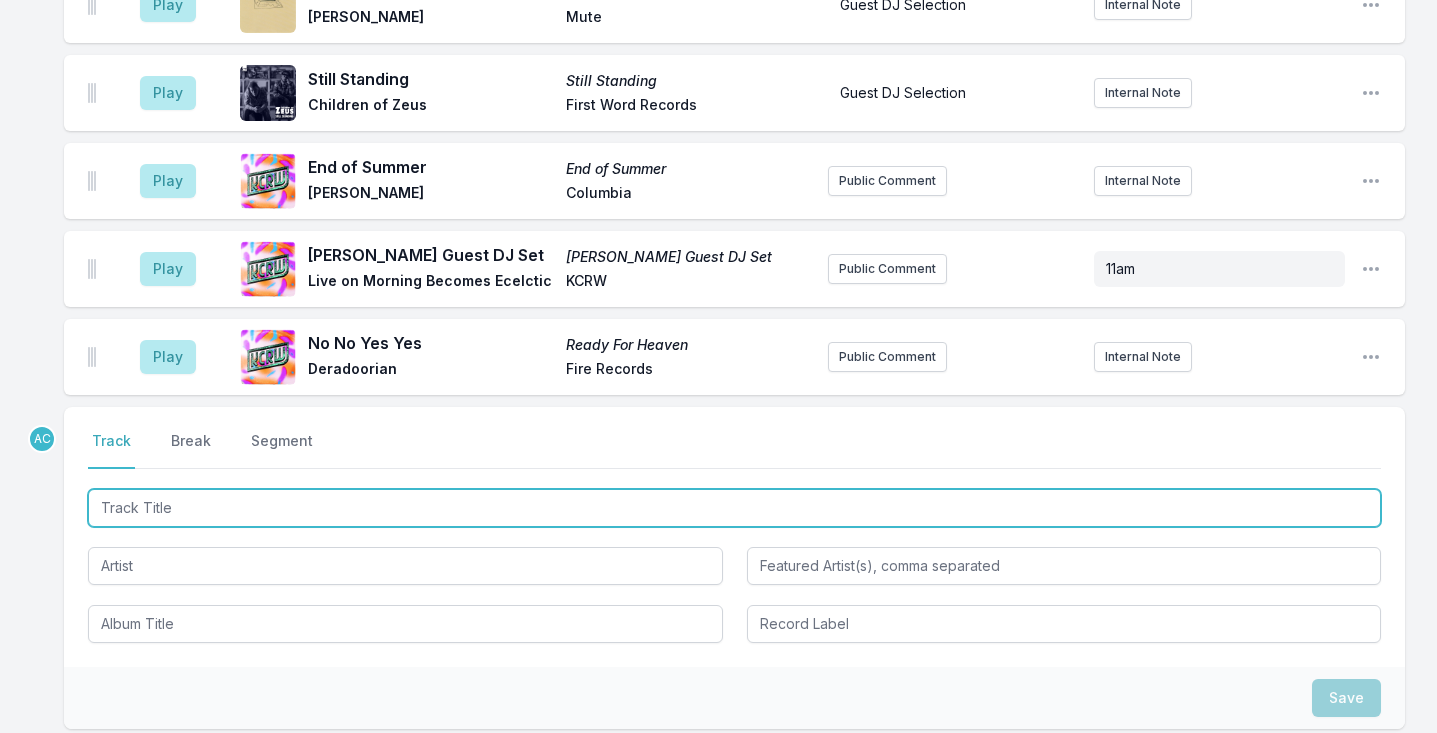 scroll, scrollTop: 6401, scrollLeft: 0, axis: vertical 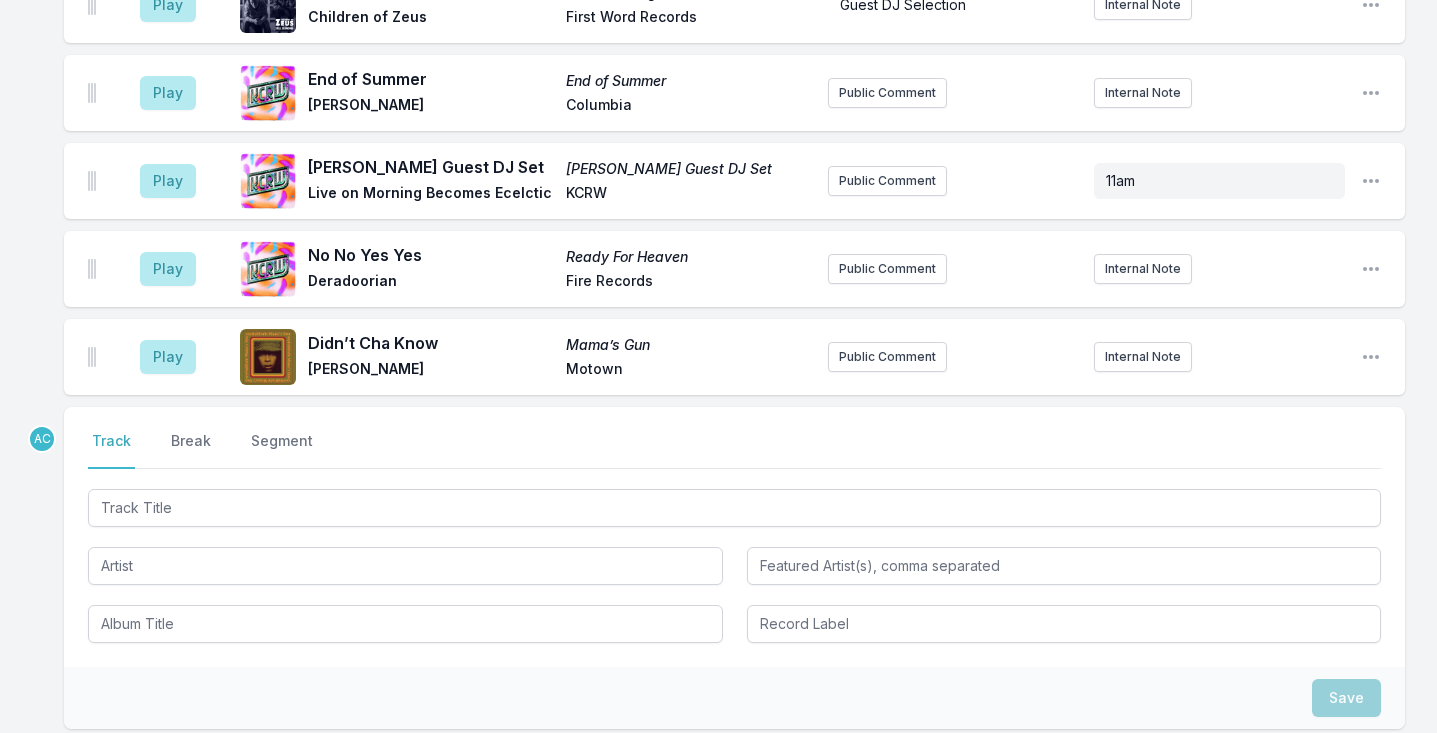 click on "Play Didn’t Cha Know Mama’s Gun Erykah Badu Motown Public Comment Internal Note Open playlist item options" at bounding box center (734, 357) 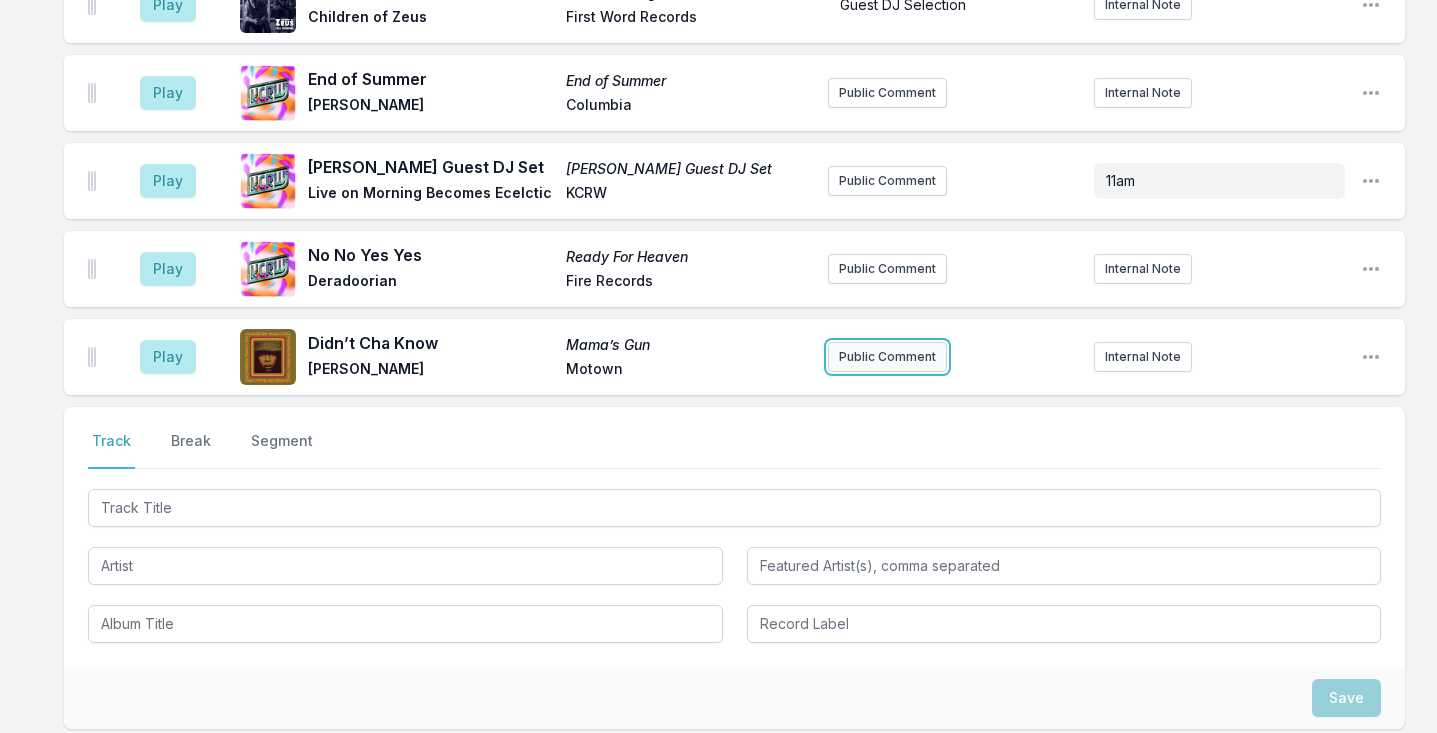 click on "Public Comment" at bounding box center (887, 357) 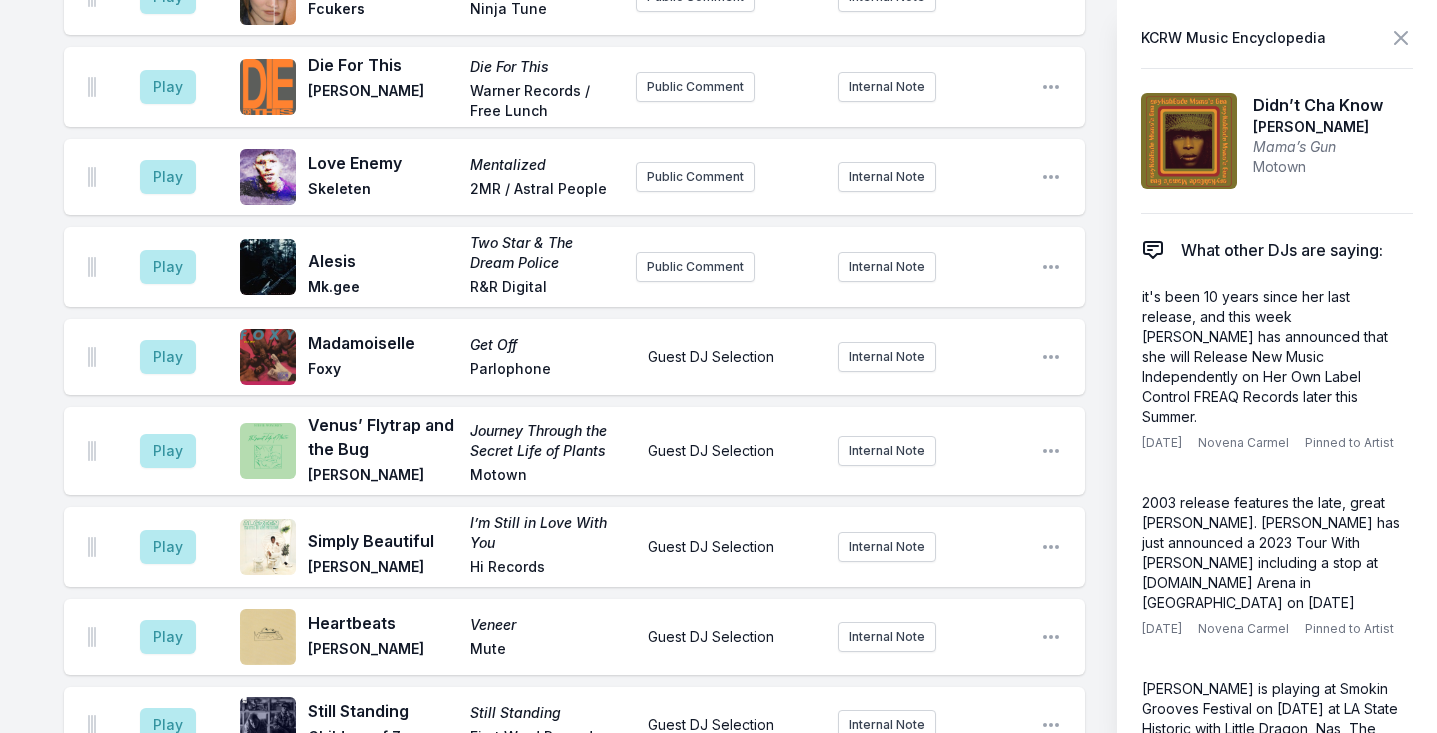 scroll, scrollTop: 6676, scrollLeft: 0, axis: vertical 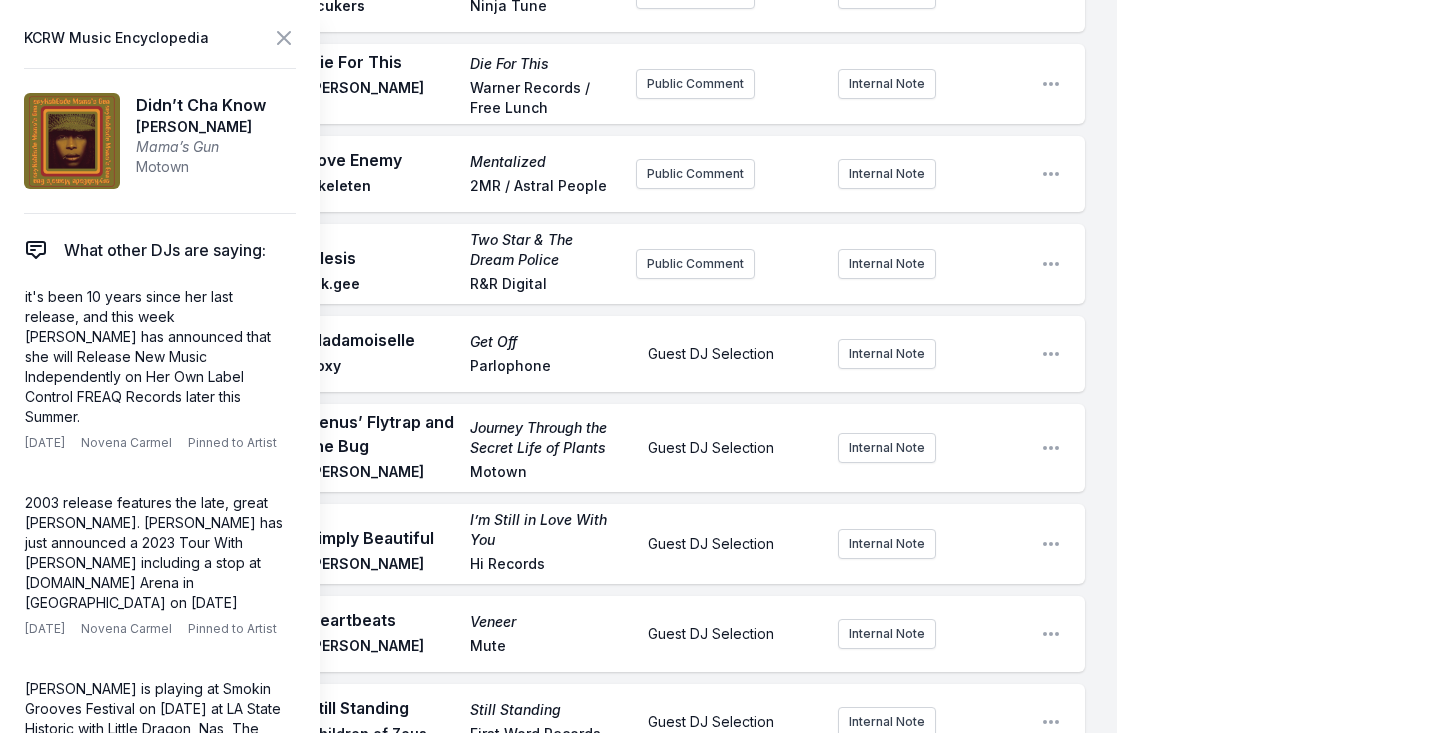 type 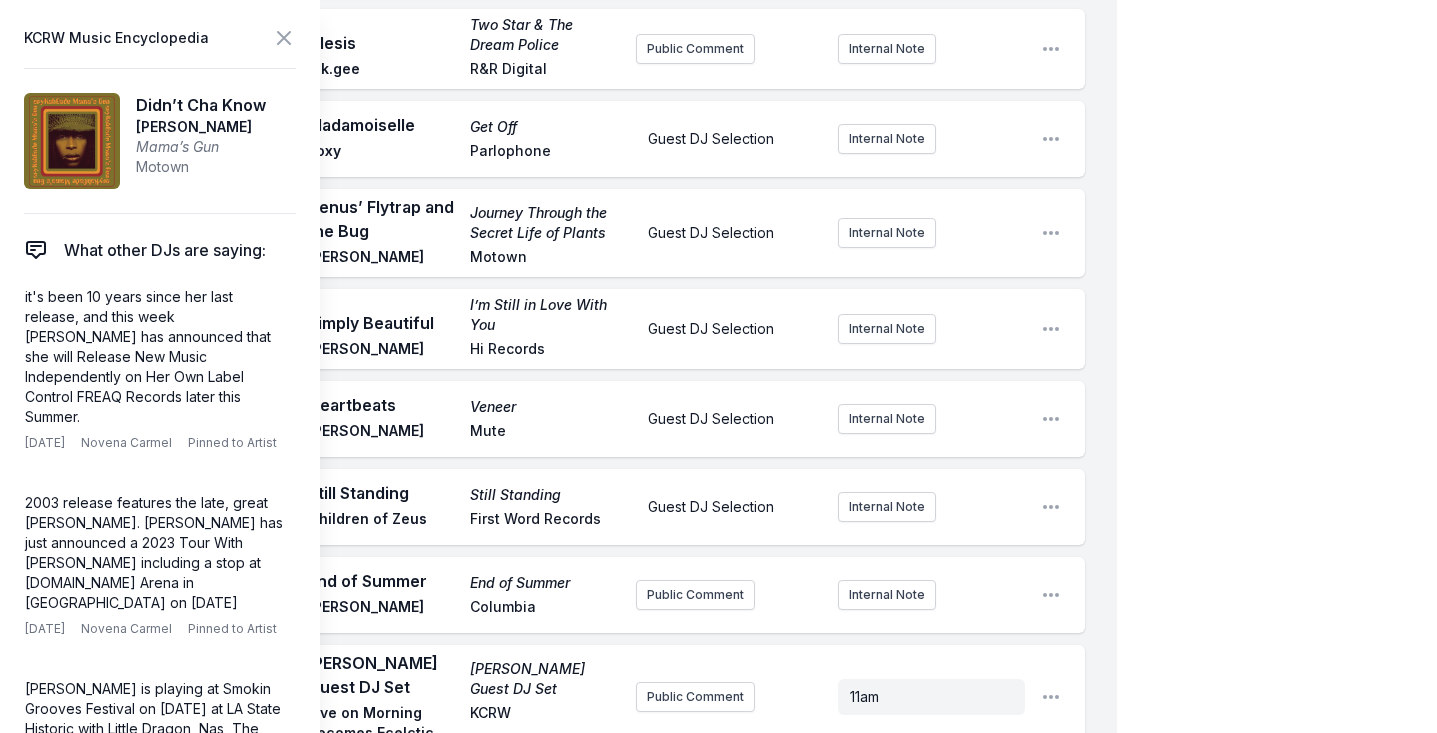 scroll, scrollTop: 6892, scrollLeft: 0, axis: vertical 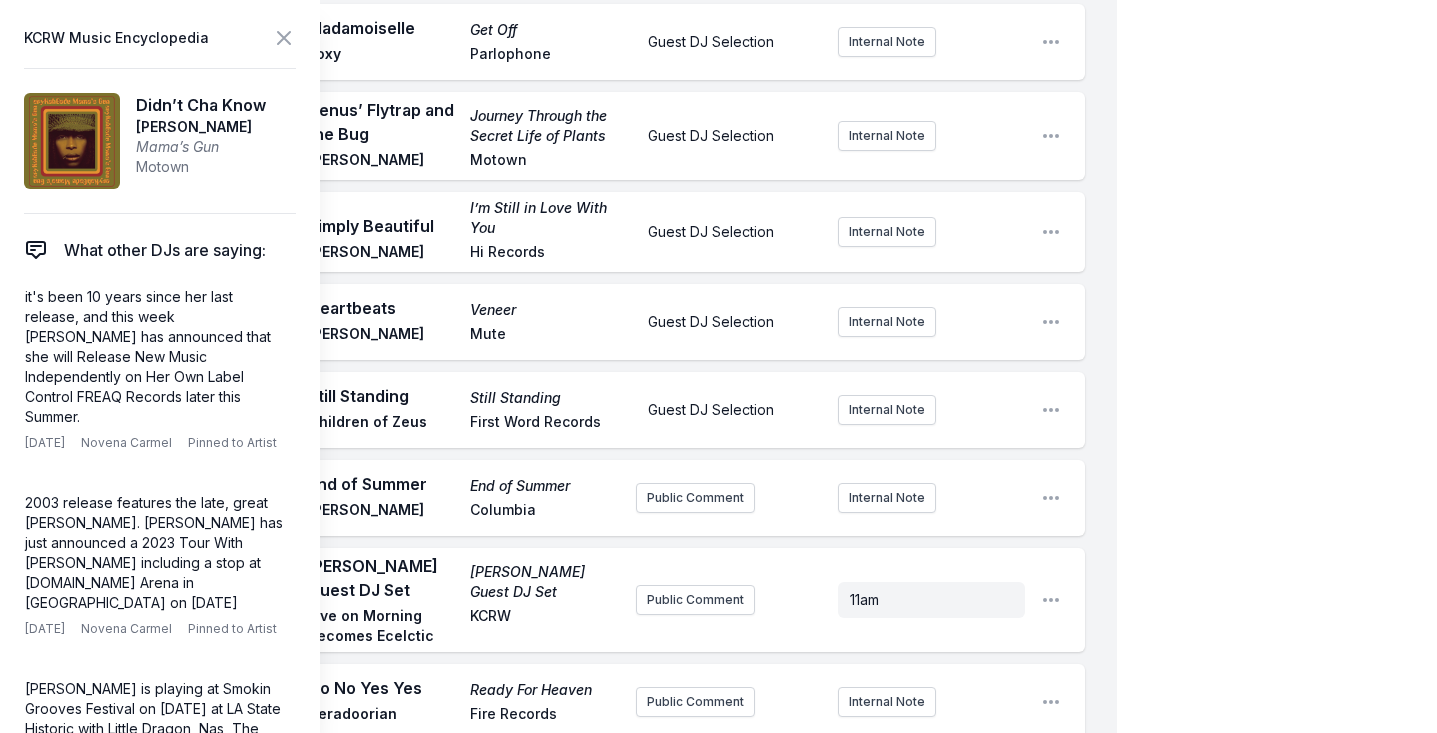 click on "GIVEAWAY! Pin to Track Pin to Artist" at bounding box center [729, 838] 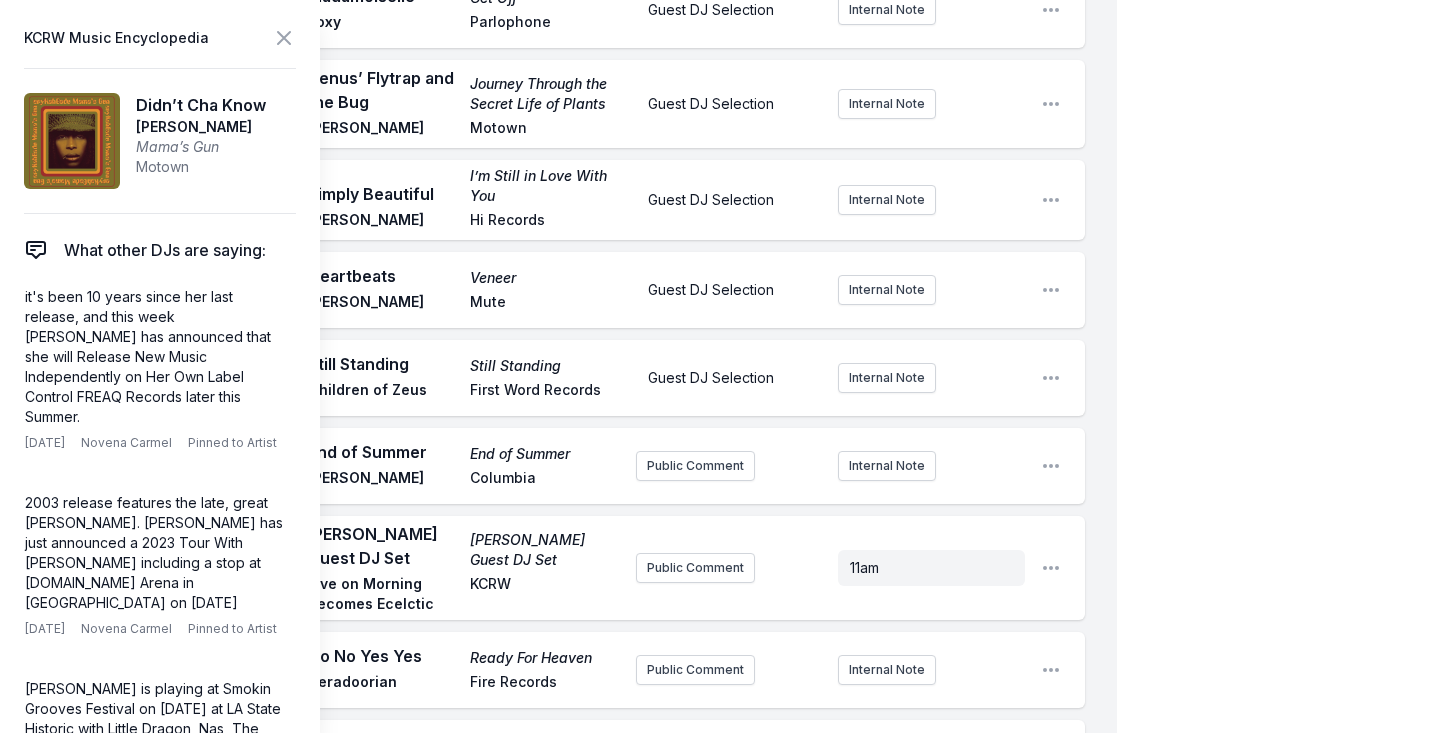 click on "My Playlist KCRW Playlist Directory Reports NN AC NC User Guide Report Bug Sign out Morning Becomes Eclectic Live Novena Carmel Simulcast July 30, 2025 9:00 AM - 12:00 PM Edit Open options View Missing Data Some of your tracks are missing record label information. This info helps artists get paid! It needs to be filled out within 24 hours of showtime. 9:04 AM Ghana Emotion Sing (If You Want It) Omar Tru Thoughts Public Comment Internal Note Open playlist item options 9:09 AM Angels & Queens Angels & Queens Gabriels Parlophone / Atlas Artists 2023 Internal Note Open playlist item options 2023 9:12 AM Aimer, puis vivre PARANOÏA, ANGELS, TRUE LOVE Christine and the Queens Because Public Comment Internal Note Open playlist item options 9:17 AM Come Along Coco Coco Coco Public Comment Internal Note Open playlist item options 9:21 AM All That I Need (Photay Lullaby Remix) All That I Need (Photay Lullaby Remix) Conclave Love Injection Records Public Comment Internal Note Open playlist item options 9:24 AM 9:32 AM" at bounding box center (718, -2801) 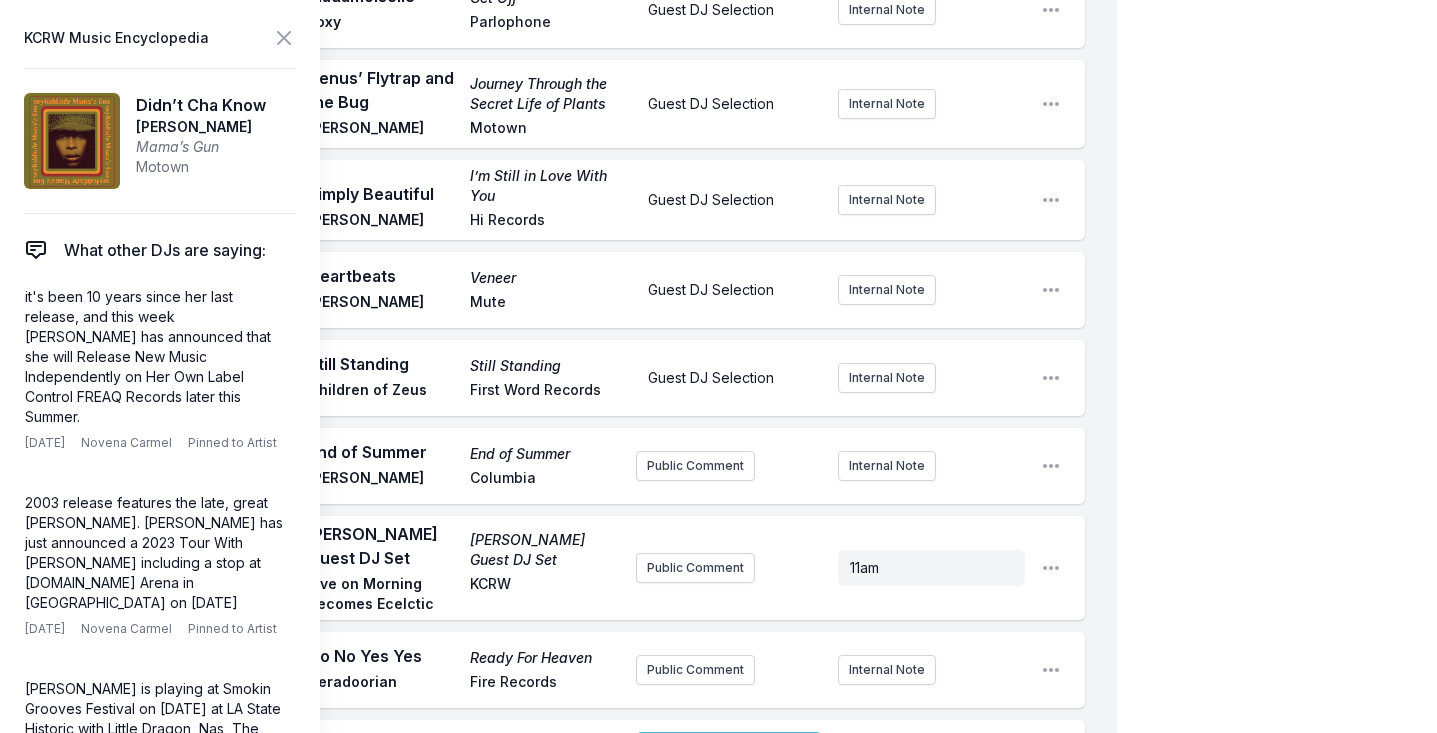 scroll, scrollTop: 6988, scrollLeft: 0, axis: vertical 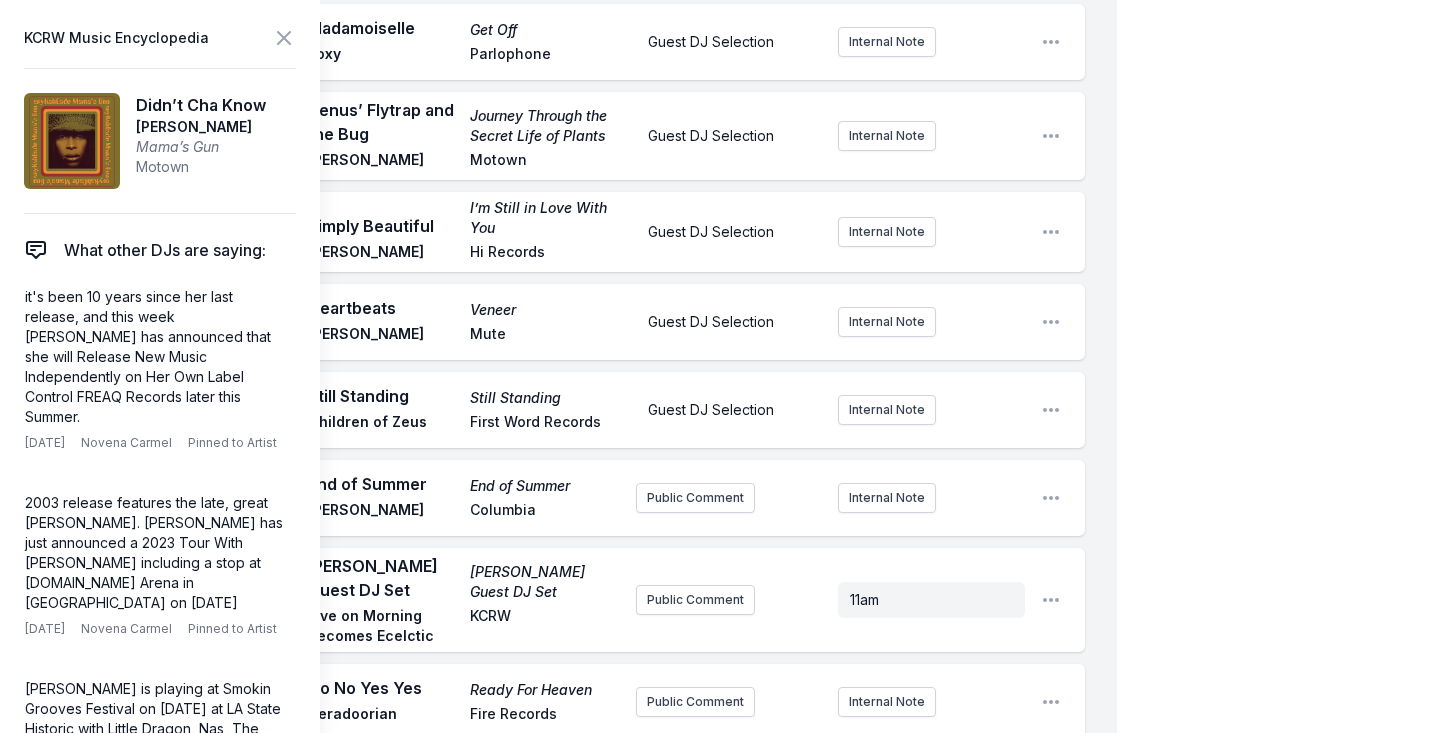 click on "GIVEAWAY!Erykah Badu heads out on tour in celebration of 25 years of Mama’s Gun, coming to the Hollywood Bowl on Friday, October 3. We have five pairs of tickets to give away!" at bounding box center (729, 814) 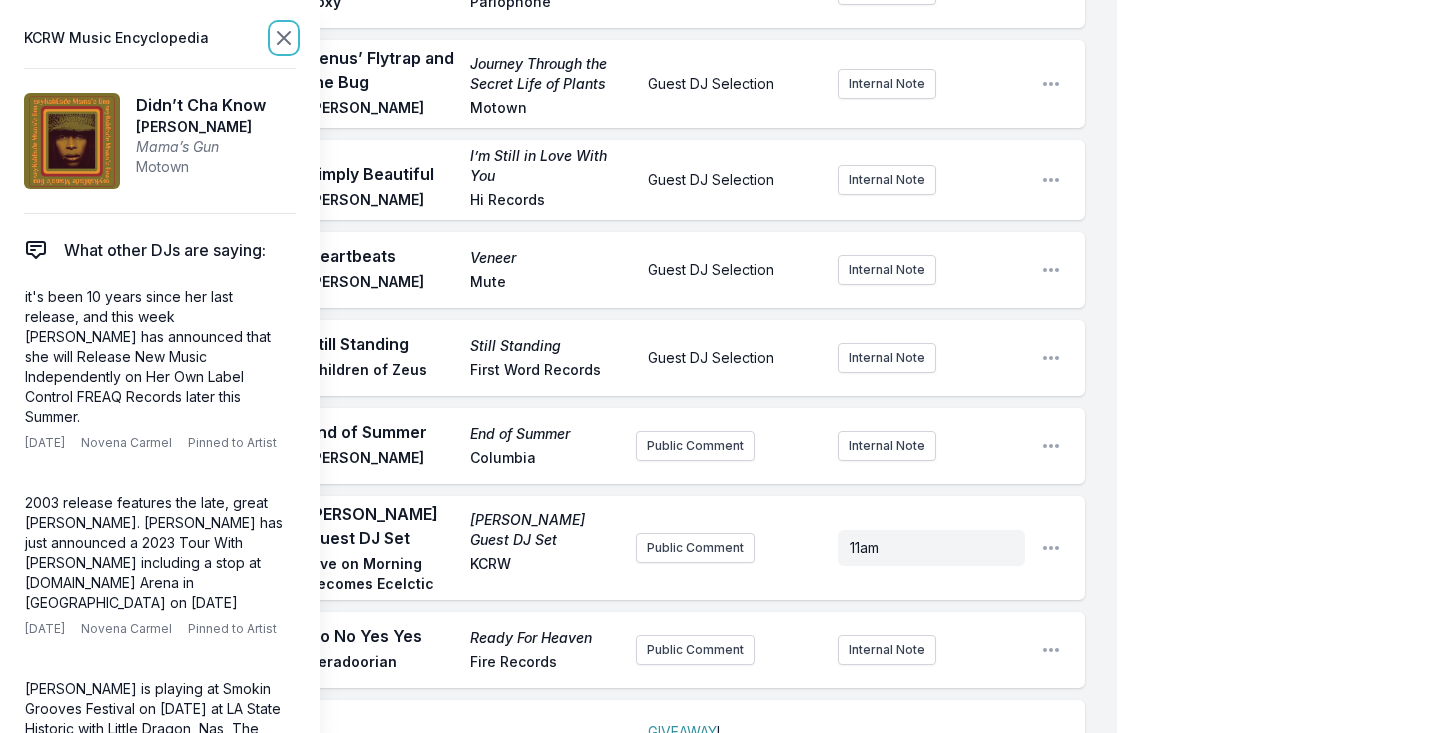 click 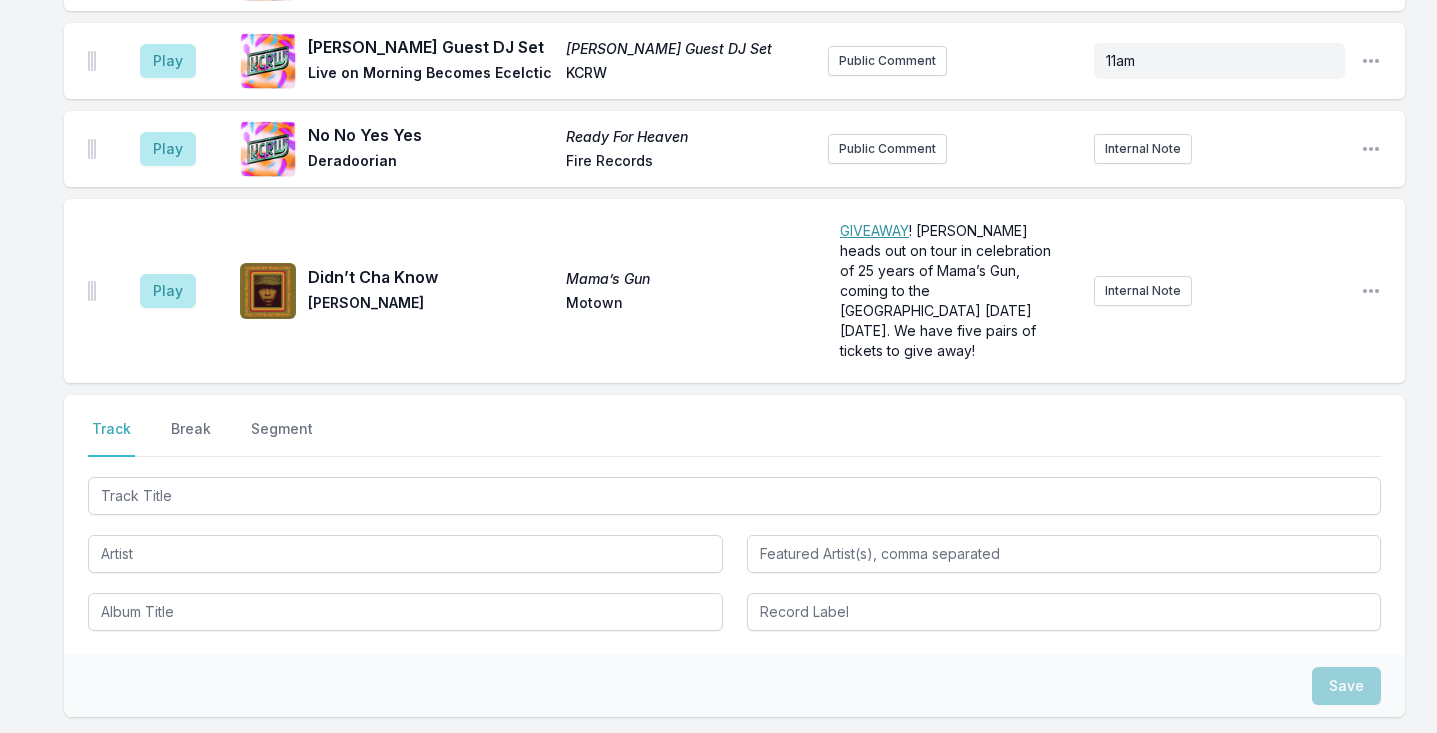 scroll, scrollTop: 6489, scrollLeft: 0, axis: vertical 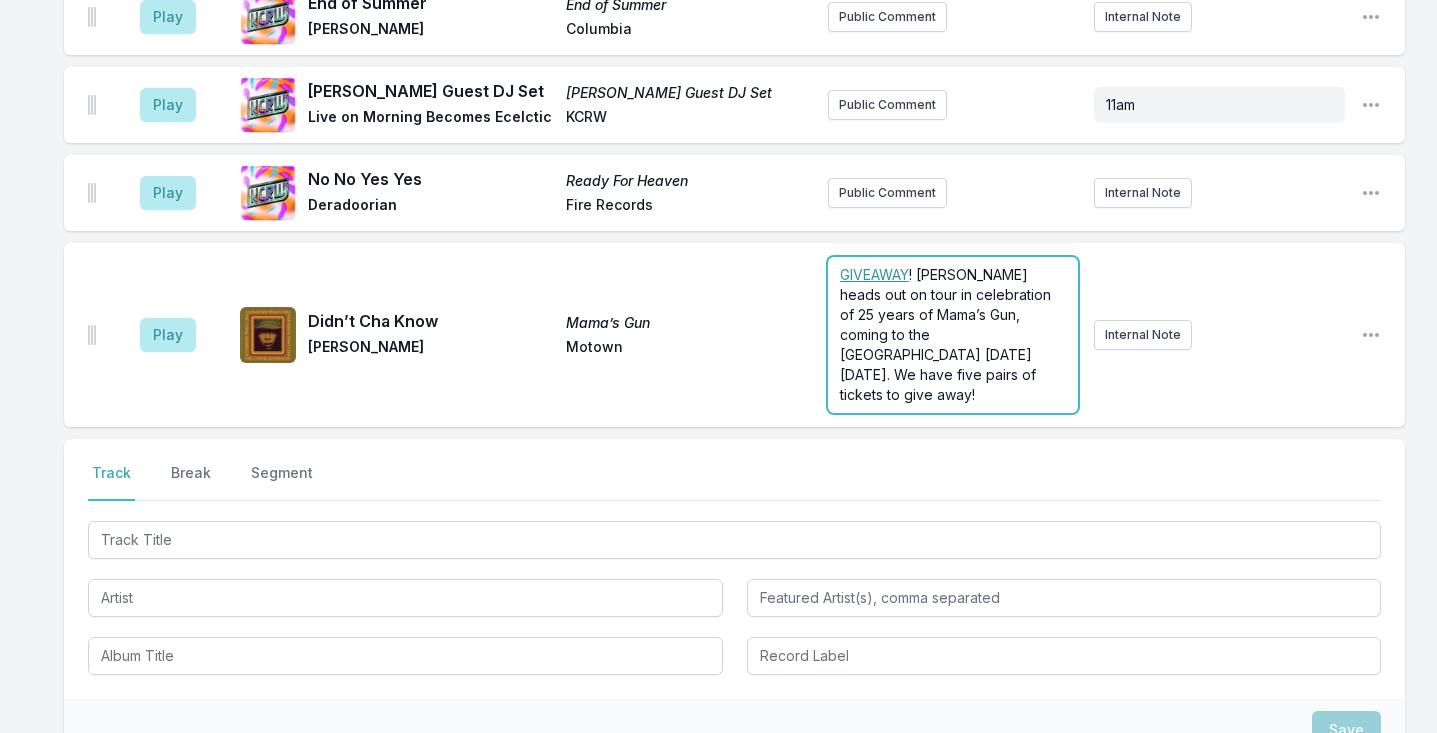 click on "﻿ GIVEAWAY ! Erykah Badu heads out on tour in celebration of 25 years of Mama’s Gun, coming to the Hollywood Bowl on Friday, October 3. We have five pairs of tickets to give away!" at bounding box center (953, 335) 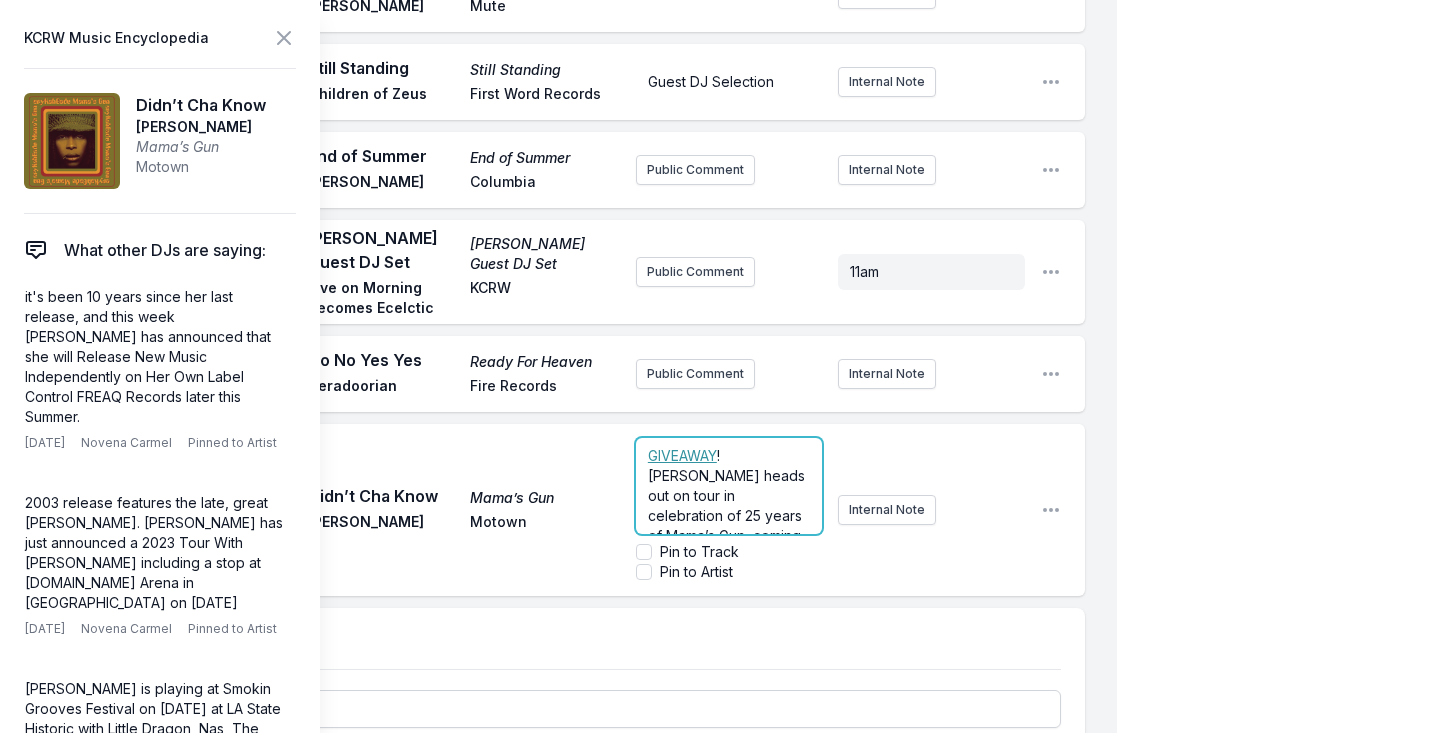 scroll, scrollTop: 7317, scrollLeft: 0, axis: vertical 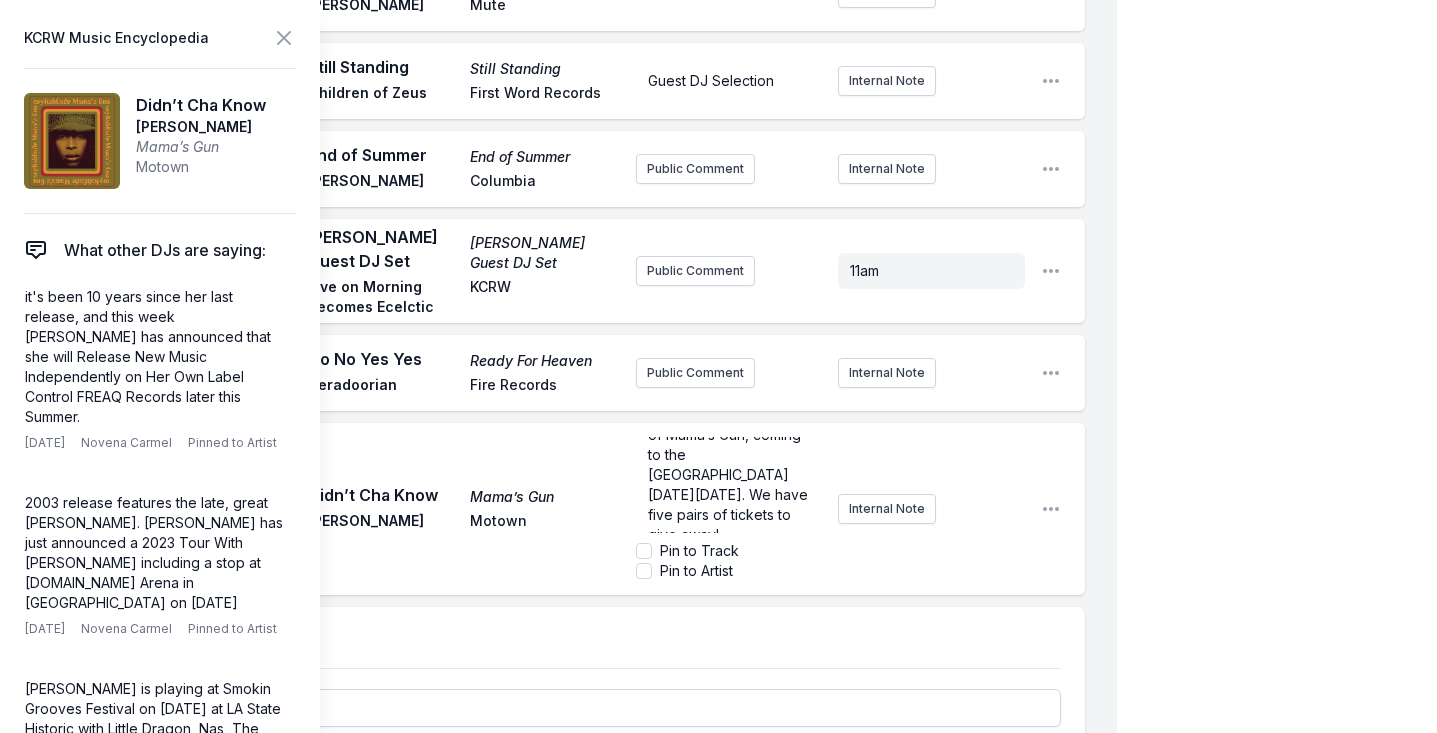 click on "﻿ GIVEAWAY ! Erykah Badu heads out on tour in celebration of 25 years of Mama’s Gun, coming to the Hollywood Bowl on Friday, October 3. We have five pairs of tickets to give away! Pin to Track Pin to Artist" at bounding box center [729, 509] 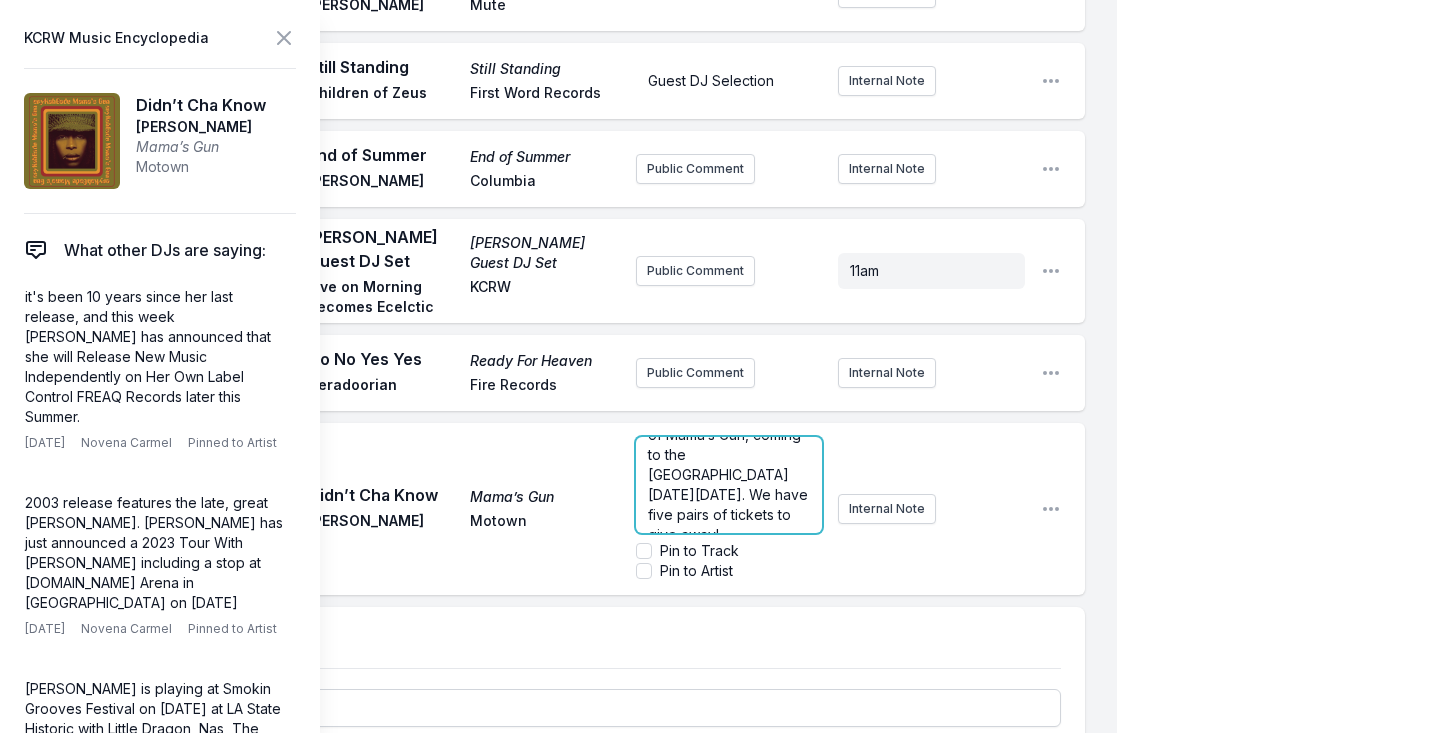 scroll, scrollTop: 0, scrollLeft: 0, axis: both 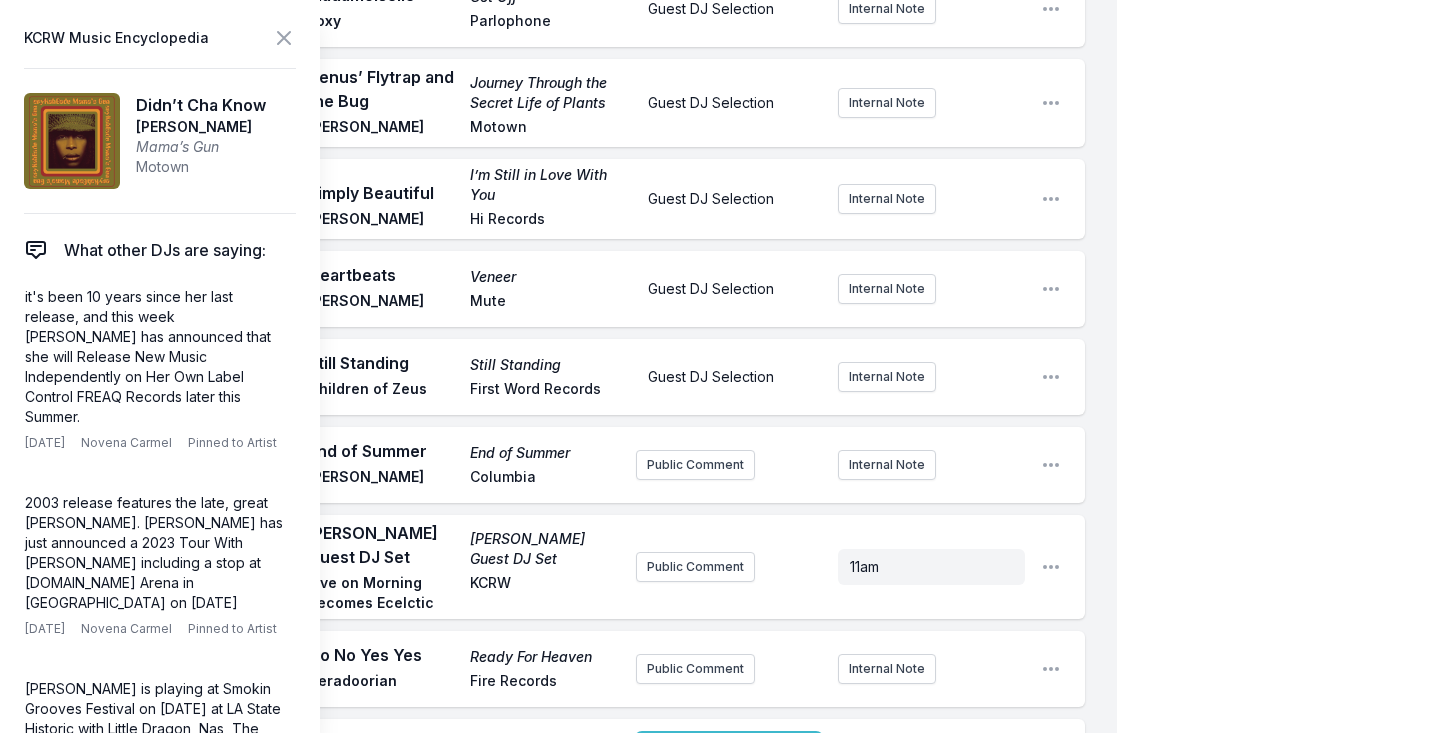 click on "Play Goodtime Goodtime CAPYAC CAPYAC Public Comment Internal Note Open playlist item options Play Best by Far The Anthology Omar Freestyle Public Comment Internal Note Open playlist item options Play Without Words  (Feat. Ed Motta) Brazilian Love Affair Revisited 4hero Presents Natures Plan Far Out Recordings Public Comment LONG SONG Open playlist item options Play Break Open playlist item options Play Salt n’ Lime Cuntry Cleo Reed Add record label Public Comment Internal Note Open playlist item options Play Enigam (with Mei Semones) Enigam (with Mei Semones) Luna Li Add record label Korean-Canadian artist known for her ethereal, dream-pop sound and angelic vocals, she plays the harp, violin, guitar, bass, piano, and drums. Internal Note Open playlist item options Korean-Canadian artist known for her ethereal, dream-pop sound and angelic vocals, she plays the harp, violin, guitar, bass, piano, and drums. Play OPEN UP THAT DOOR OPEN UP THAT DOOR Weval & KILIMANJARO Add record label Public Comment Play Play" at bounding box center (574, -741) 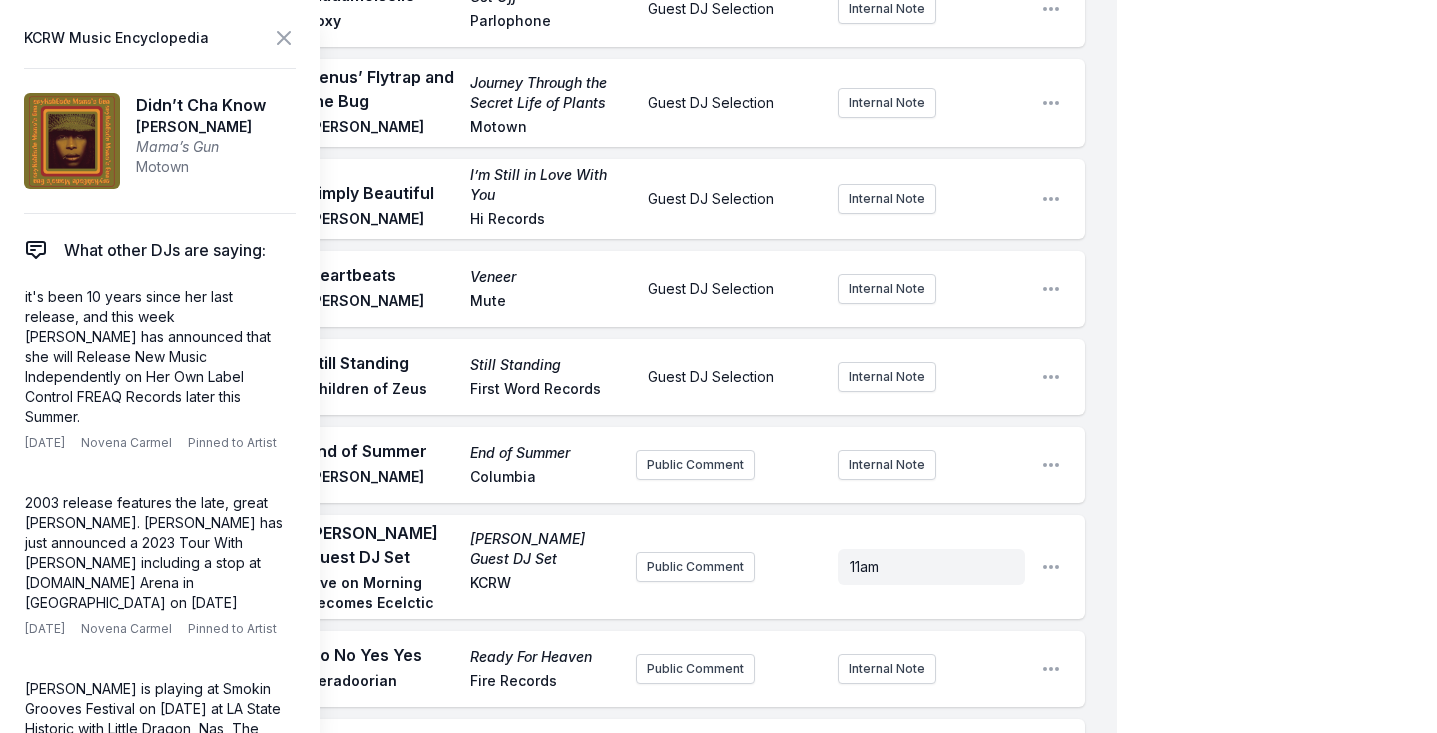 scroll, scrollTop: 0, scrollLeft: 0, axis: both 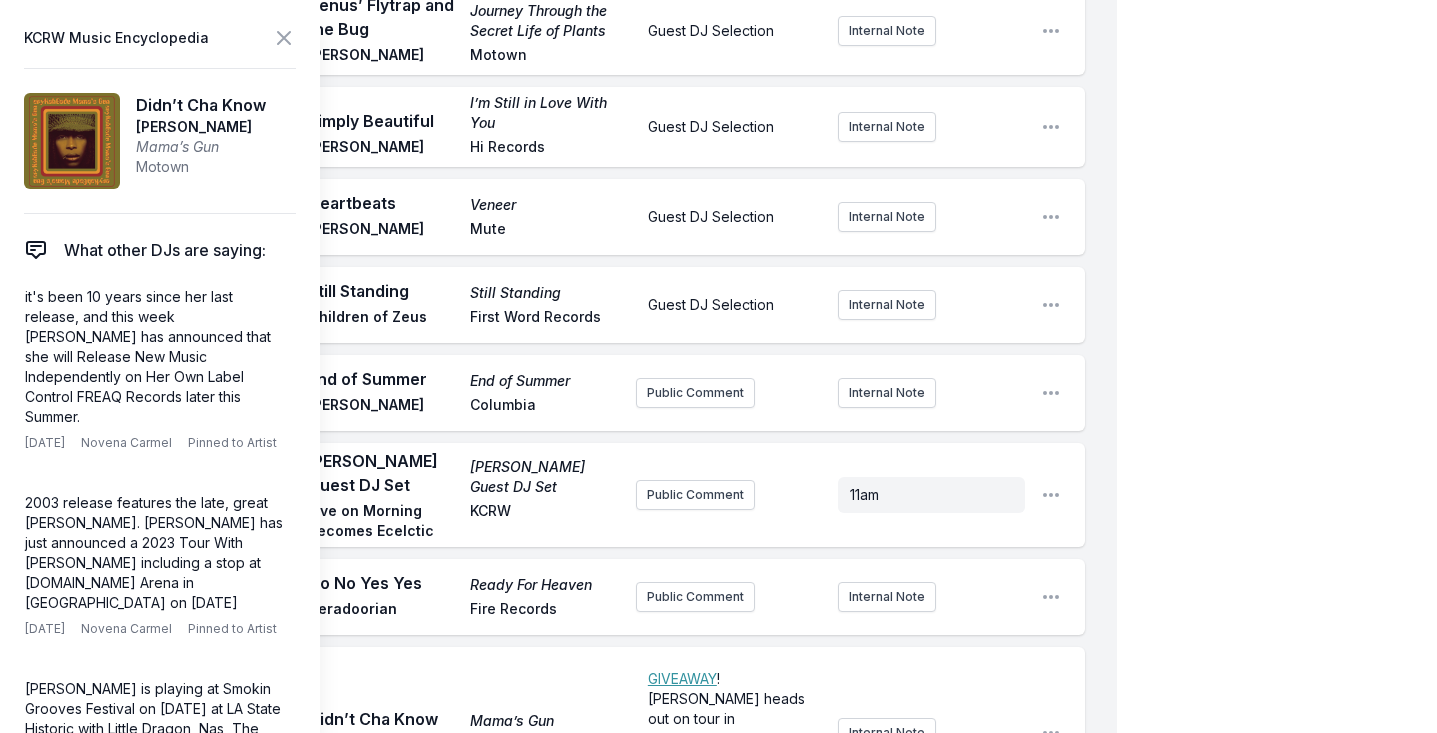 click on "Missing Data Some of your tracks are missing record label information. This info helps artists get paid! It needs to be filled out within 24 hours of showtime. 9:04 AM Ghana Emotion Sing (If You Want It) Omar Tru Thoughts Public Comment Internal Note Open playlist item options 9:09 AM Angels & Queens Angels & Queens Gabriels Parlophone / Atlas Artists 2023 Internal Note Open playlist item options 2023 9:12 AM Aimer, puis vivre PARANOÏA, ANGELS, TRUE LOVE Christine and the Queens Because Public Comment Internal Note Open playlist item options 9:17 AM Come Along Coco Coco Coco Public Comment Internal Note Open playlist item options 9:21 AM All That I Need (Photay Lullaby Remix) All That I Need (Photay Lullaby Remix) Conclave Love Injection Records Public Comment Internal Note Open playlist item options 9:24 AM What Did You Run For? (Danilo Plessow Remix)  (Feat. Omar (Danilo Plessow Remix) What Did You Run For? Cotonete, Danilo Plessow, Omar Heavenly Sweetness Public Comment Internal Note 9:32 AM Break 9:32 AM" at bounding box center [558, -2776] 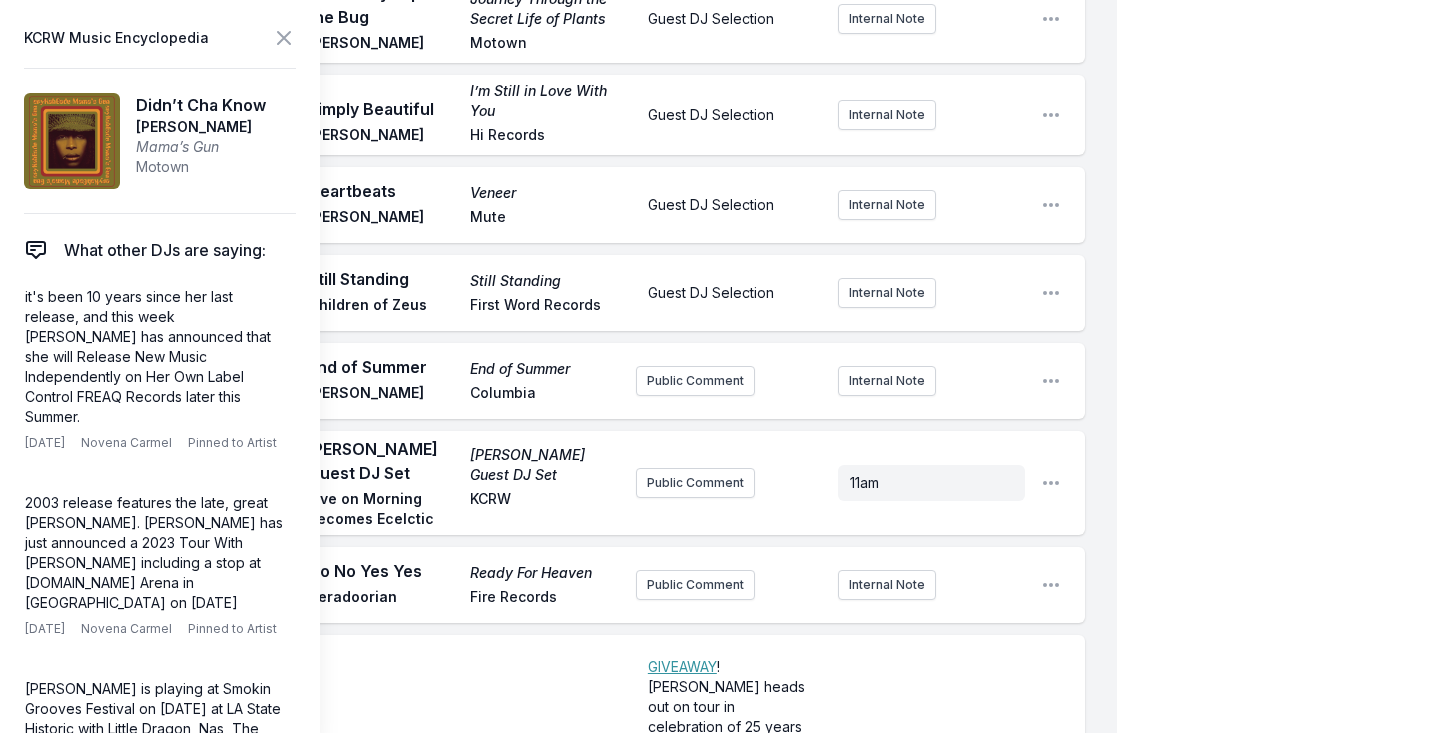 scroll, scrollTop: 7081, scrollLeft: 0, axis: vertical 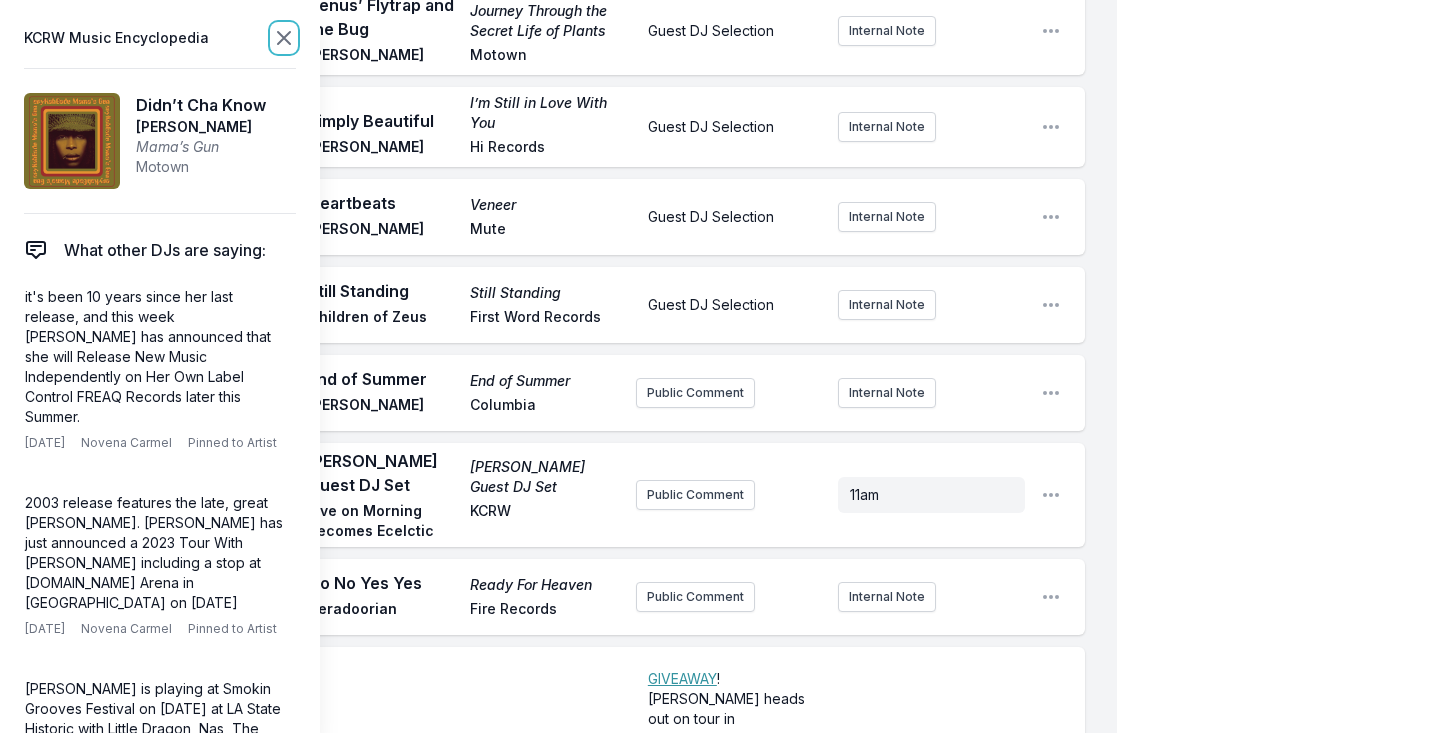 click 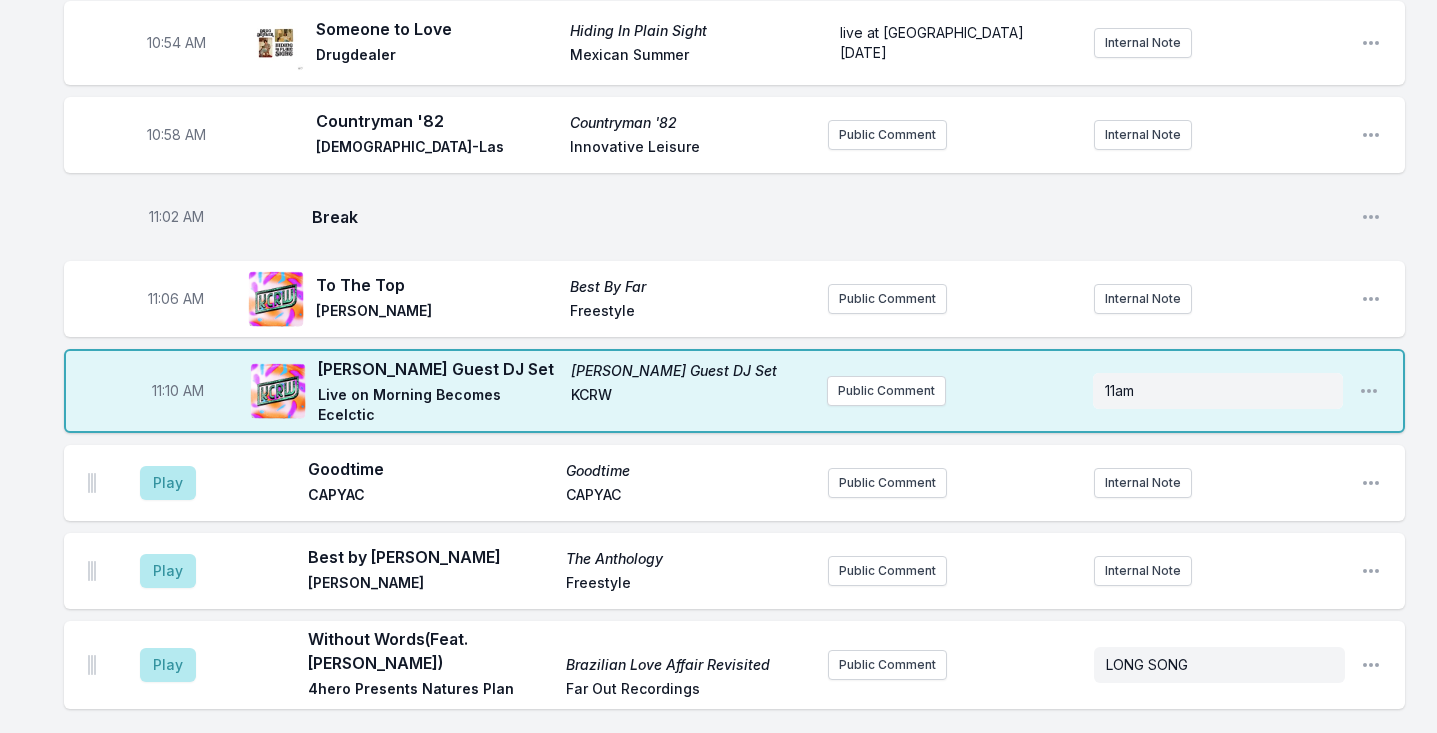 scroll, scrollTop: 3465, scrollLeft: 0, axis: vertical 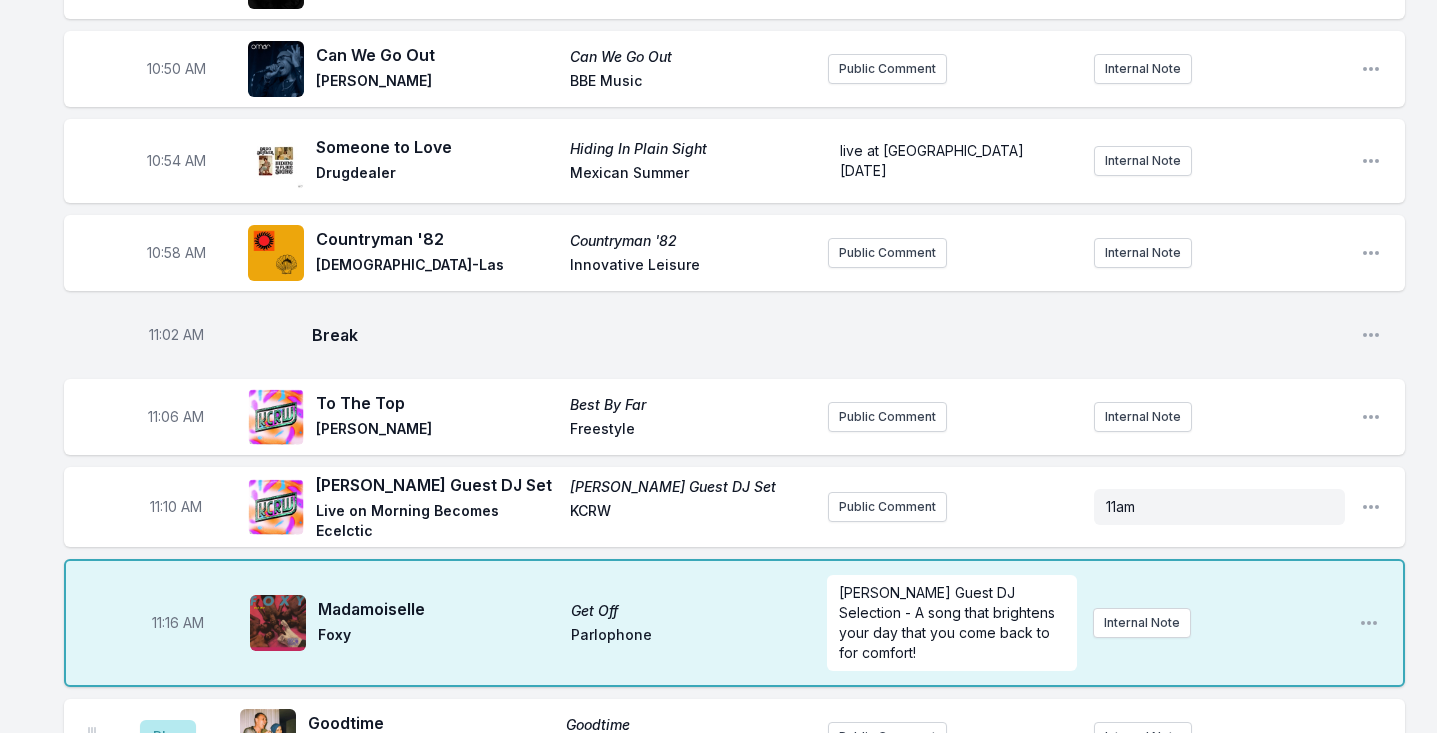 click on "Madamoiselle" at bounding box center [438, 609] 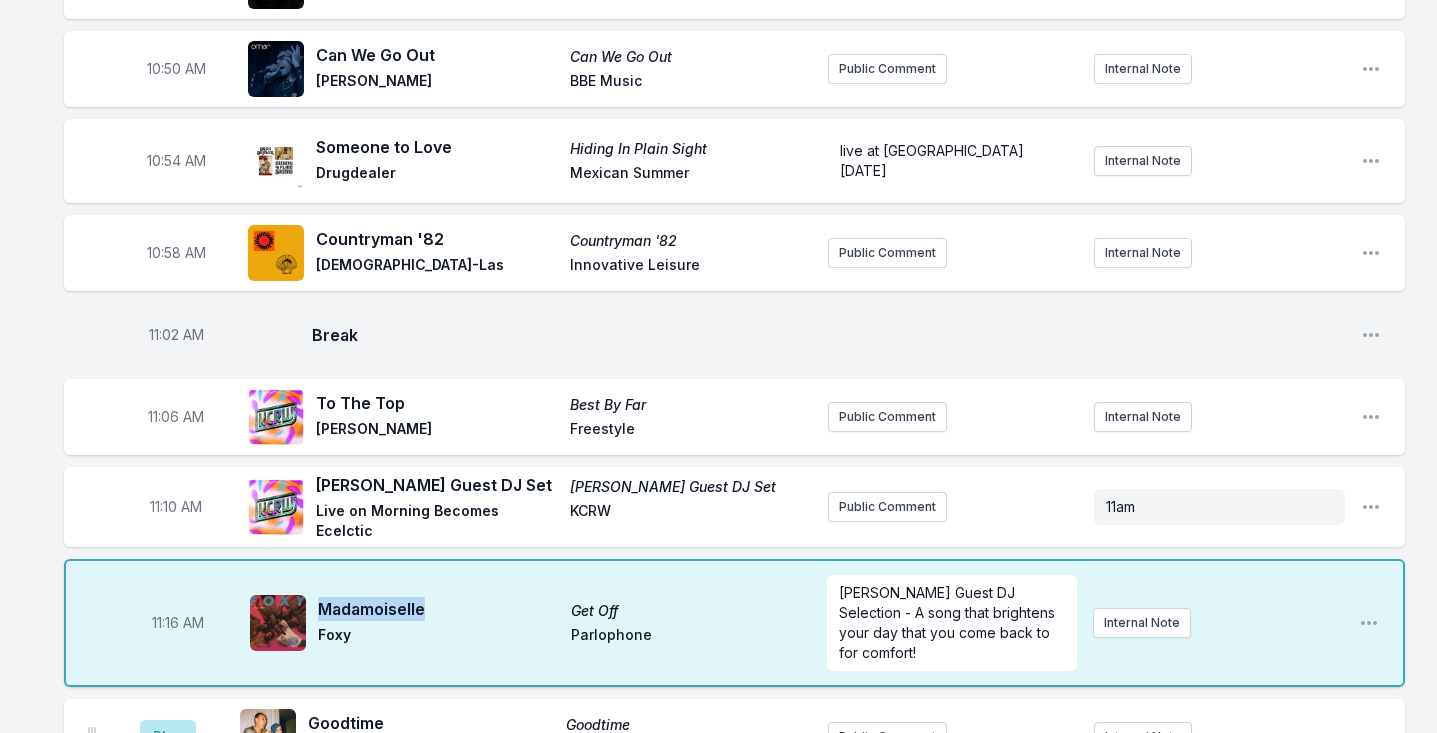 click on "Madamoiselle" at bounding box center (438, 609) 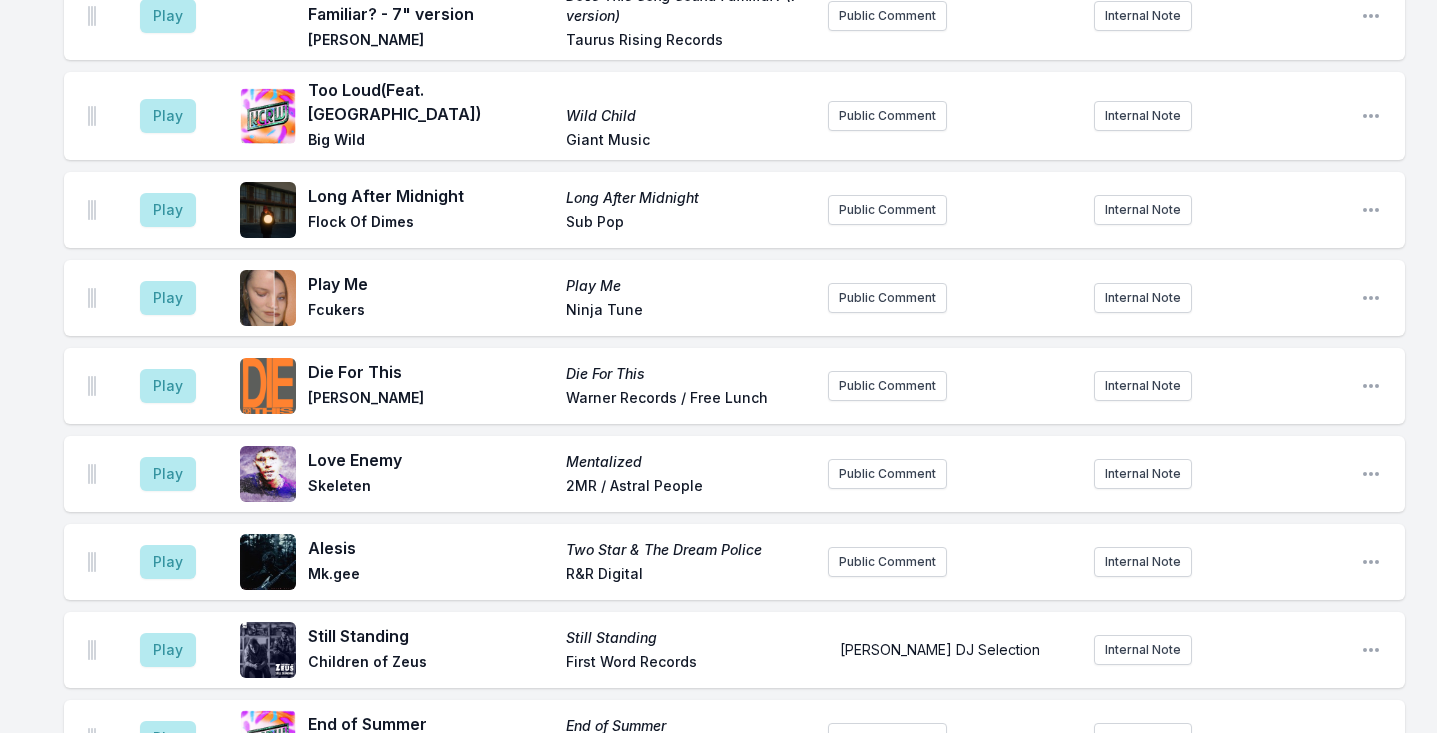 scroll, scrollTop: 6717, scrollLeft: 0, axis: vertical 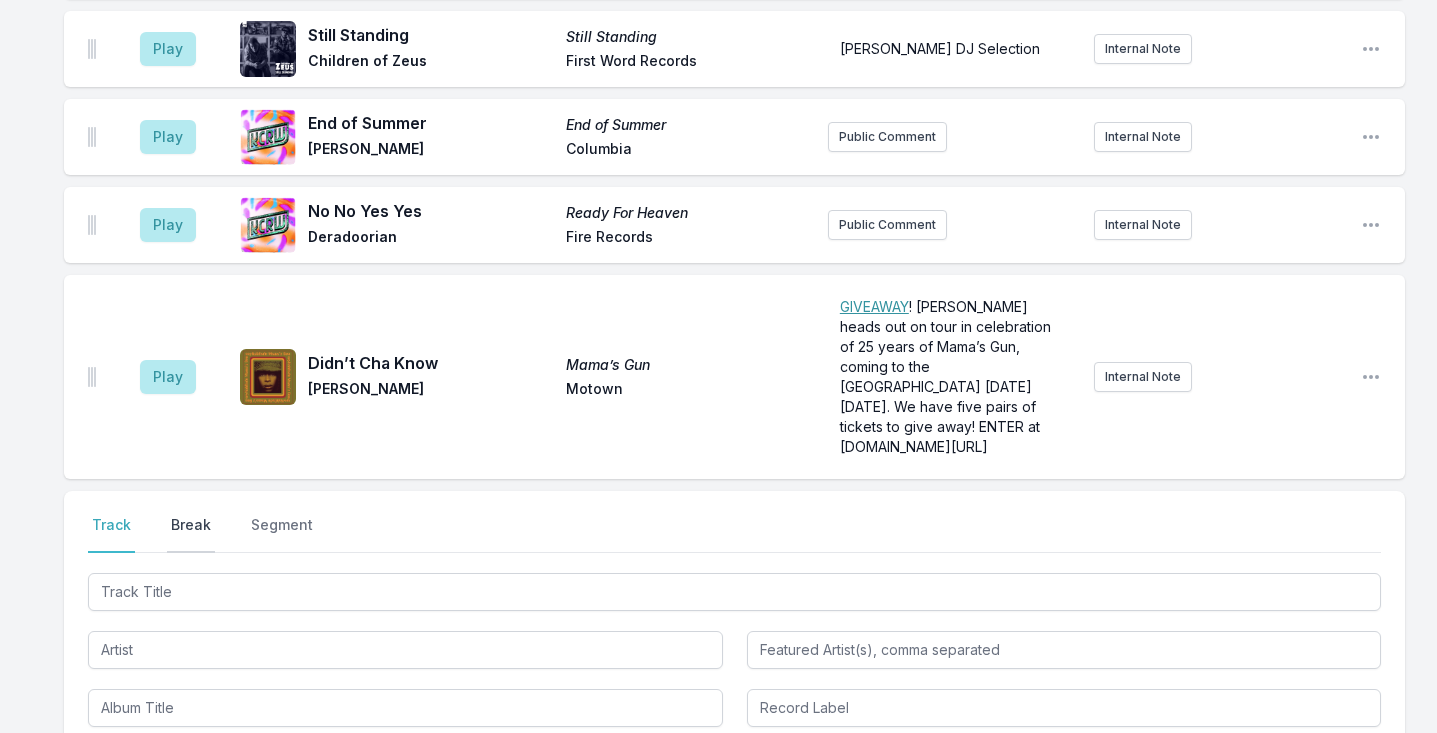 click on "Break" at bounding box center (191, 534) 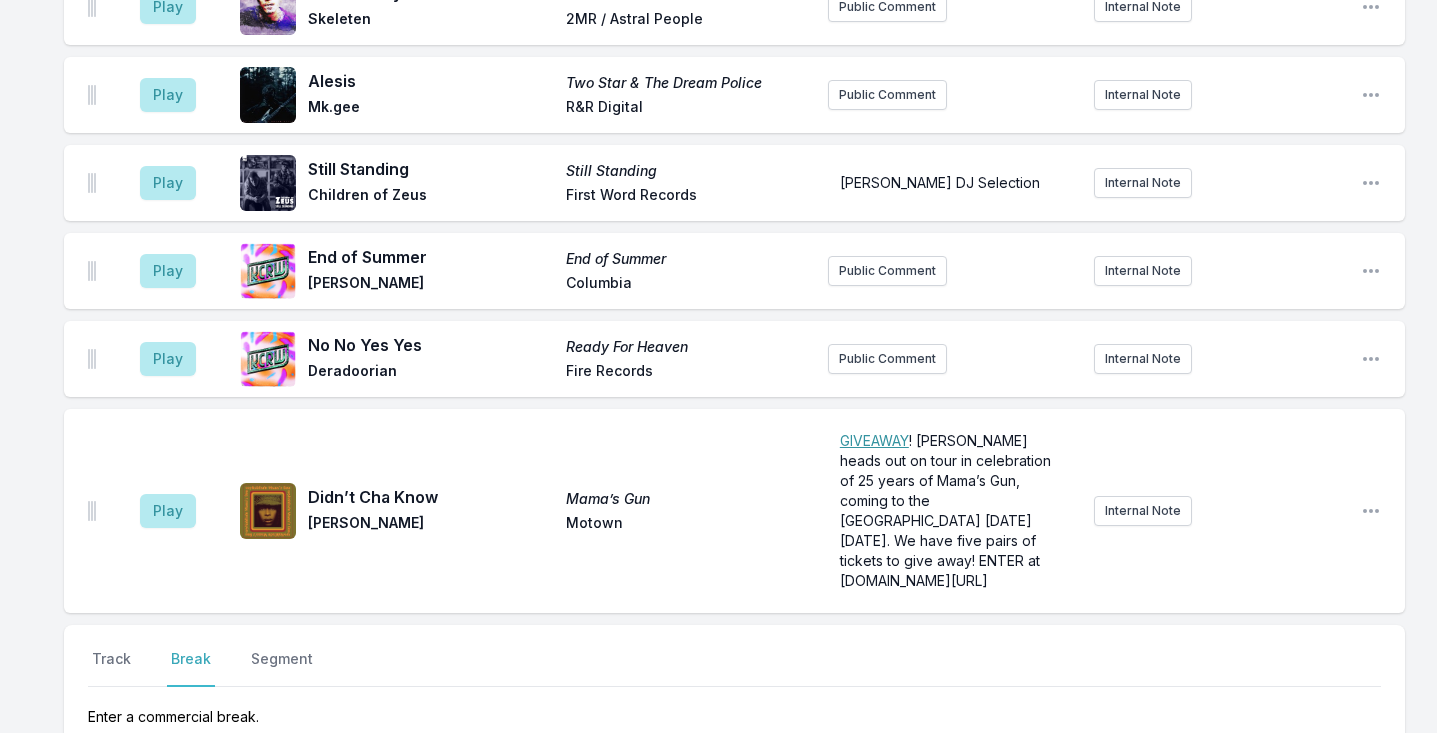 click on "Save" at bounding box center (1346, 782) 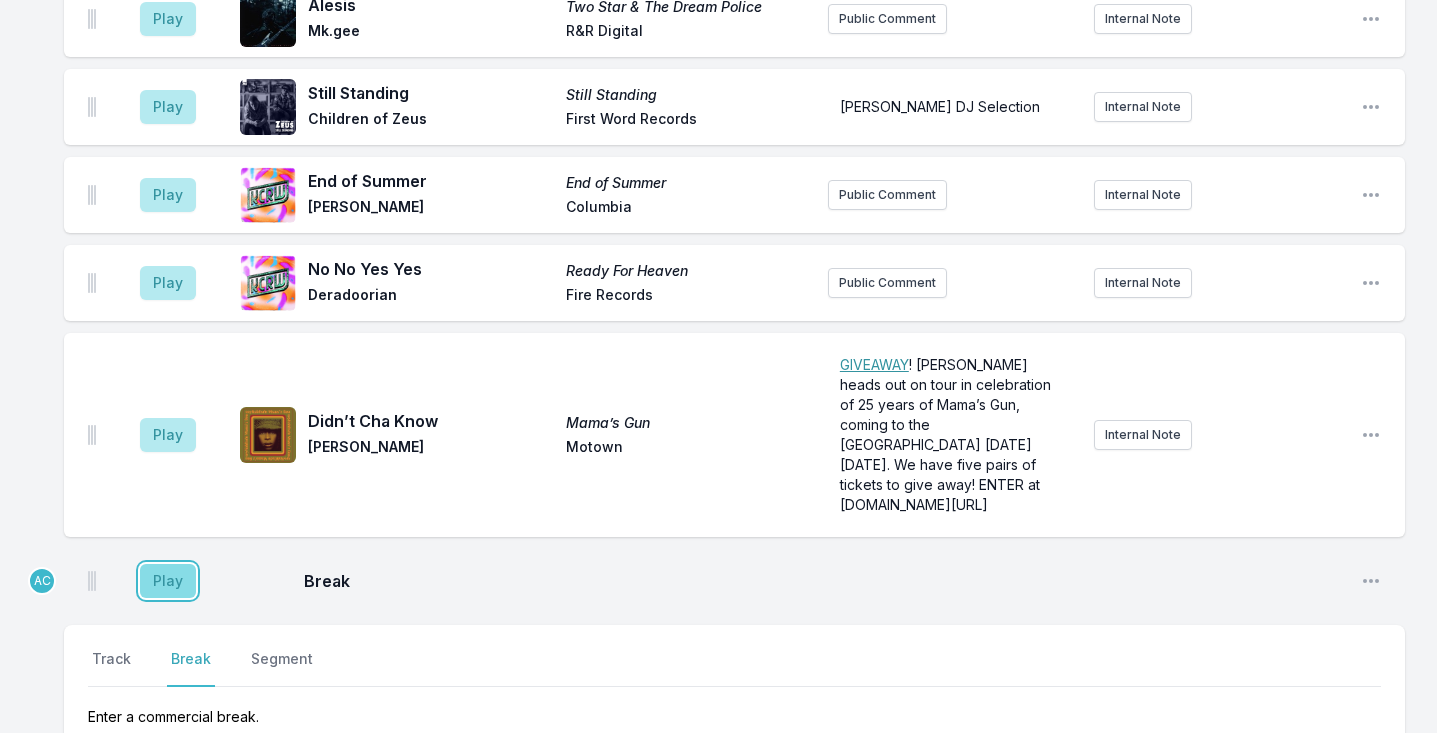 click on "Play" at bounding box center (168, 581) 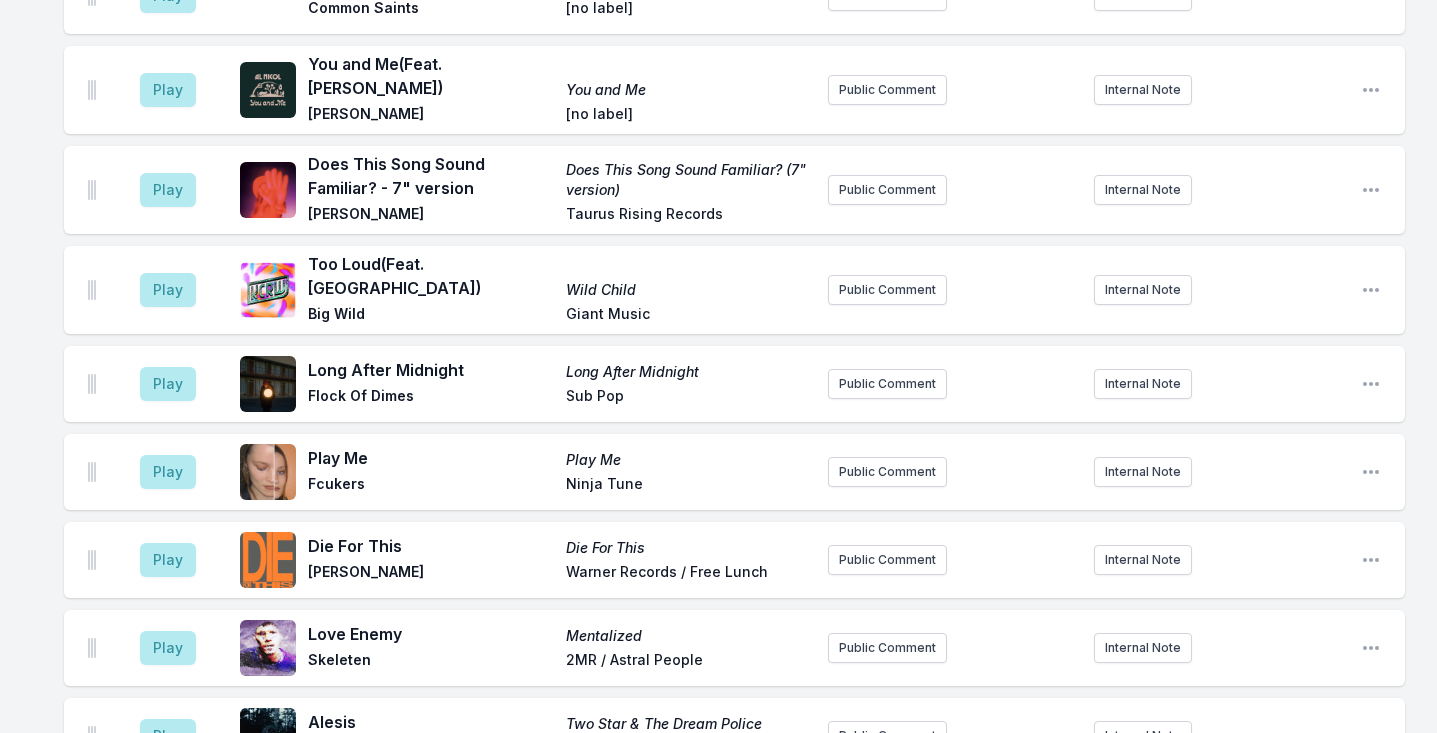 scroll, scrollTop: 6184, scrollLeft: 0, axis: vertical 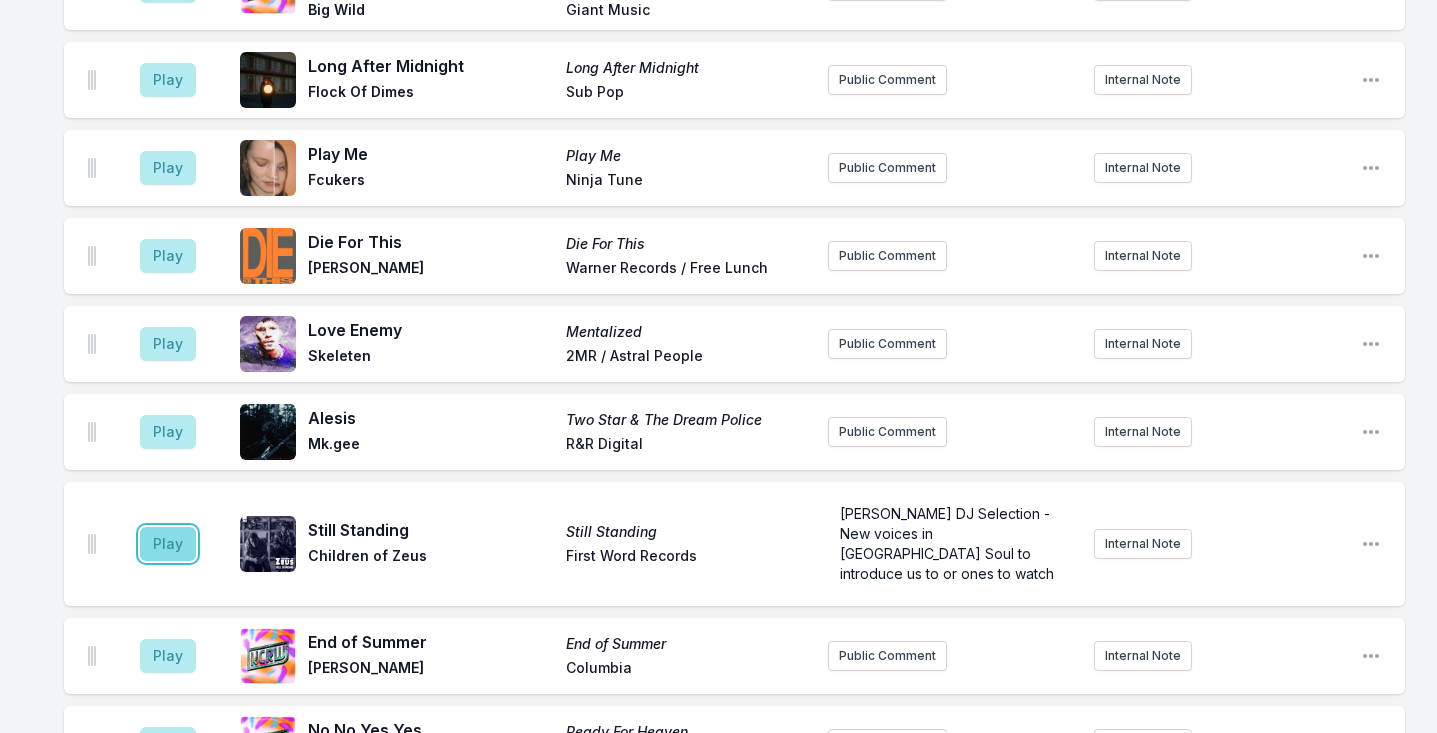click on "Play" at bounding box center (168, 544) 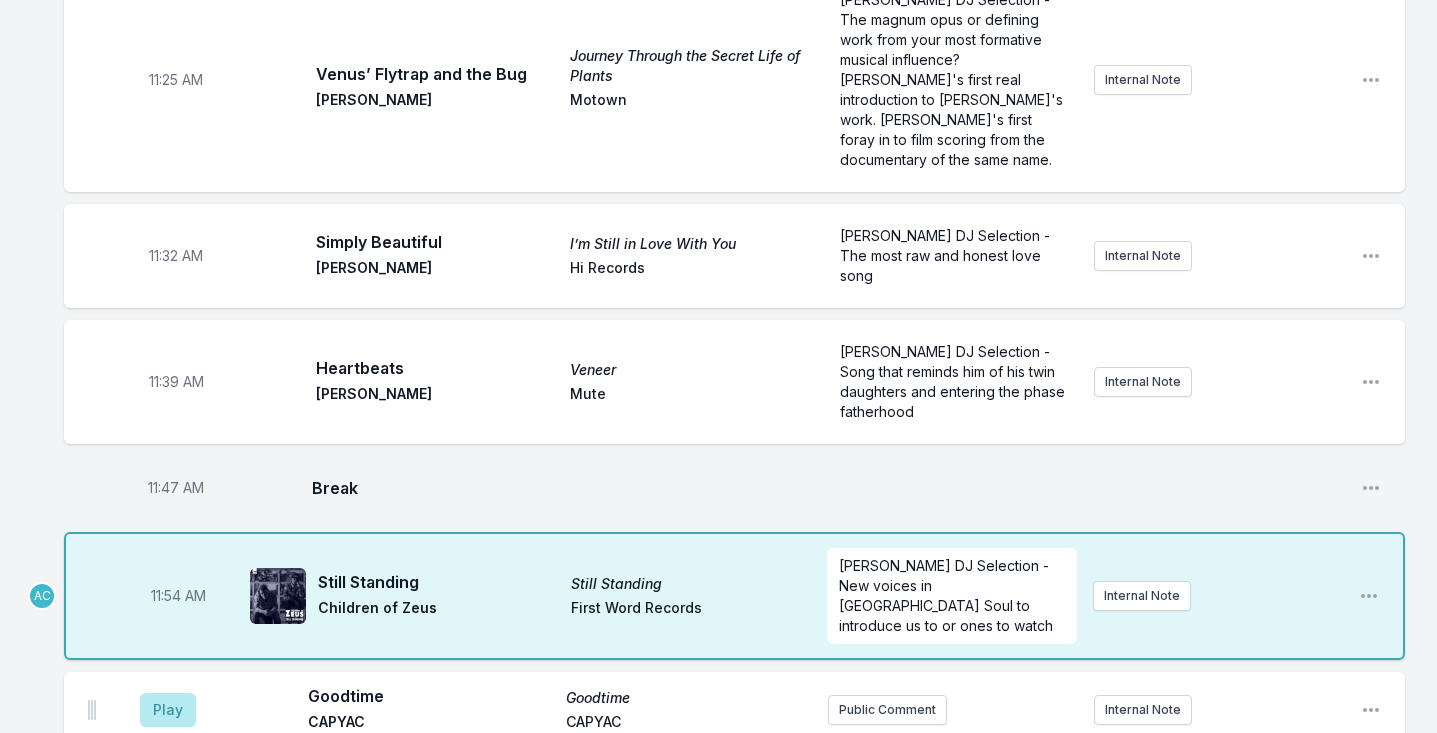 scroll, scrollTop: 4195, scrollLeft: 0, axis: vertical 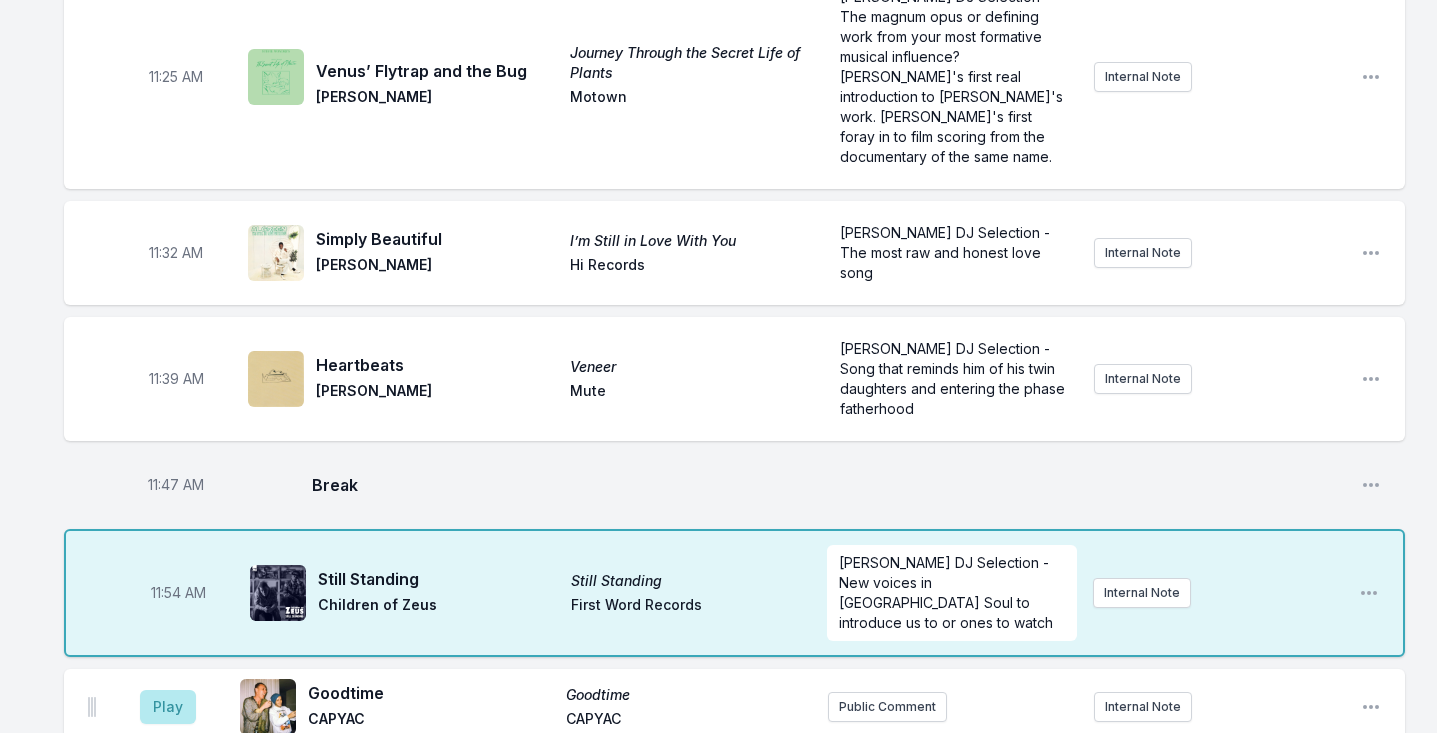 click on "11:54 AM" at bounding box center [178, 593] 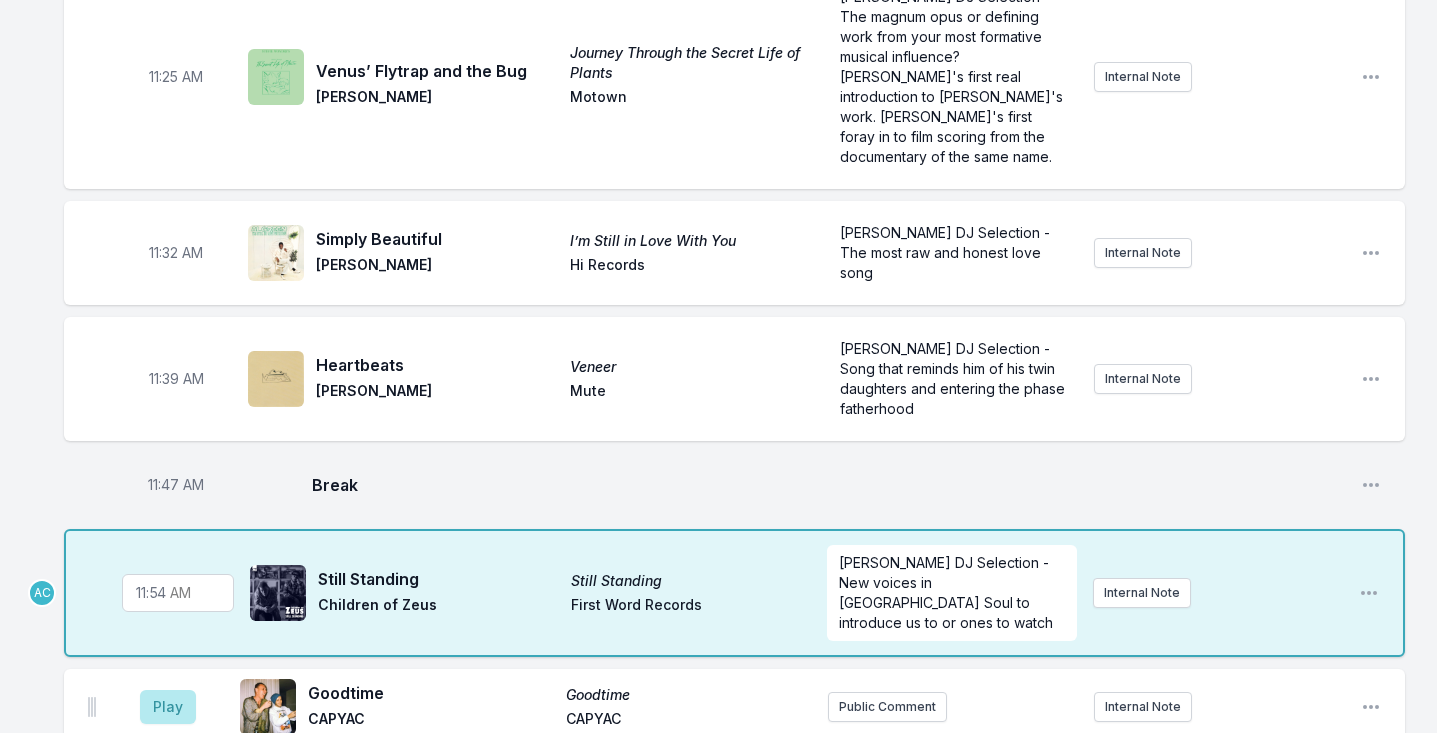 click on "11:54" at bounding box center (178, 593) 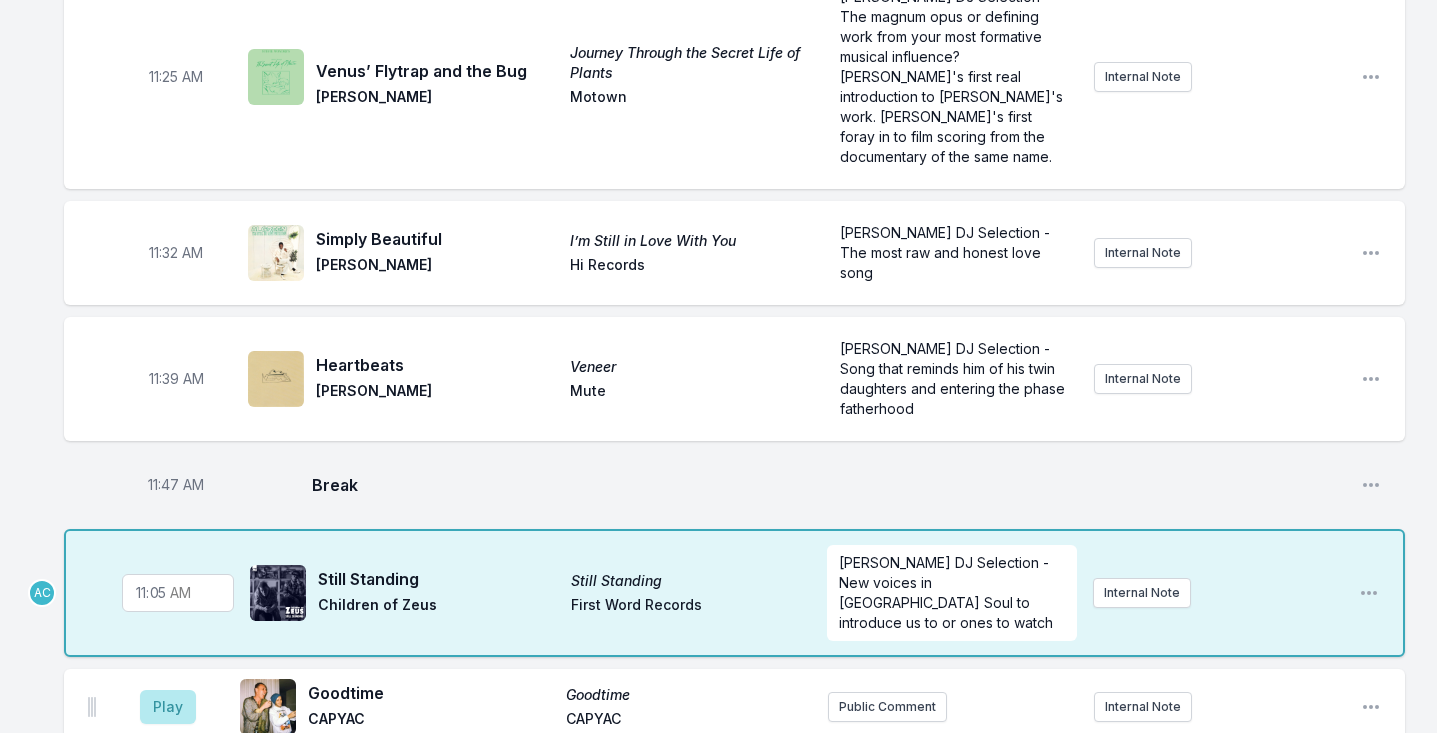 type on "11:50" 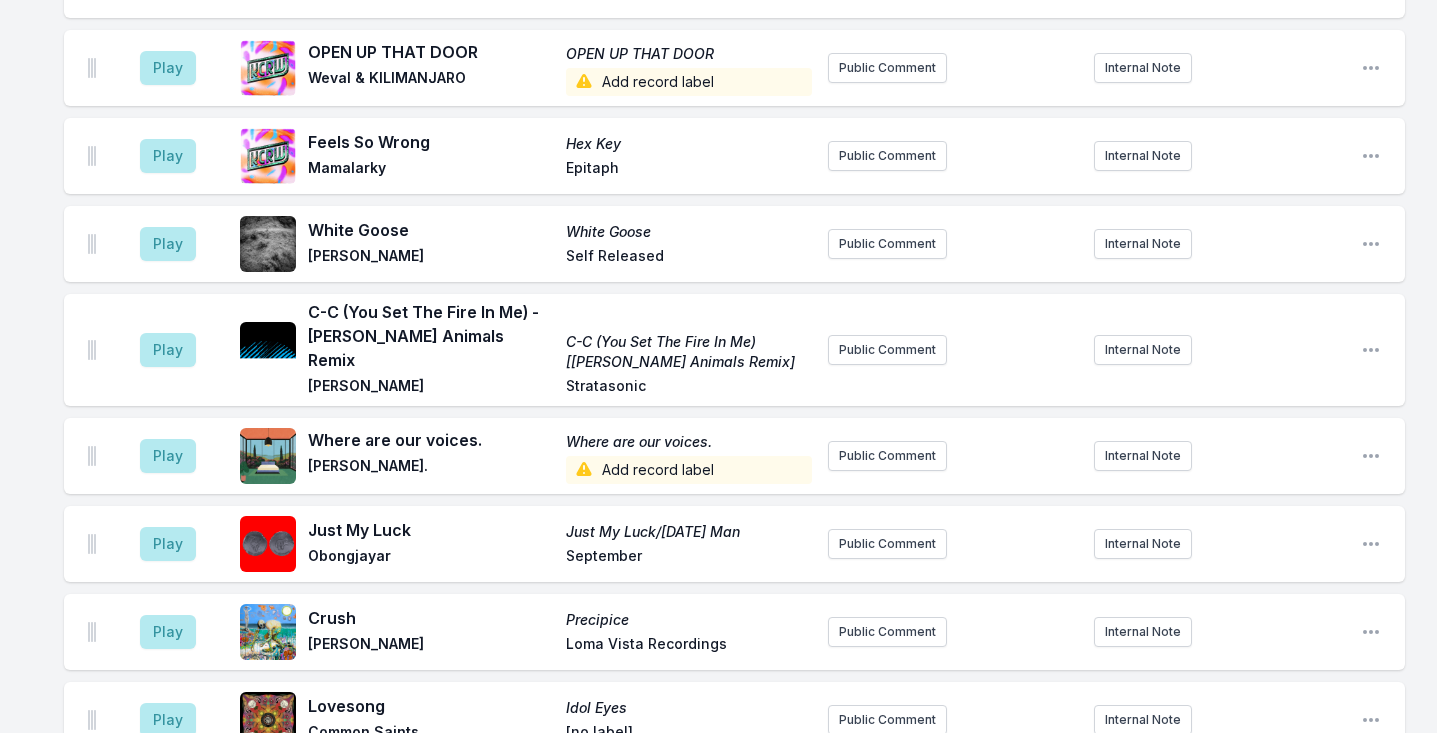 scroll, scrollTop: 6821, scrollLeft: 0, axis: vertical 